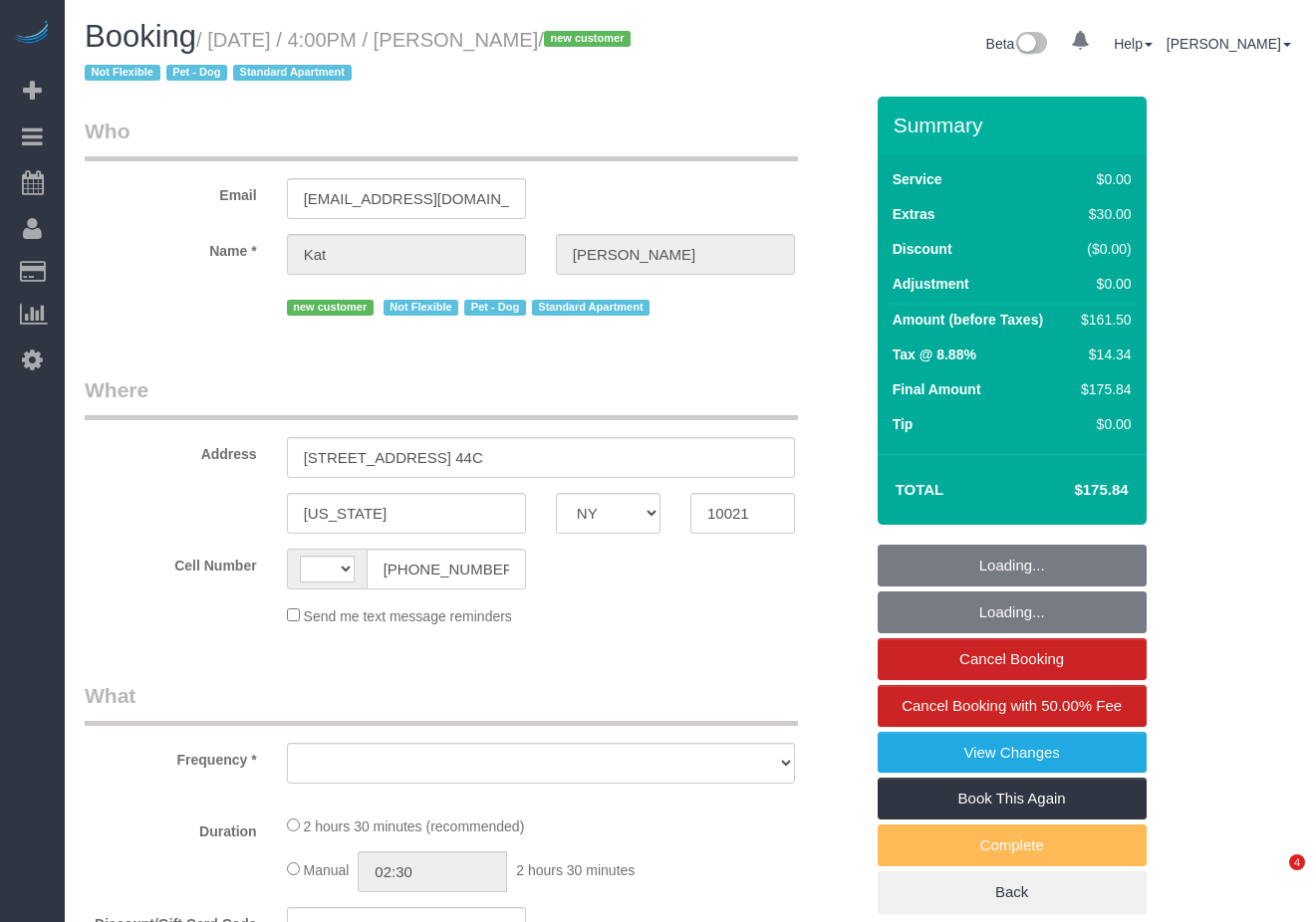 select on "NY" 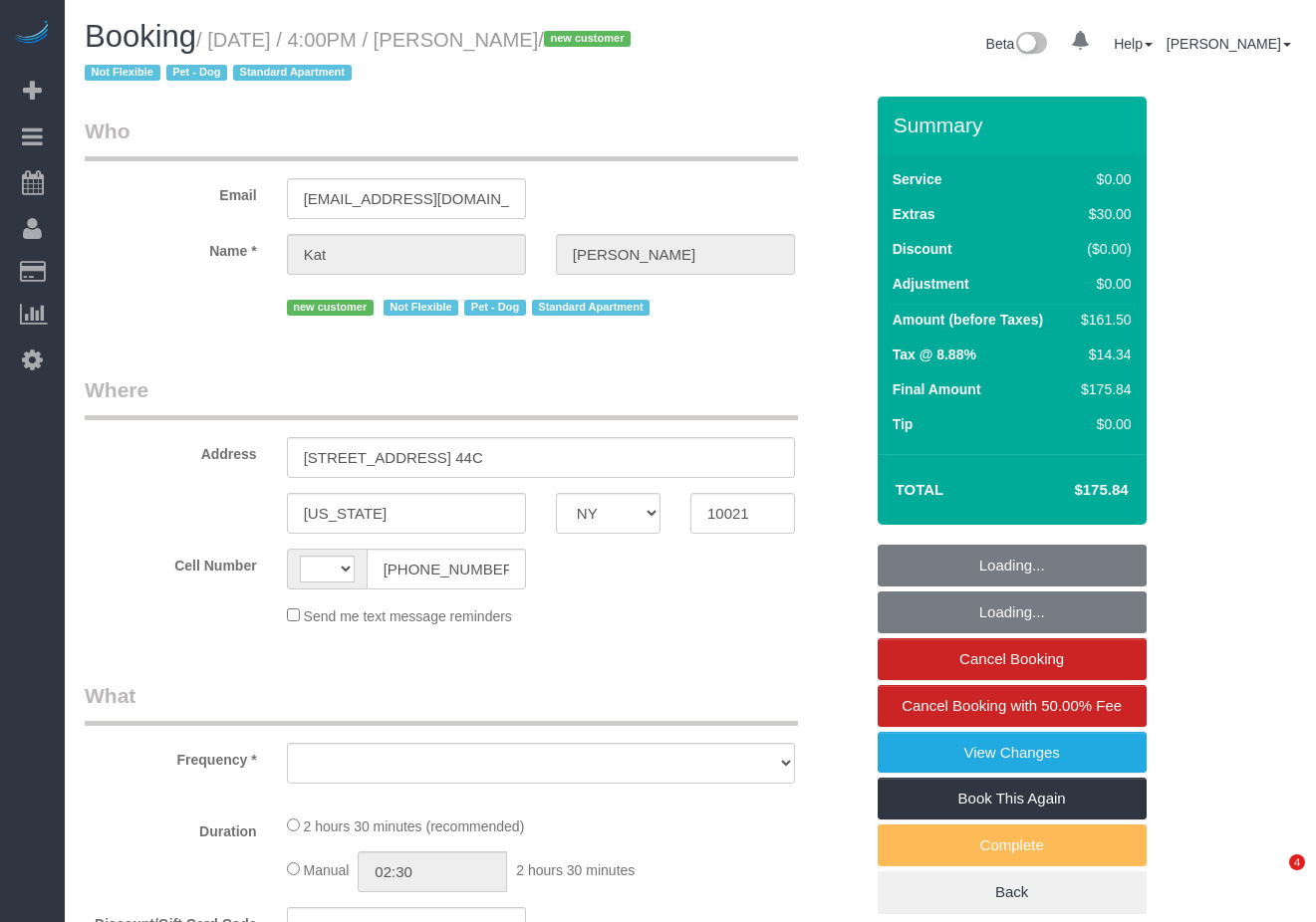 scroll, scrollTop: 0, scrollLeft: 0, axis: both 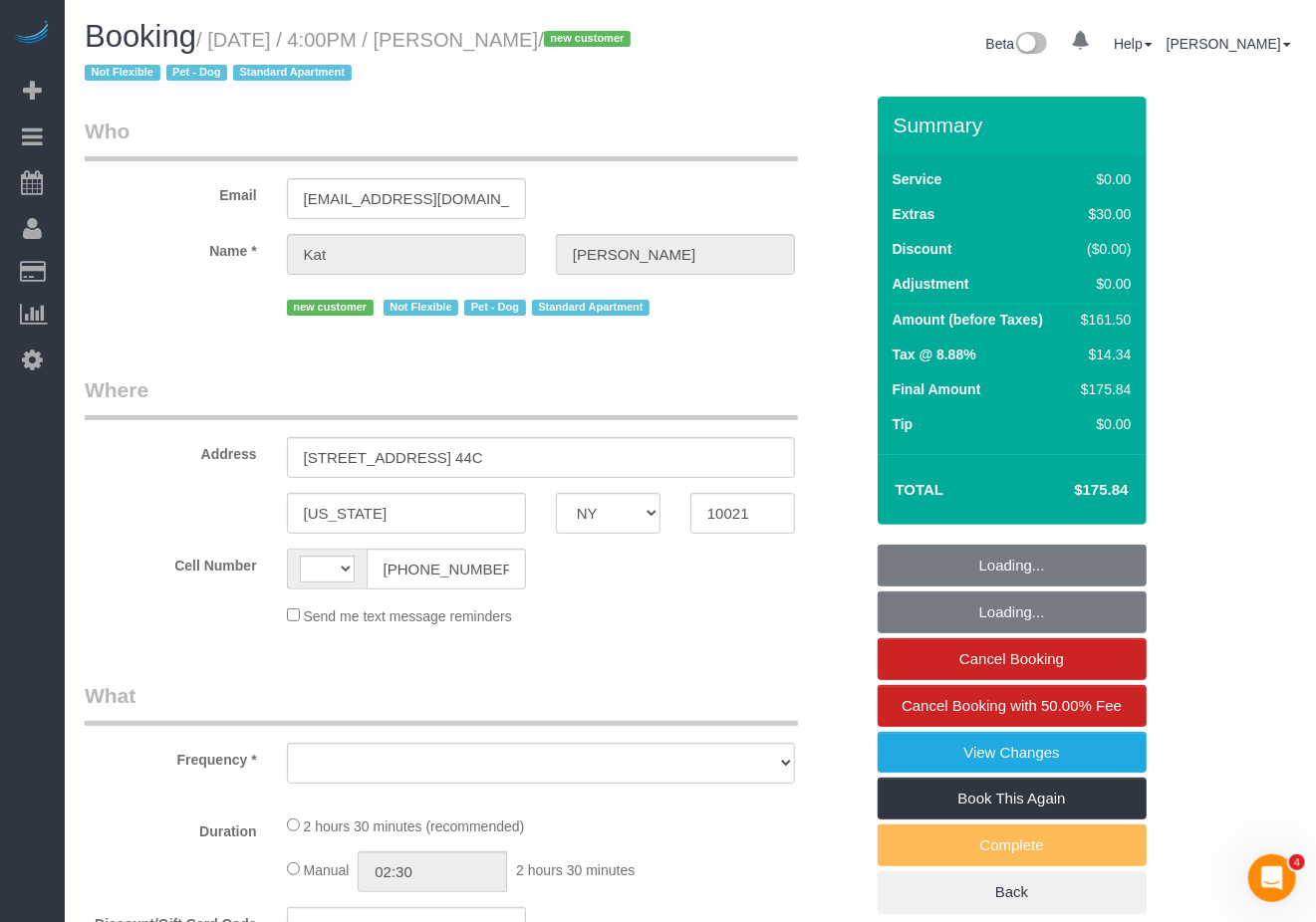 select on "number:89" 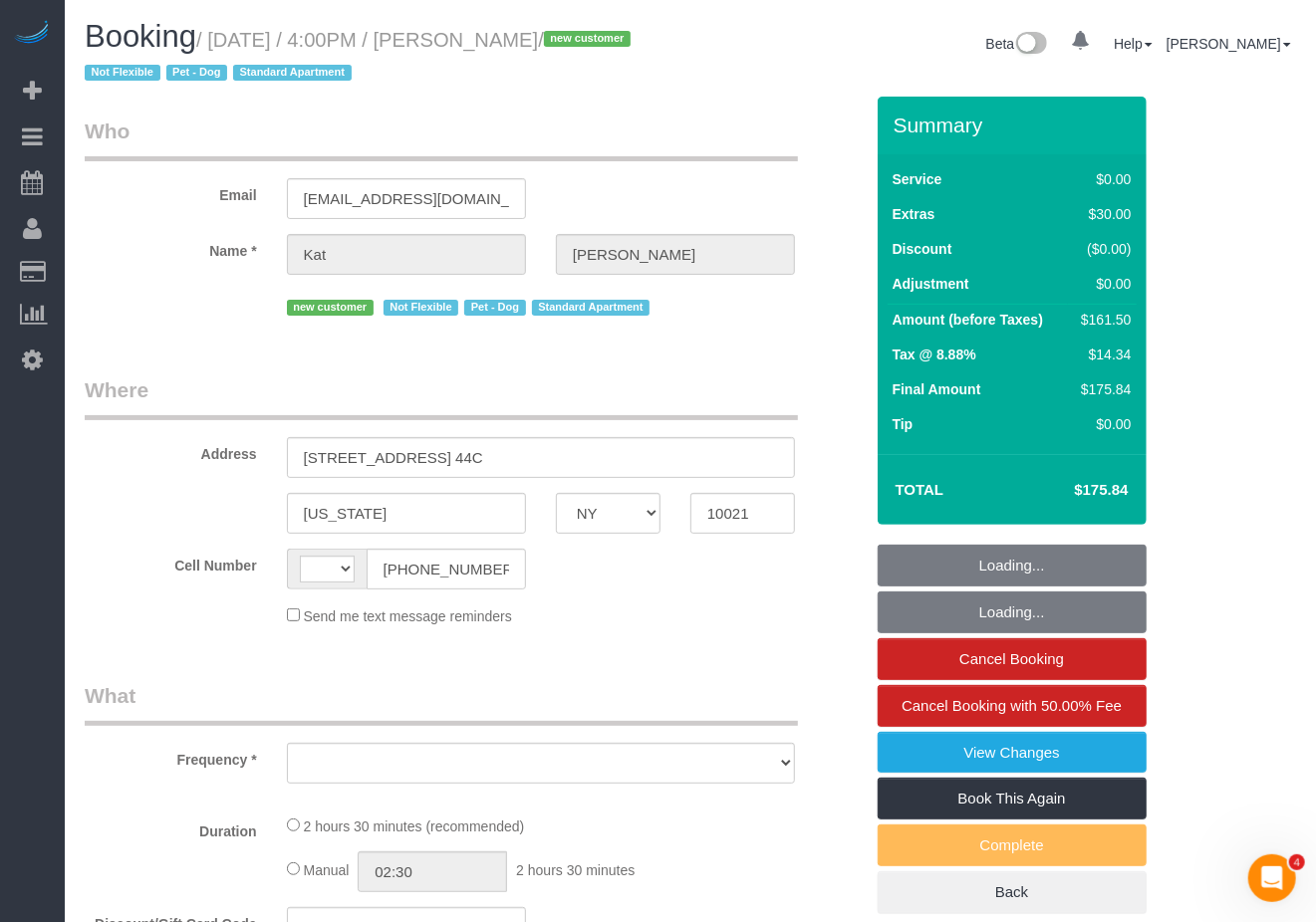 select on "string:US" 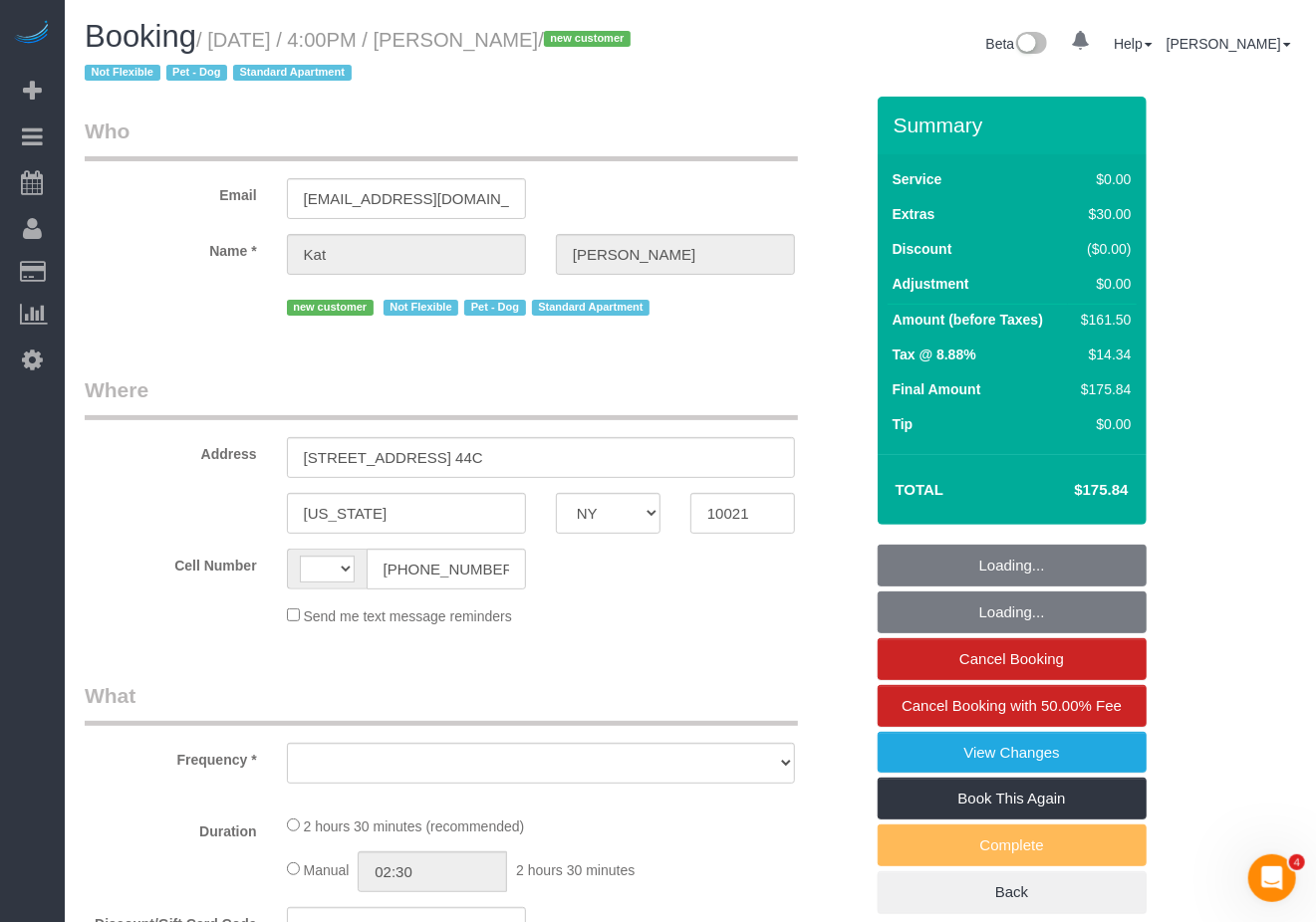 select on "object:982" 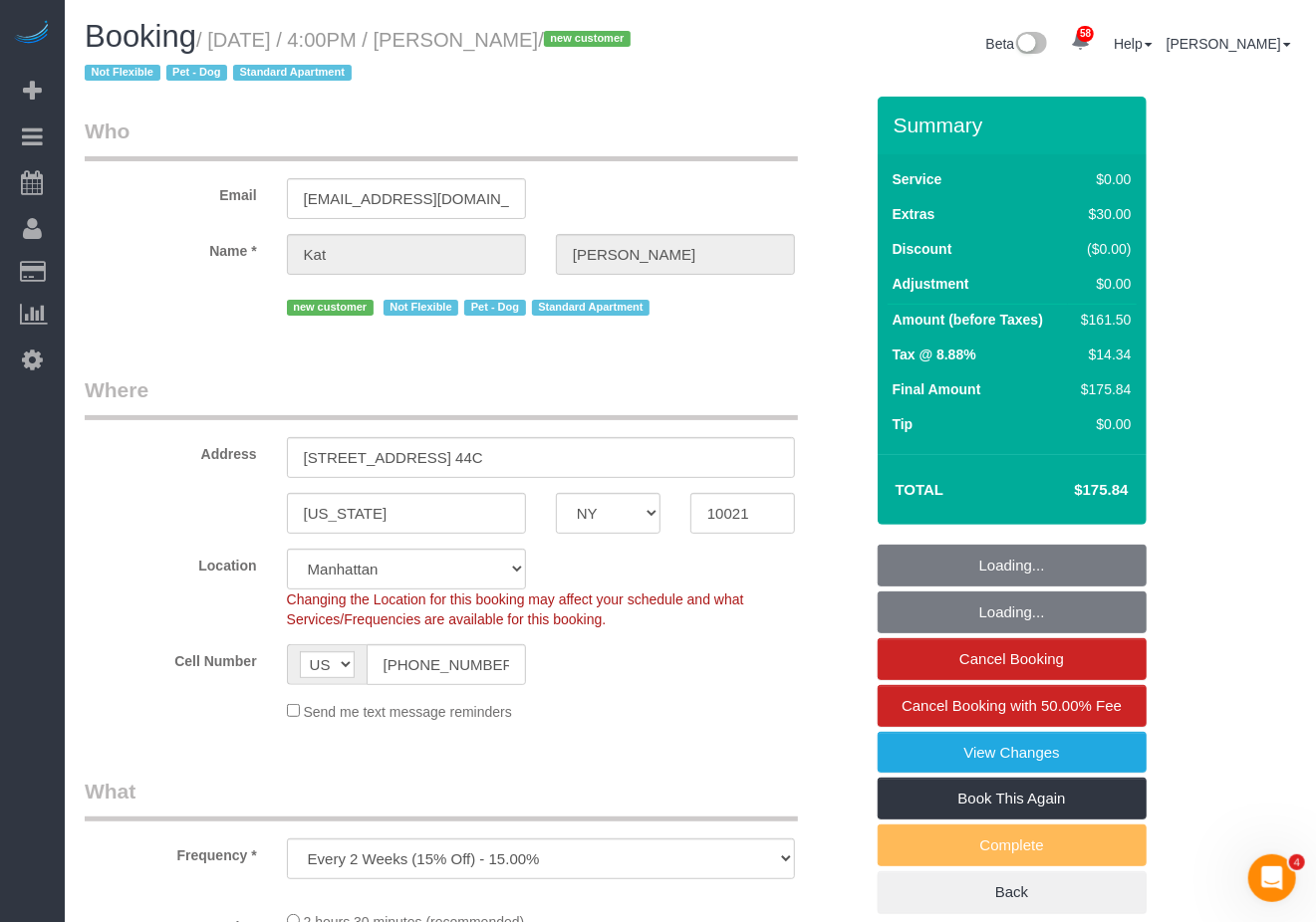 select on "string:stripe-pm_1ReiOj4VGloSiKo7TxkeOL8F" 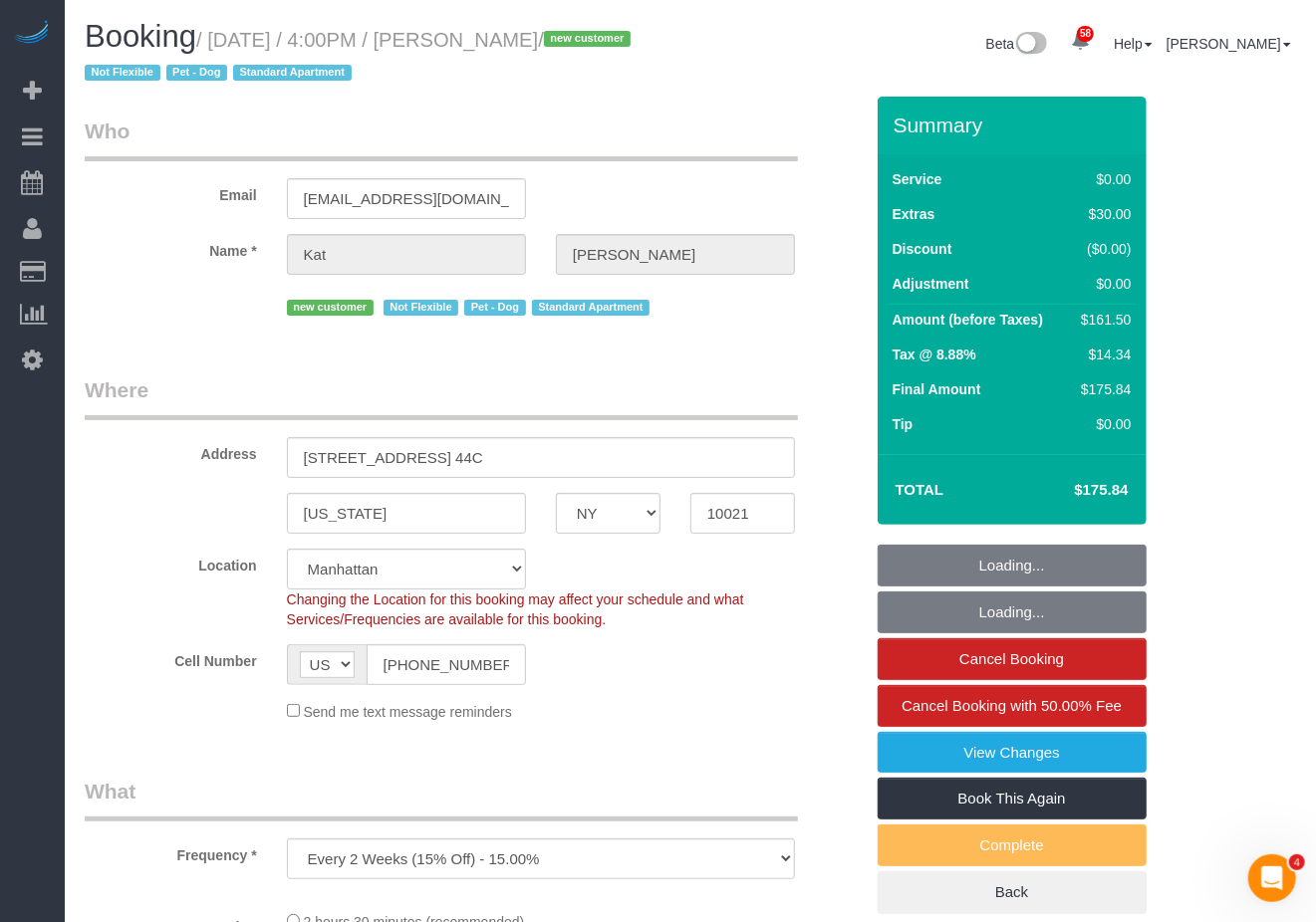 select on "1" 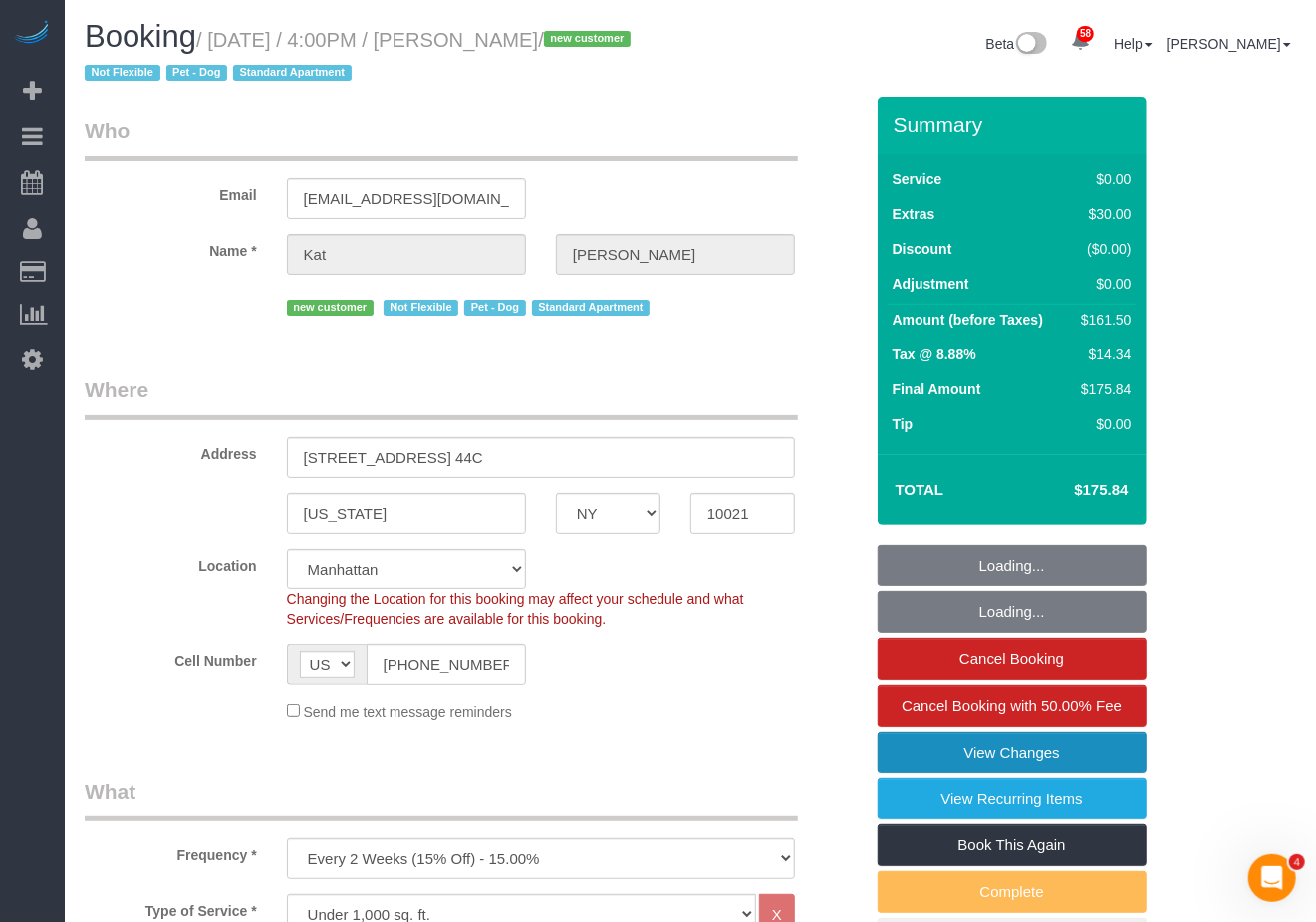 select on "object:1443" 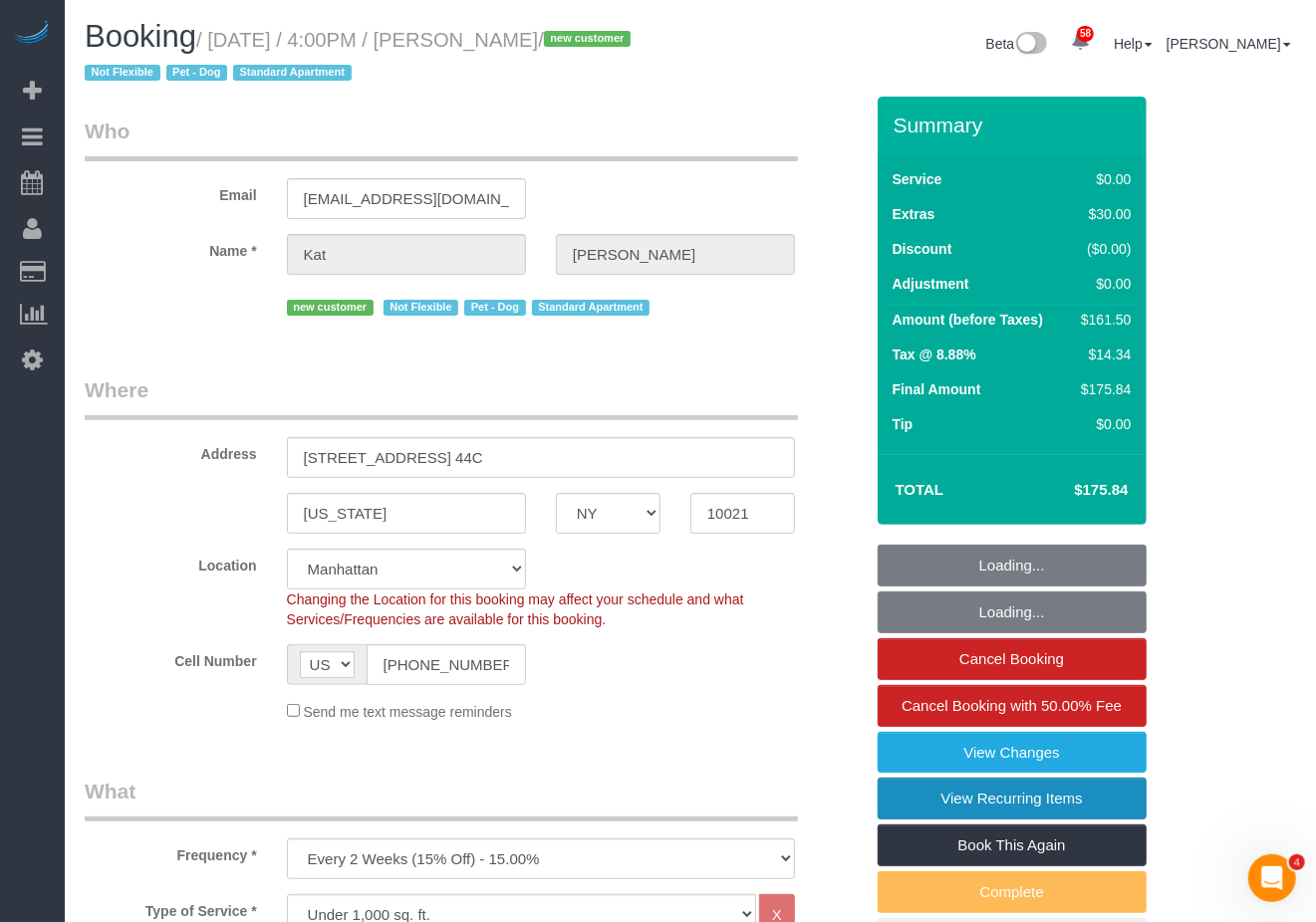 select on "1" 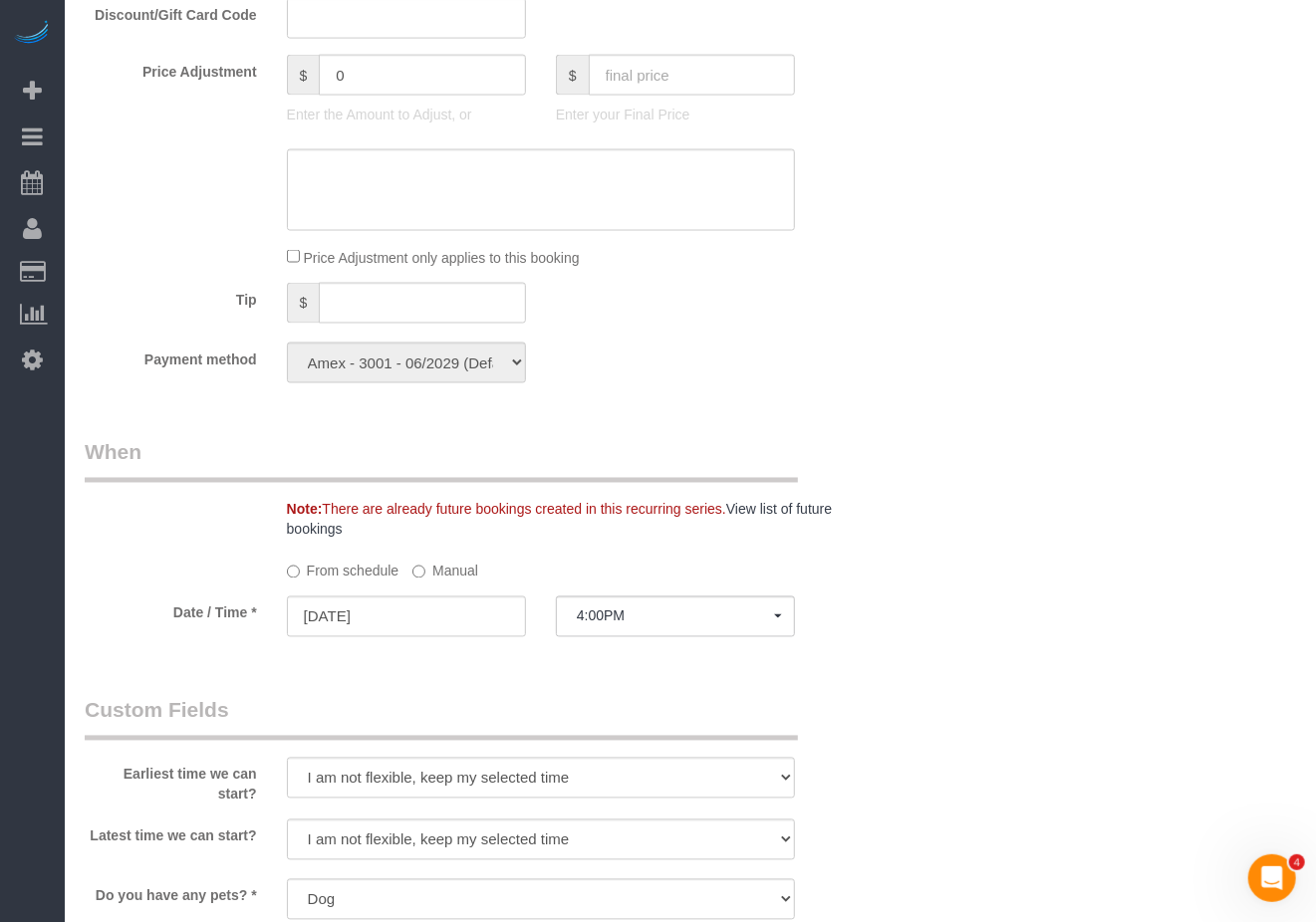 scroll, scrollTop: 1726, scrollLeft: 0, axis: vertical 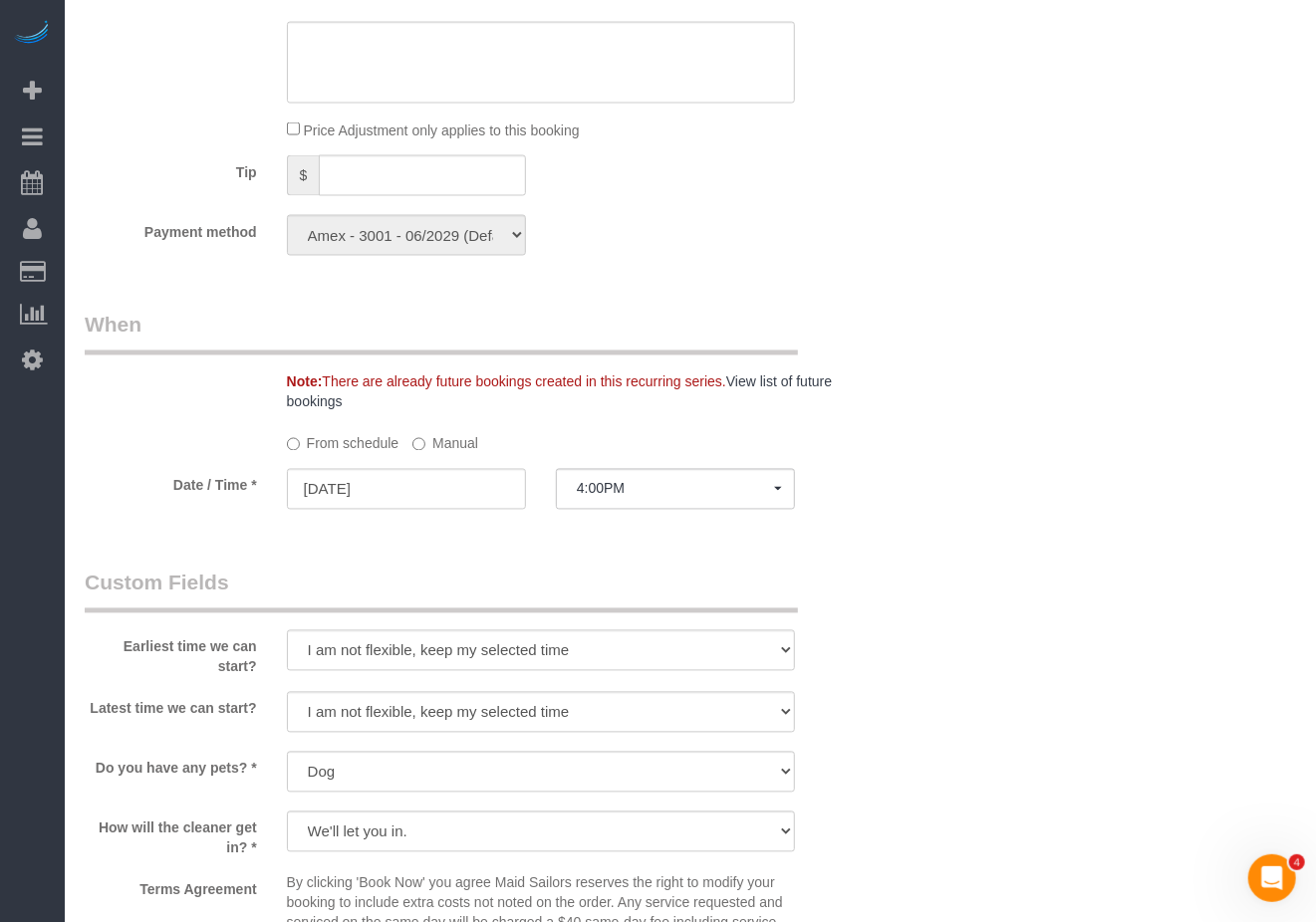 click on "From schedule
Manual
Date / Time *
07/07/2025
4:00PM   Mon July 7th 4:00PM Tue July 8th 10:00AM 11:00AM 12:00PM 1:00PM 2:00PM 3:00PM 4:00PM 5:00PM 6:00PM 7:00PM Wed July 9th 8:00AM 9:00AM 10:00AM 11:00AM 12:00PM 1:00PM 2:00PM 3:00PM 4:00PM 5:00PM 6:00PM 7:00PM Thu July 10th 8:00AM 9:00AM 10:00AM 11:00AM 12:00PM 1:00PM 2:00PM 3:00PM 4:00PM 5:00PM 6:00PM Fri July 11th 8:00AM 9:00AM 10:00AM 11:00AM 12:00PM 1:00PM 2:00PM 3:00PM 4:00PM 5:00PM 6:00PM 7:00PM --:-- 4:00PM 10:00AM 11:00AM 12:00PM 1:00PM 2:00PM 3:00PM 4:00PM 5:00PM 6:00PM 7:00PM 8:00AM 9:00AM 10:00AM 11:00AM 12:00PM 1:00PM 2:00PM 3:00PM 4:00PM 5:00PM 6:00PM 7:00PM 8:00AM 9:00AM 10:00AM 11:00AM 12:00PM 1:00PM 2:00PM 3:00PM 4:00PM 5:00PM 6:00PM 8:00AM 9:00AM 10:00AM 11:00AM 12:00PM 1:00PM 2:00PM 3:00PM 4:00PM 5:00PM 6:00PM 7:00PM" 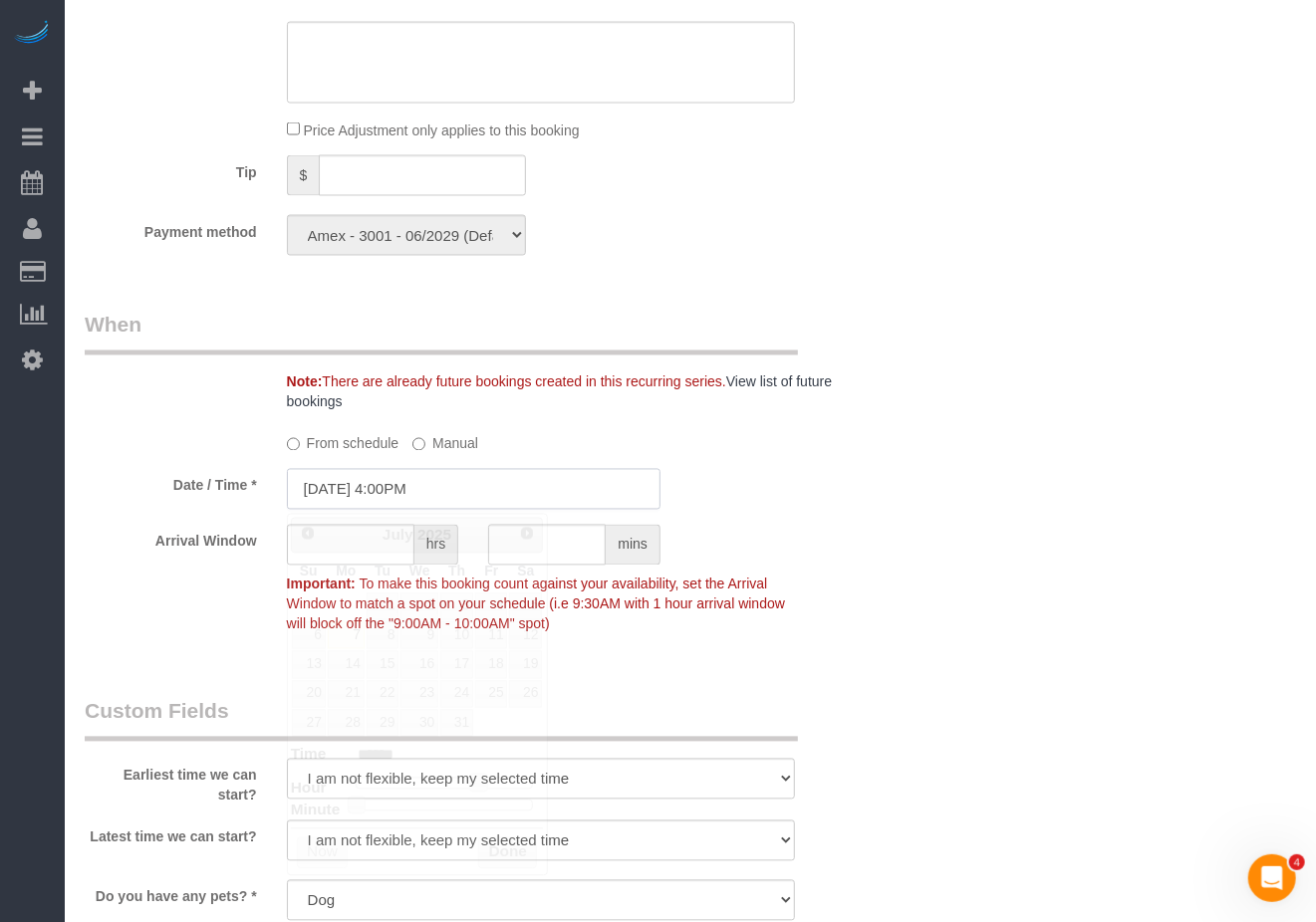 click on "07/07/2025 4:00PM" at bounding box center [473, 489] 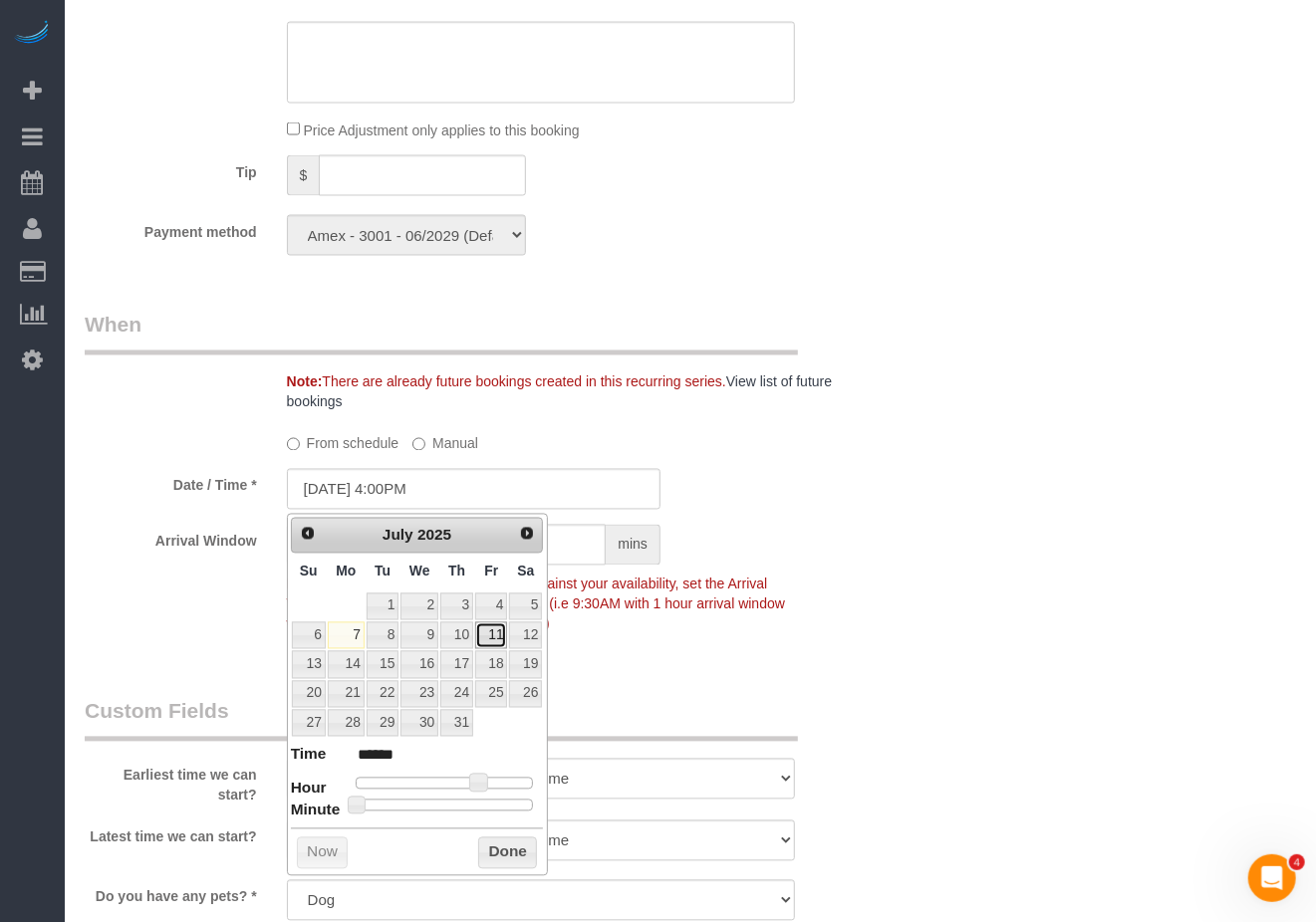click on "11" at bounding box center (491, 635) 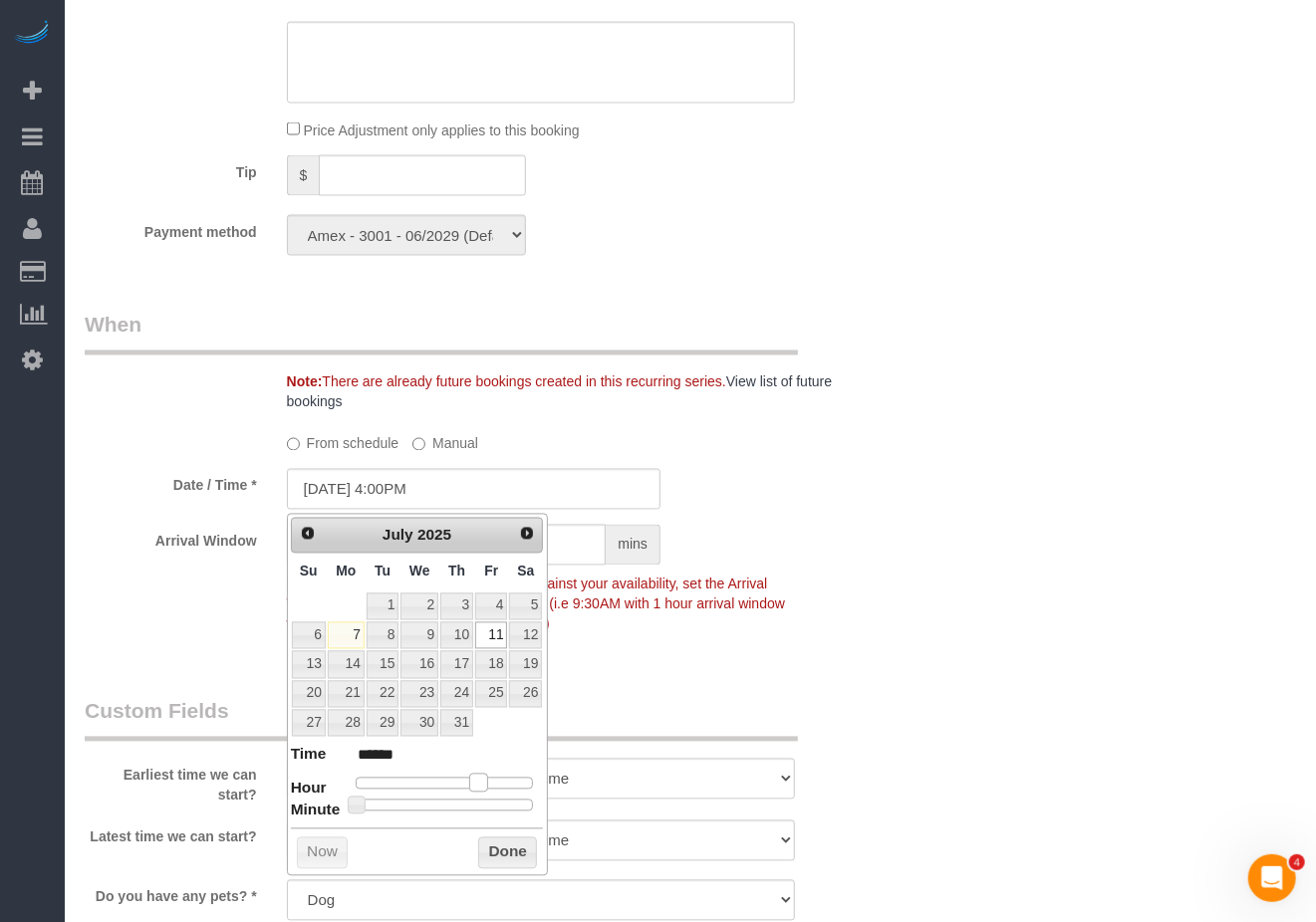 type on "07/11/2025 3:00PM" 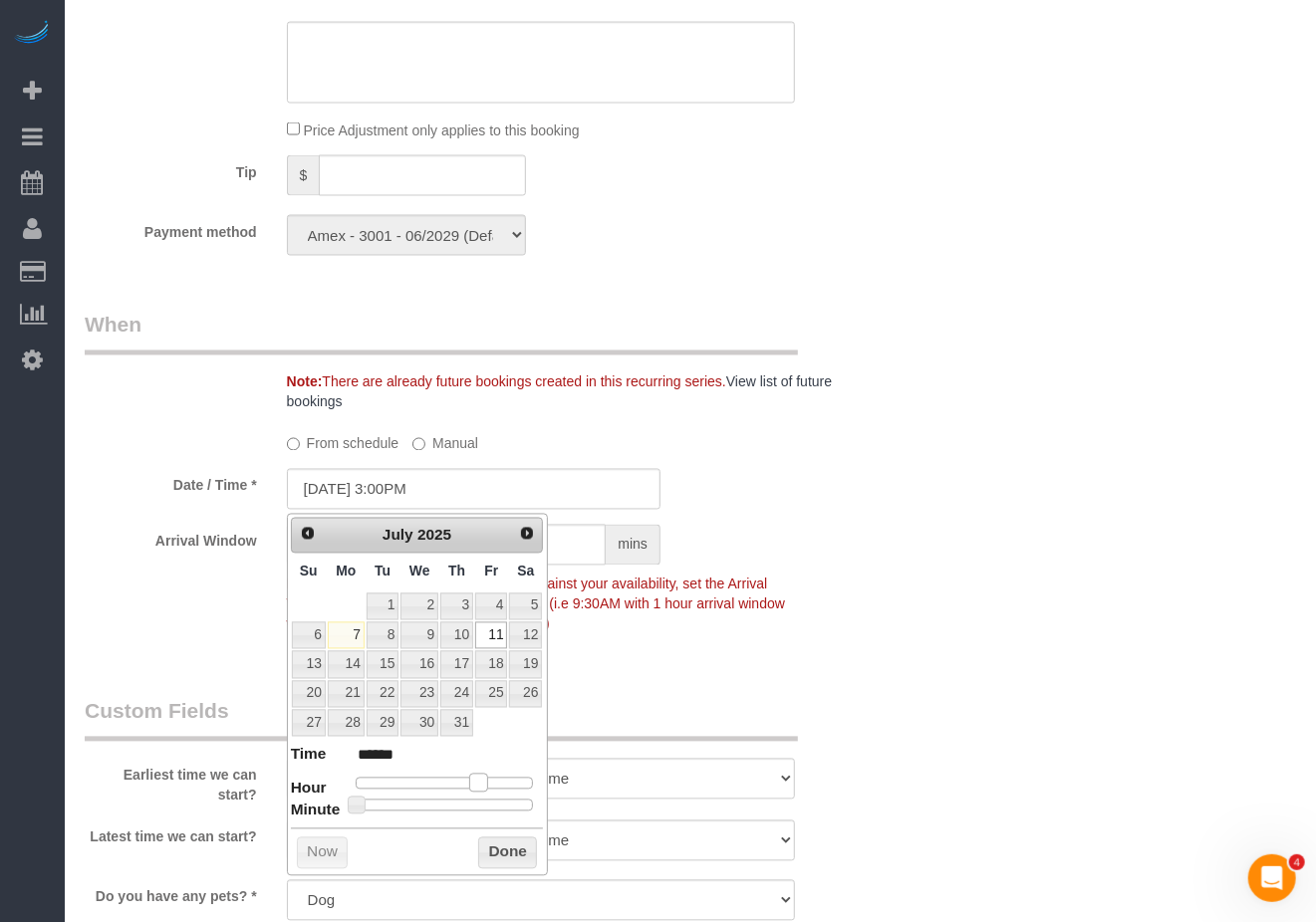 type on "07/11/2025 2:00PM" 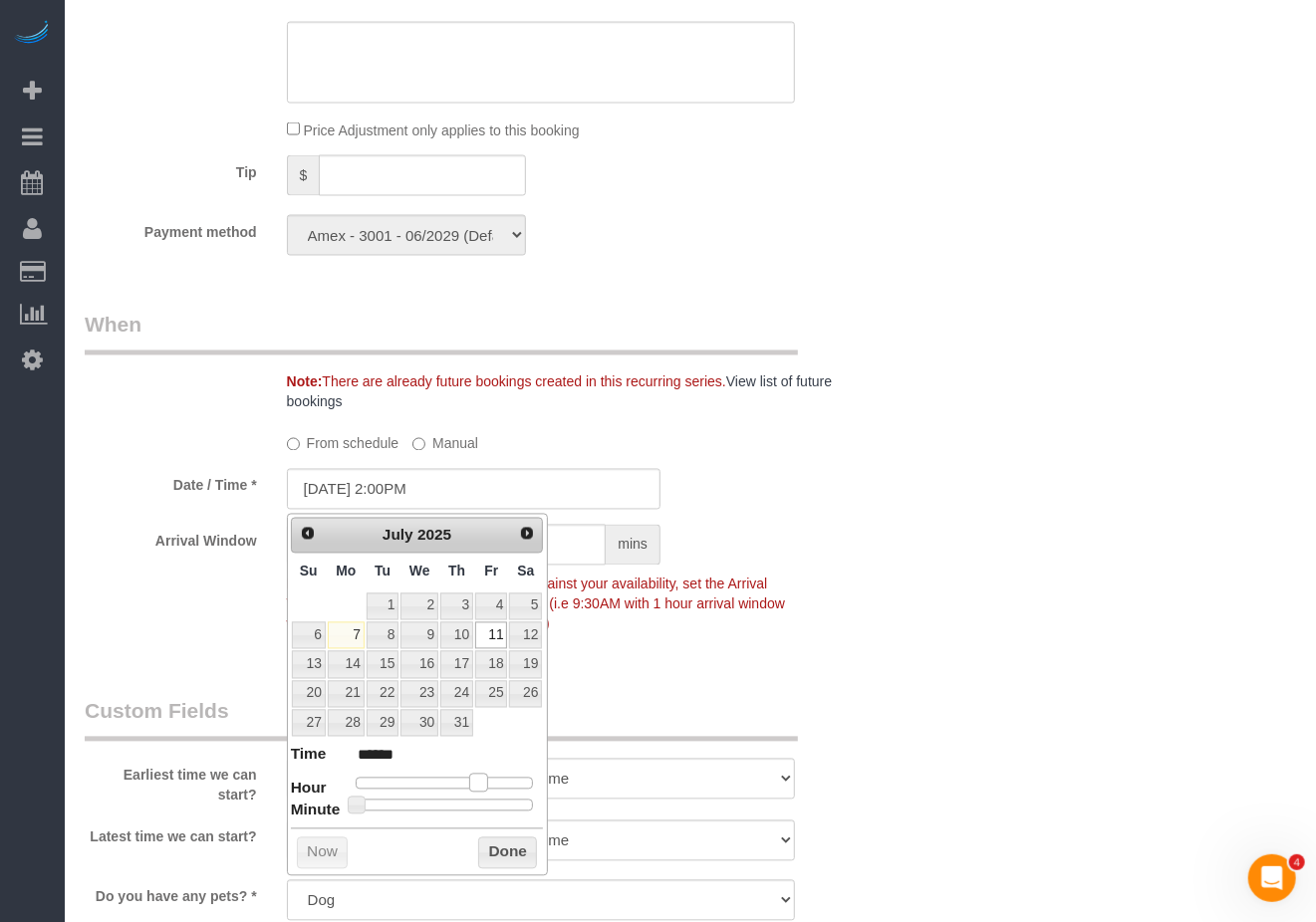 type on "07/11/2025 1:00PM" 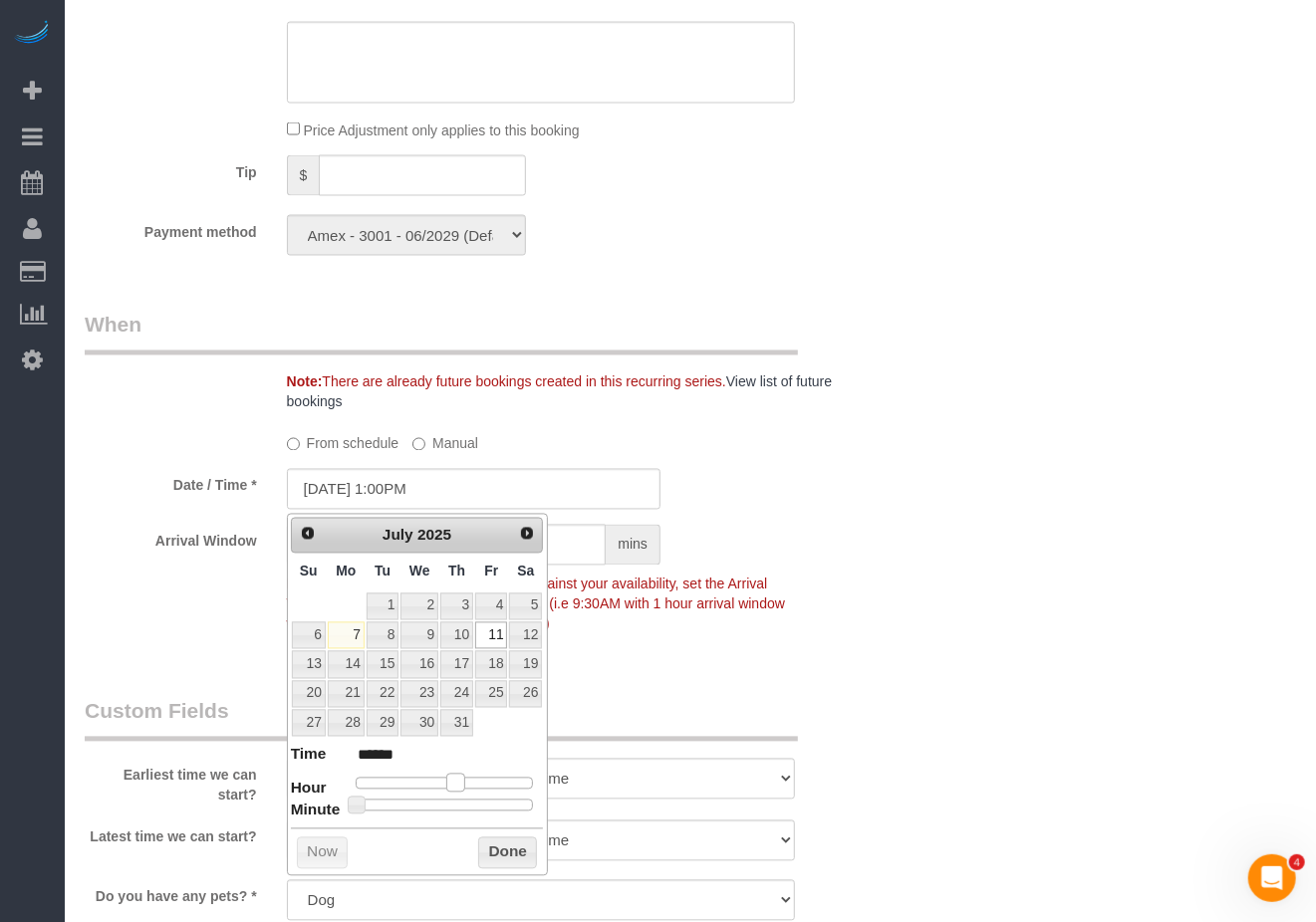 type on "07/11/2025 12:00PM" 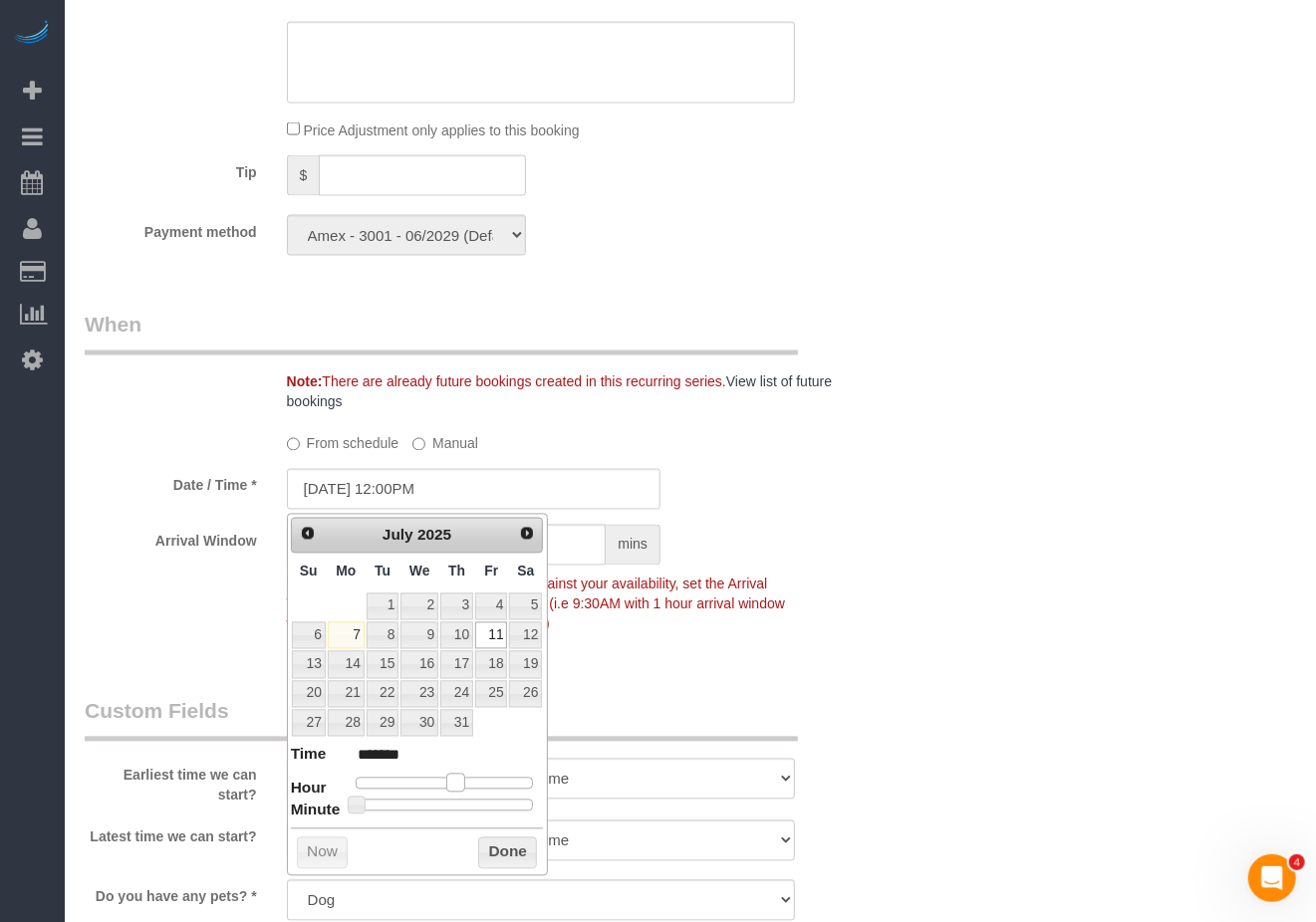 type on "07/11/2025 11:00AM" 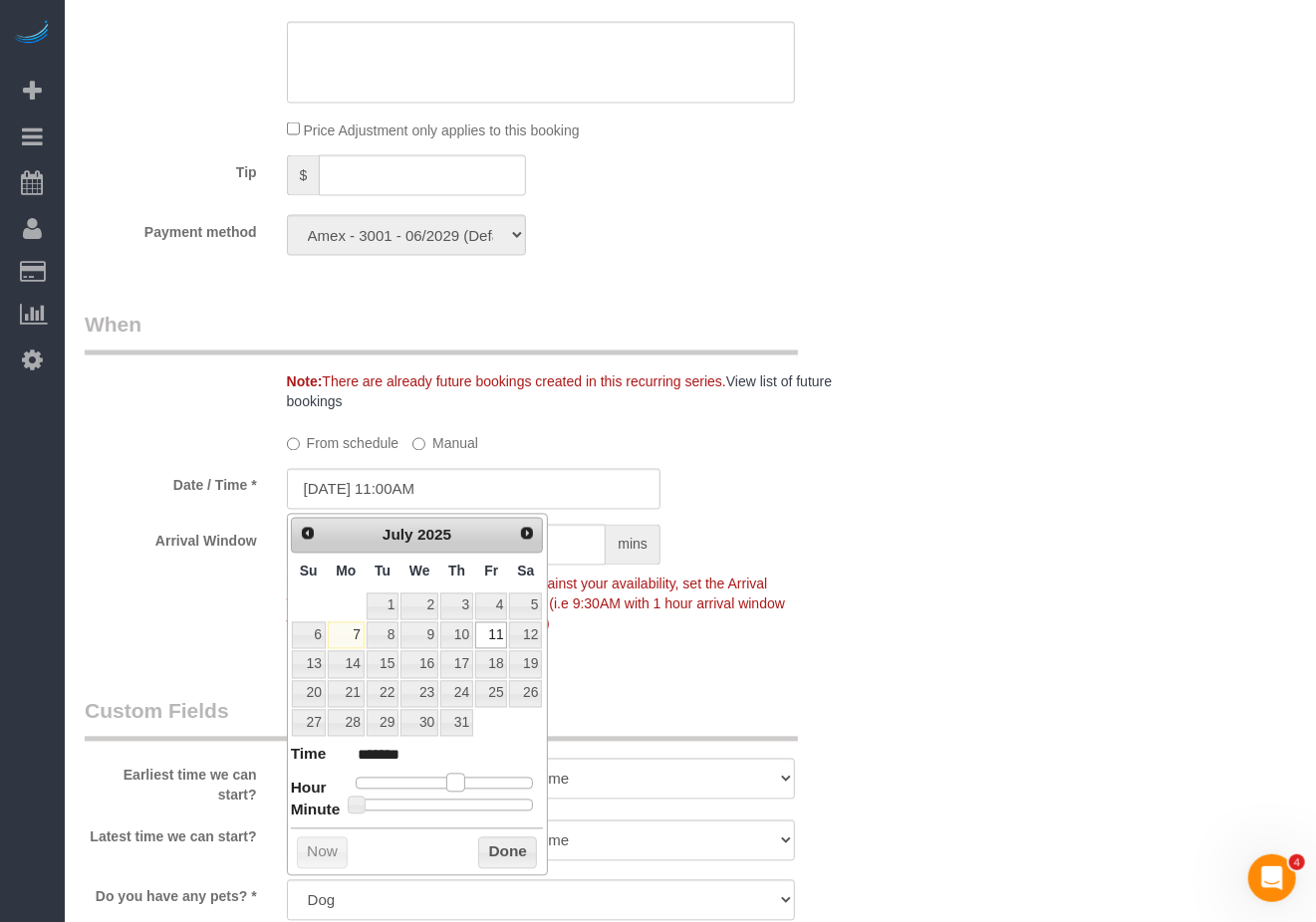 type on "07/11/2025 10:00AM" 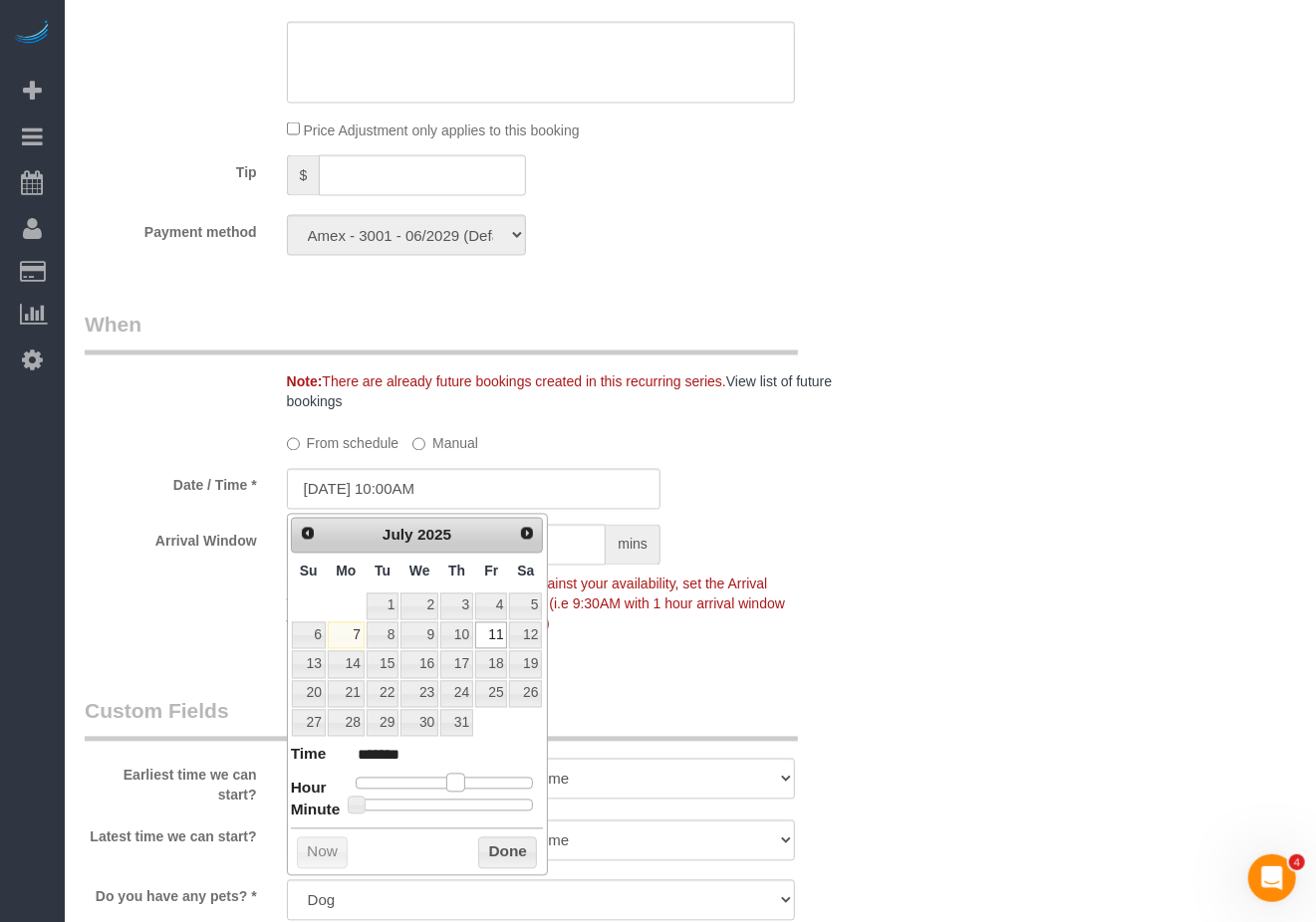 type on "07/11/2025 9:00AM" 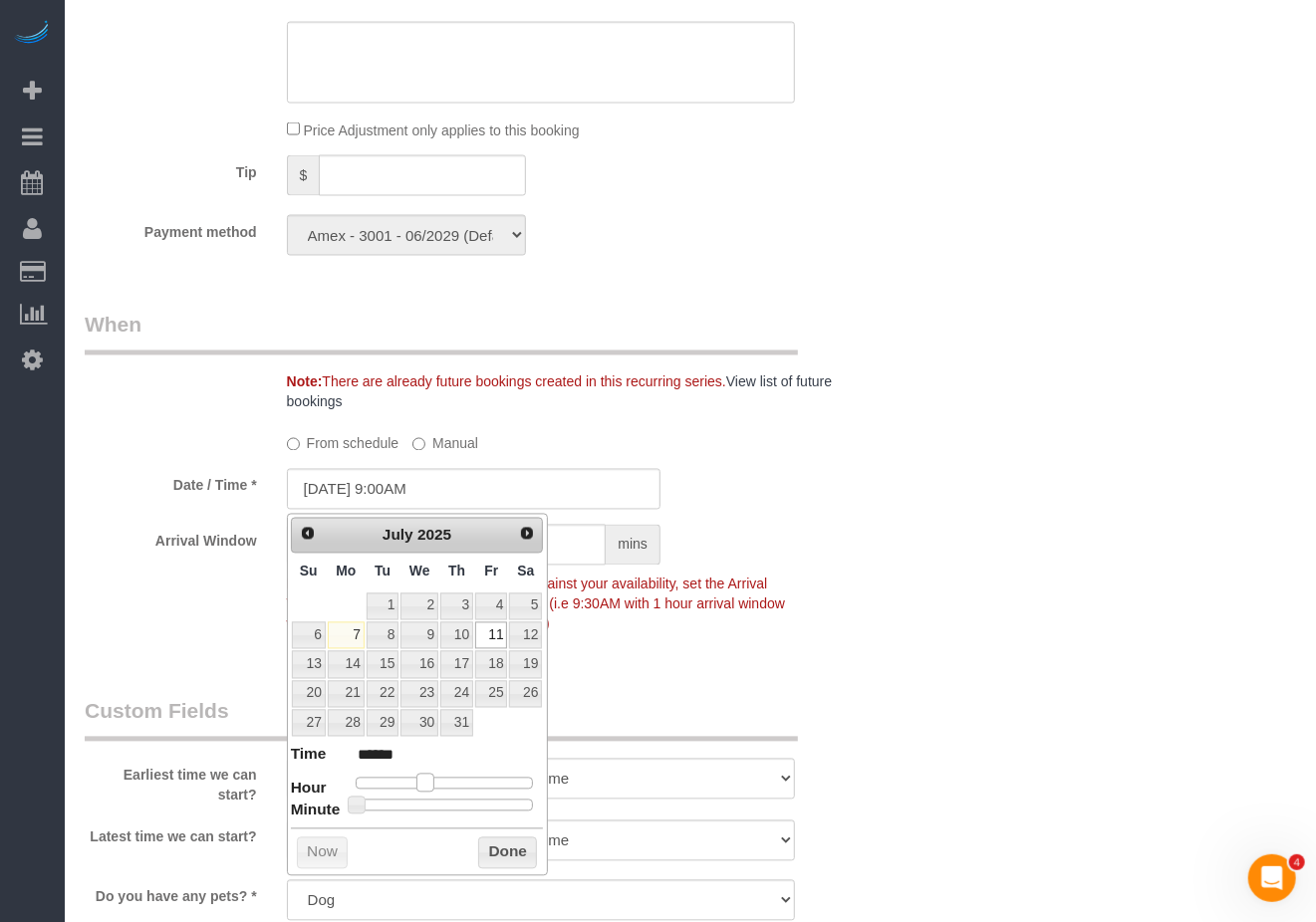 type on "07/11/2025 8:00AM" 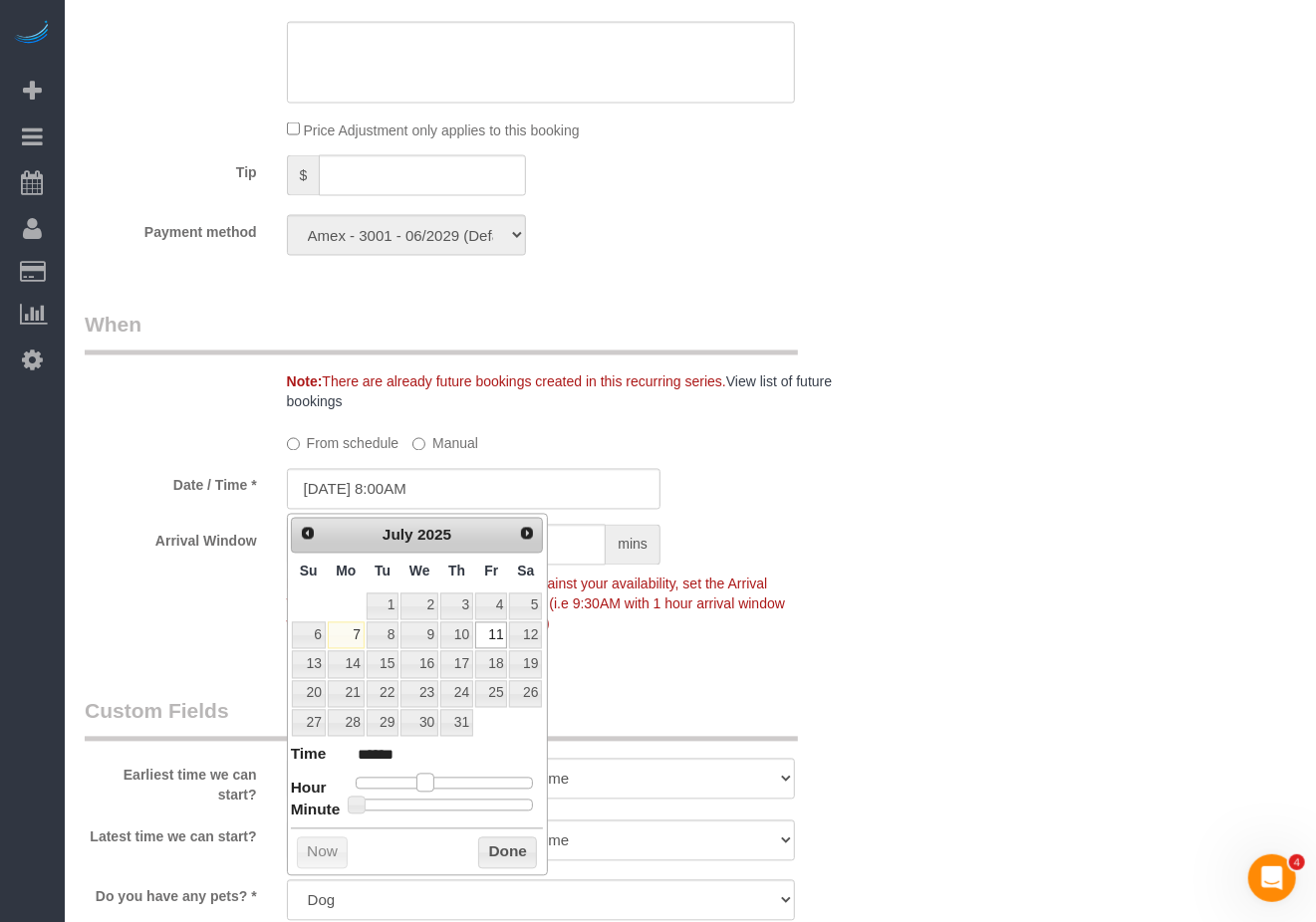 type on "07/11/2025 7:00AM" 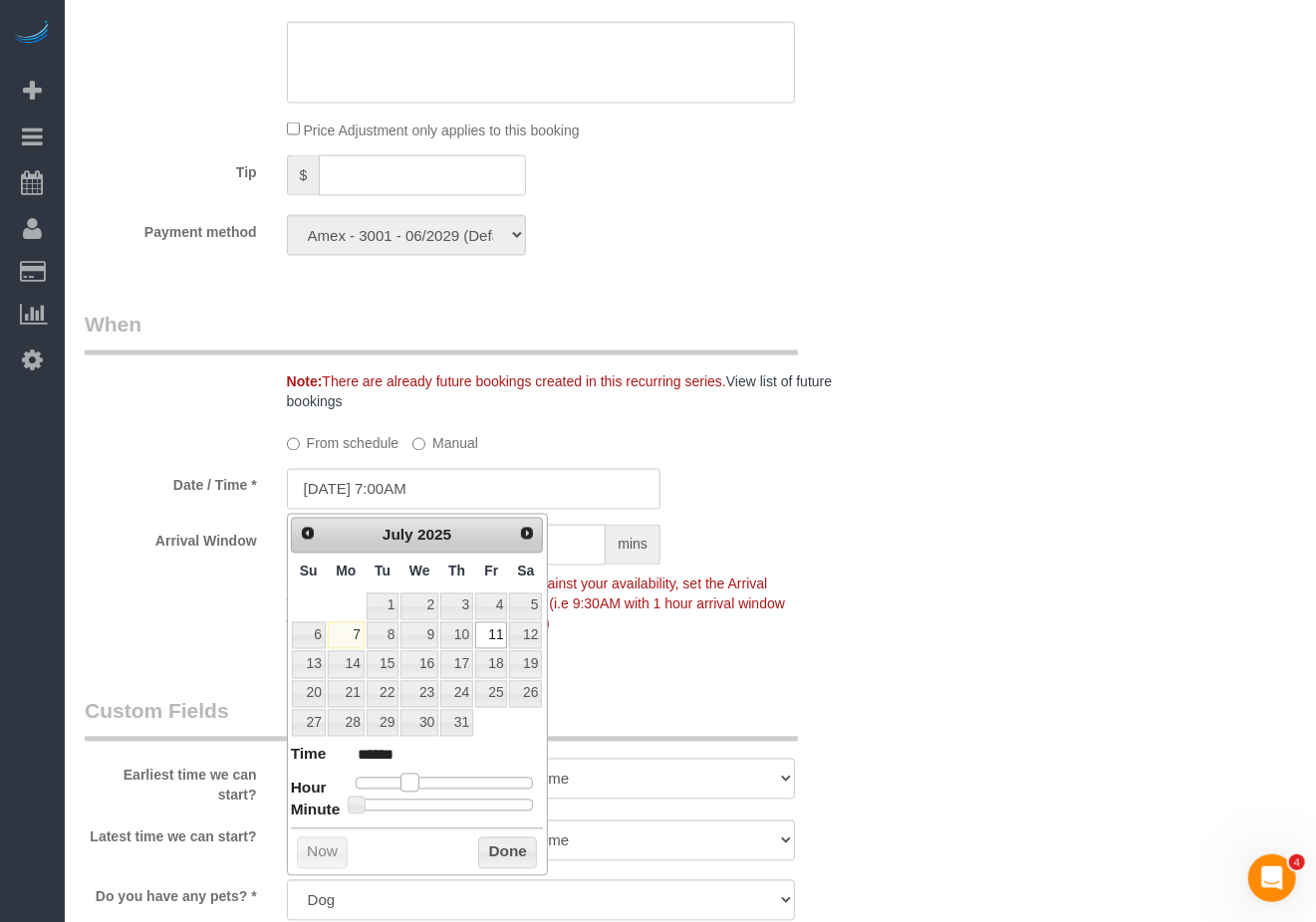 type on "07/11/2025 8:00AM" 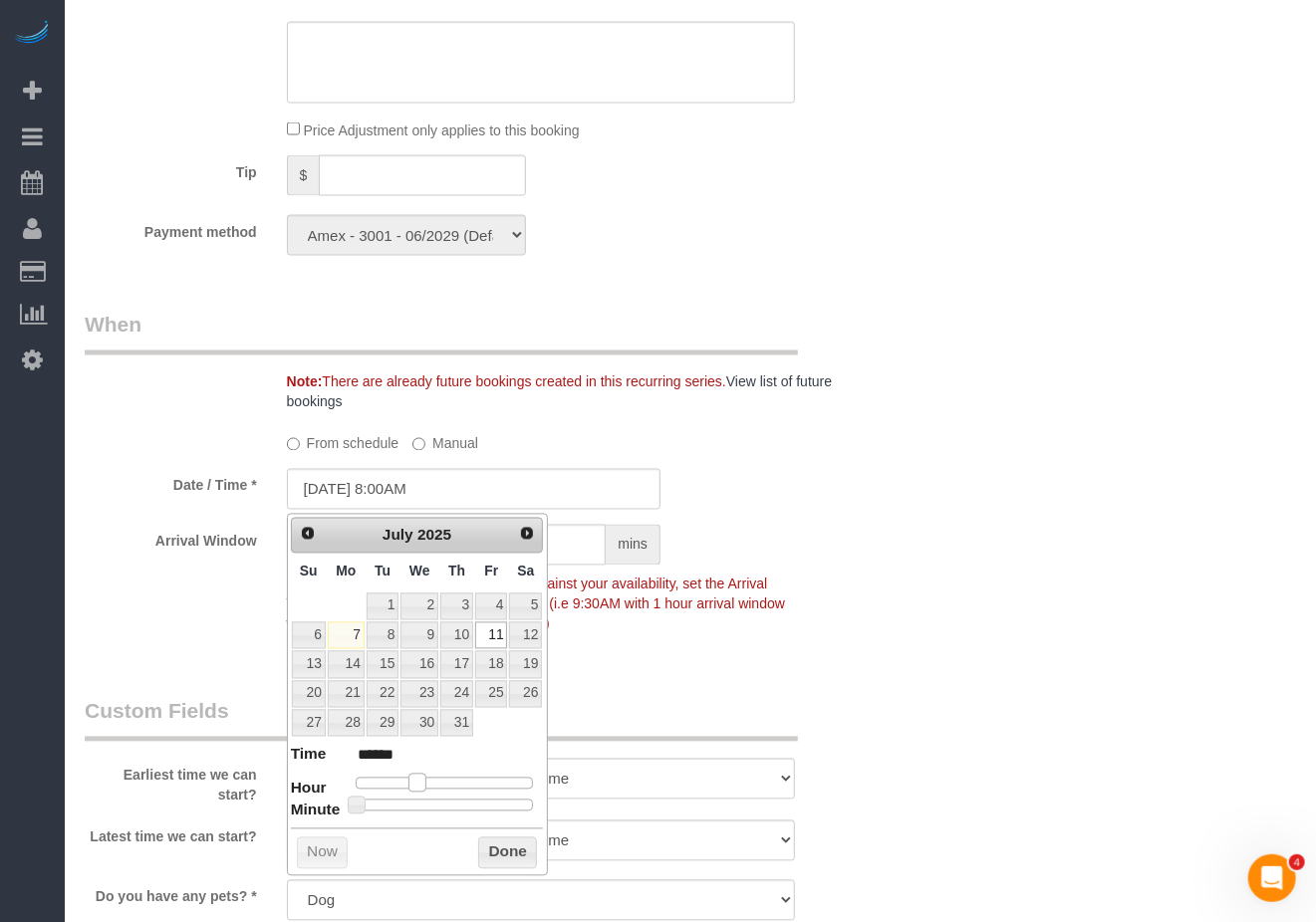 type on "07/11/2025 9:00AM" 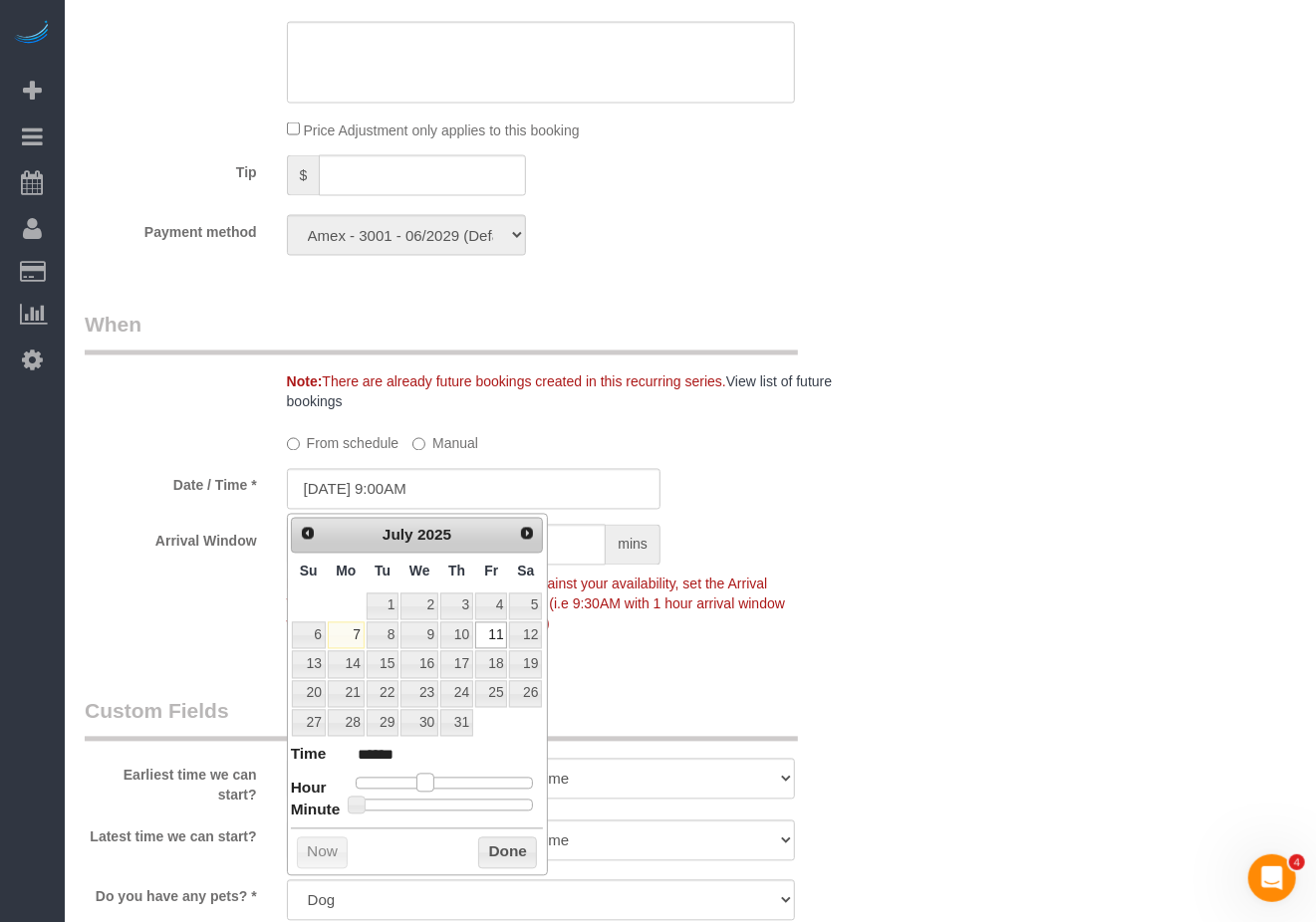 type on "07/11/2025 10:00AM" 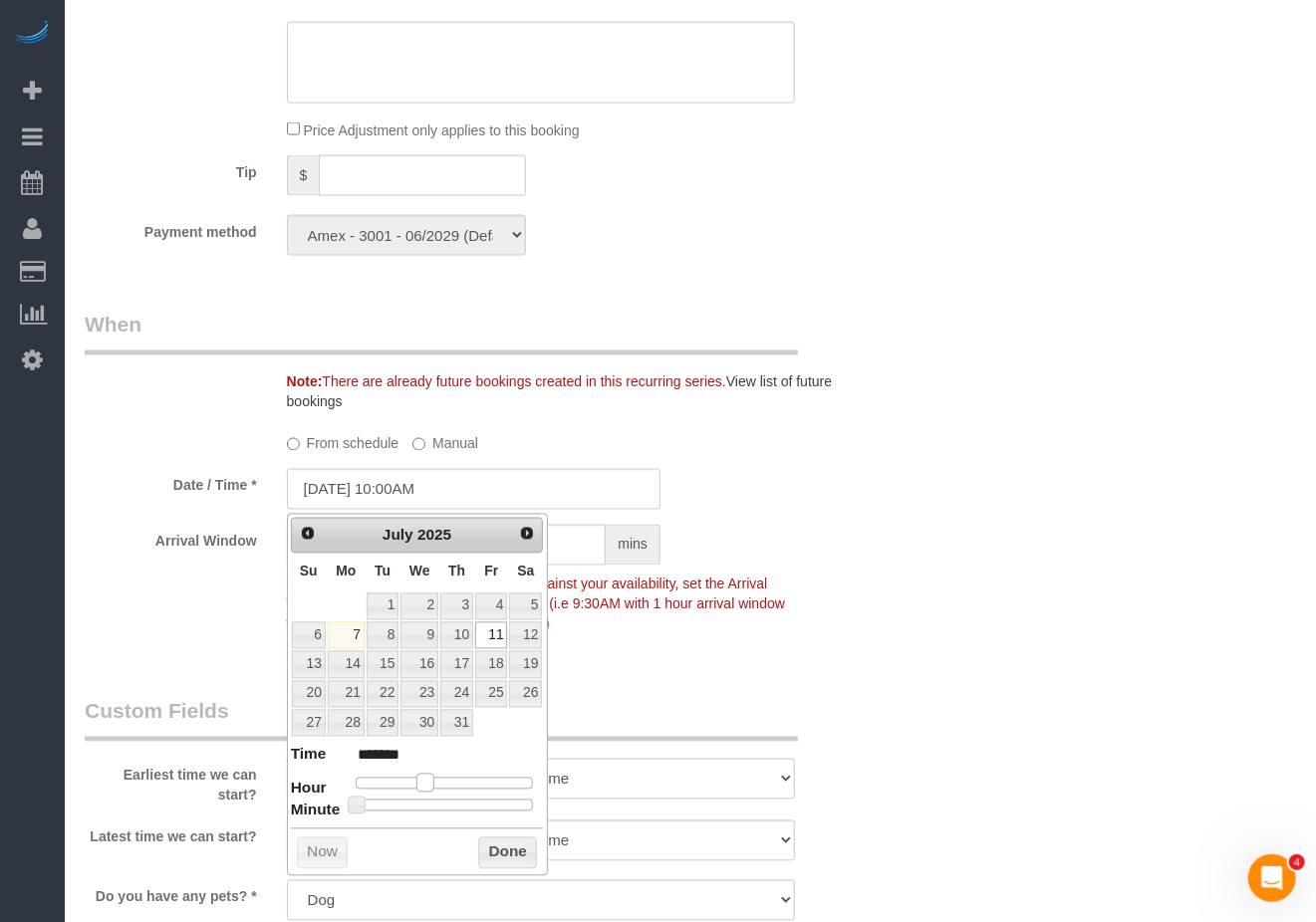 type on "07/11/2025 11:00AM" 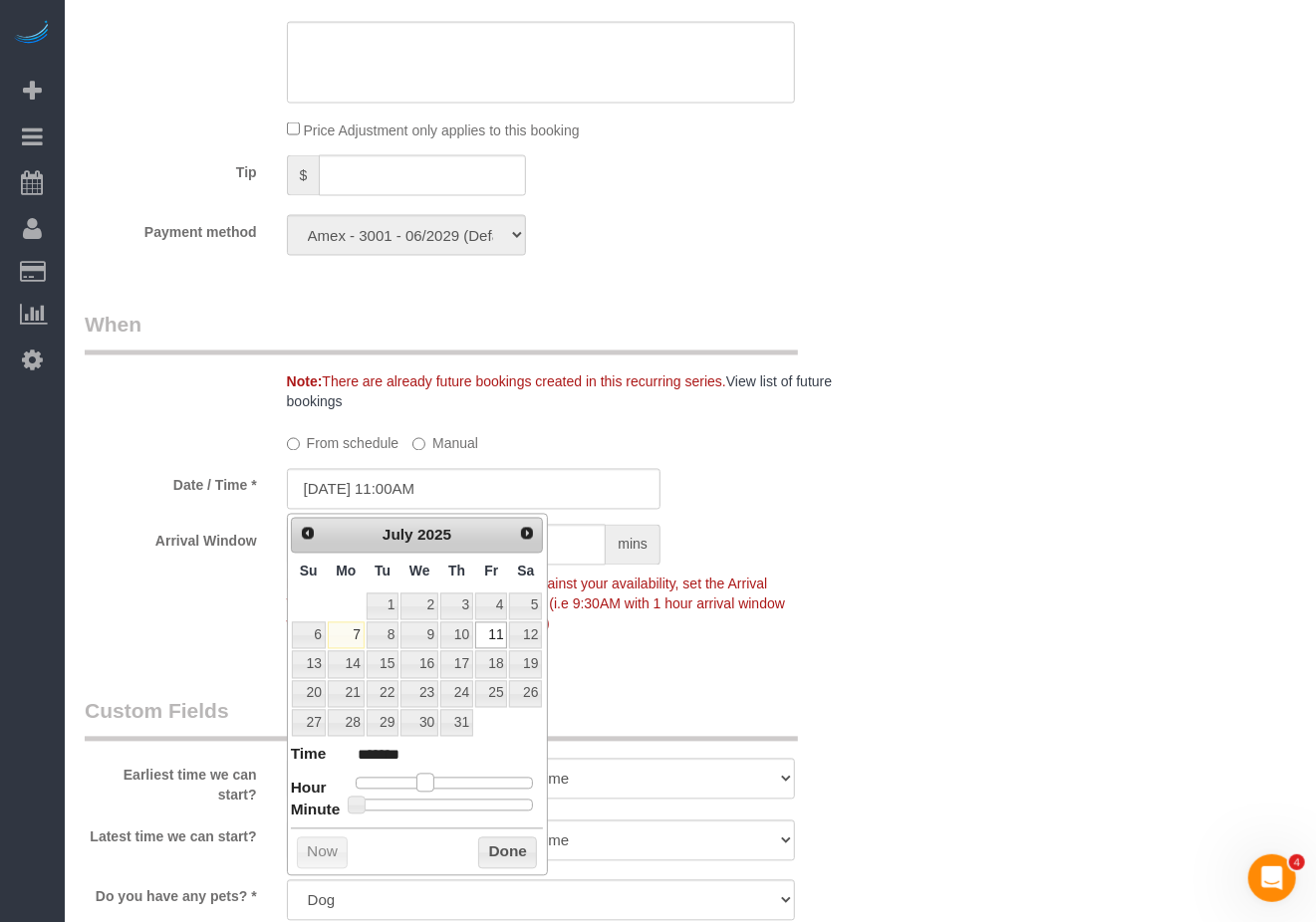 type on "07/11/2025 12:00PM" 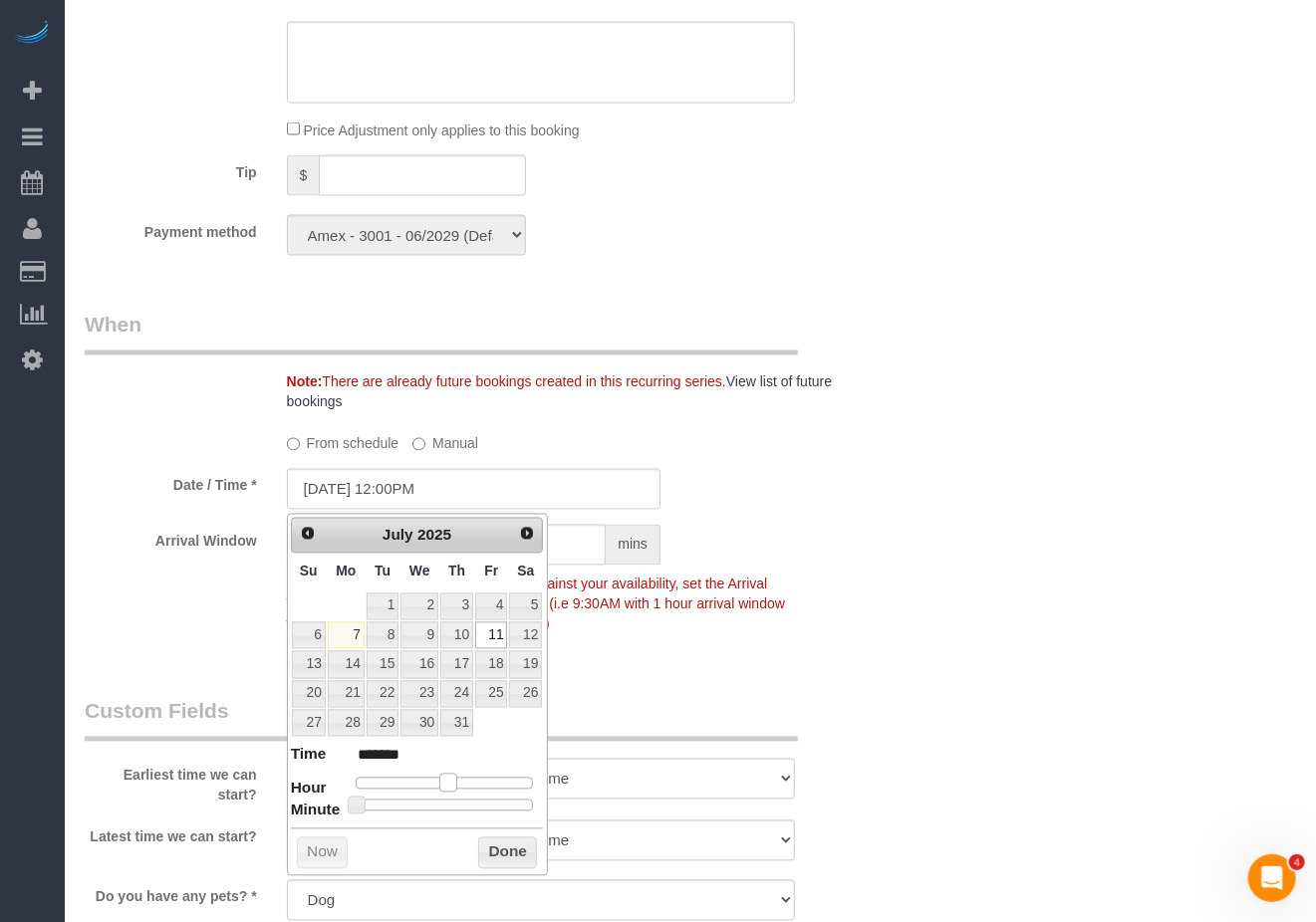 type on "07/11/2025 1:00PM" 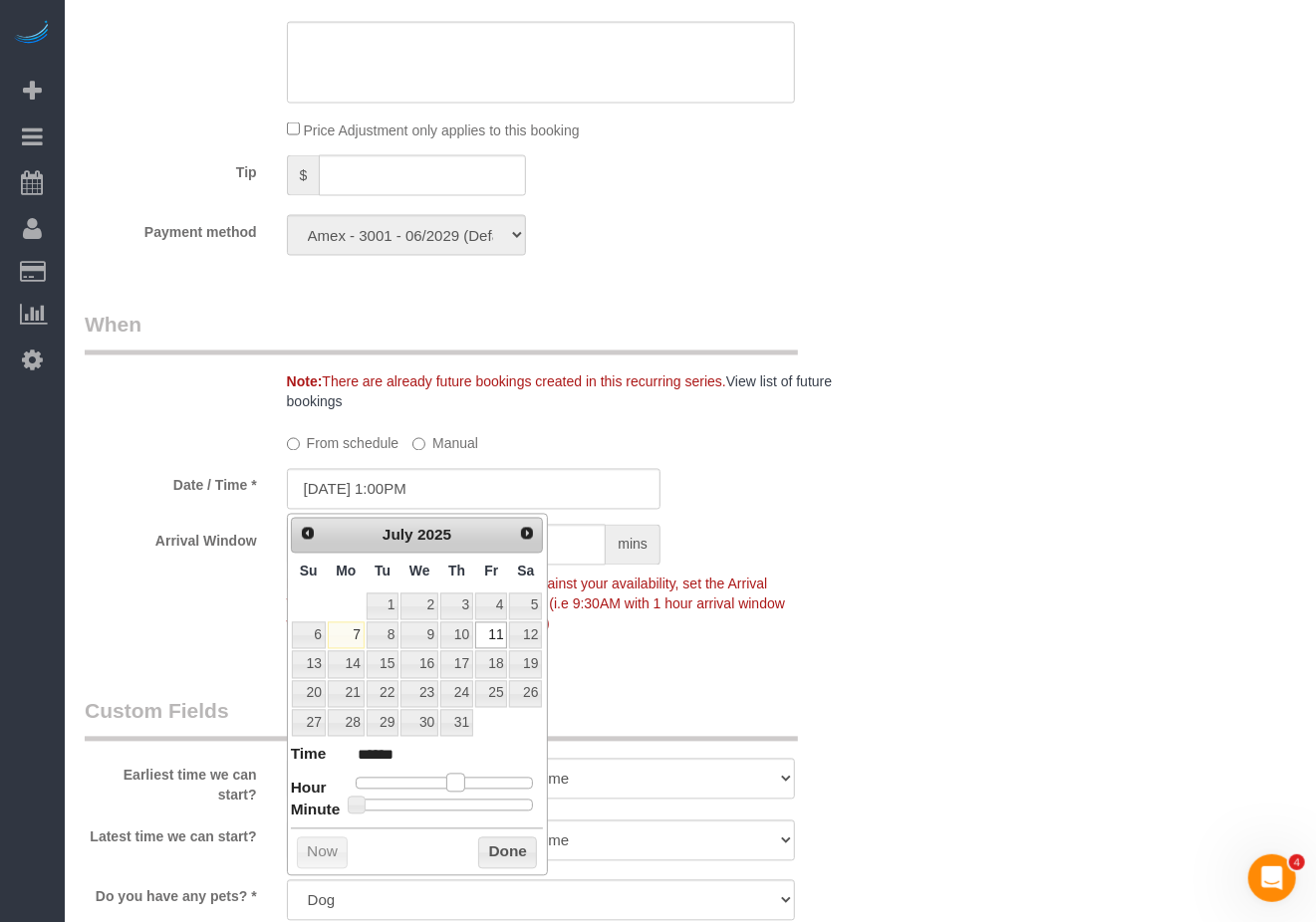 type on "07/11/2025 2:00PM" 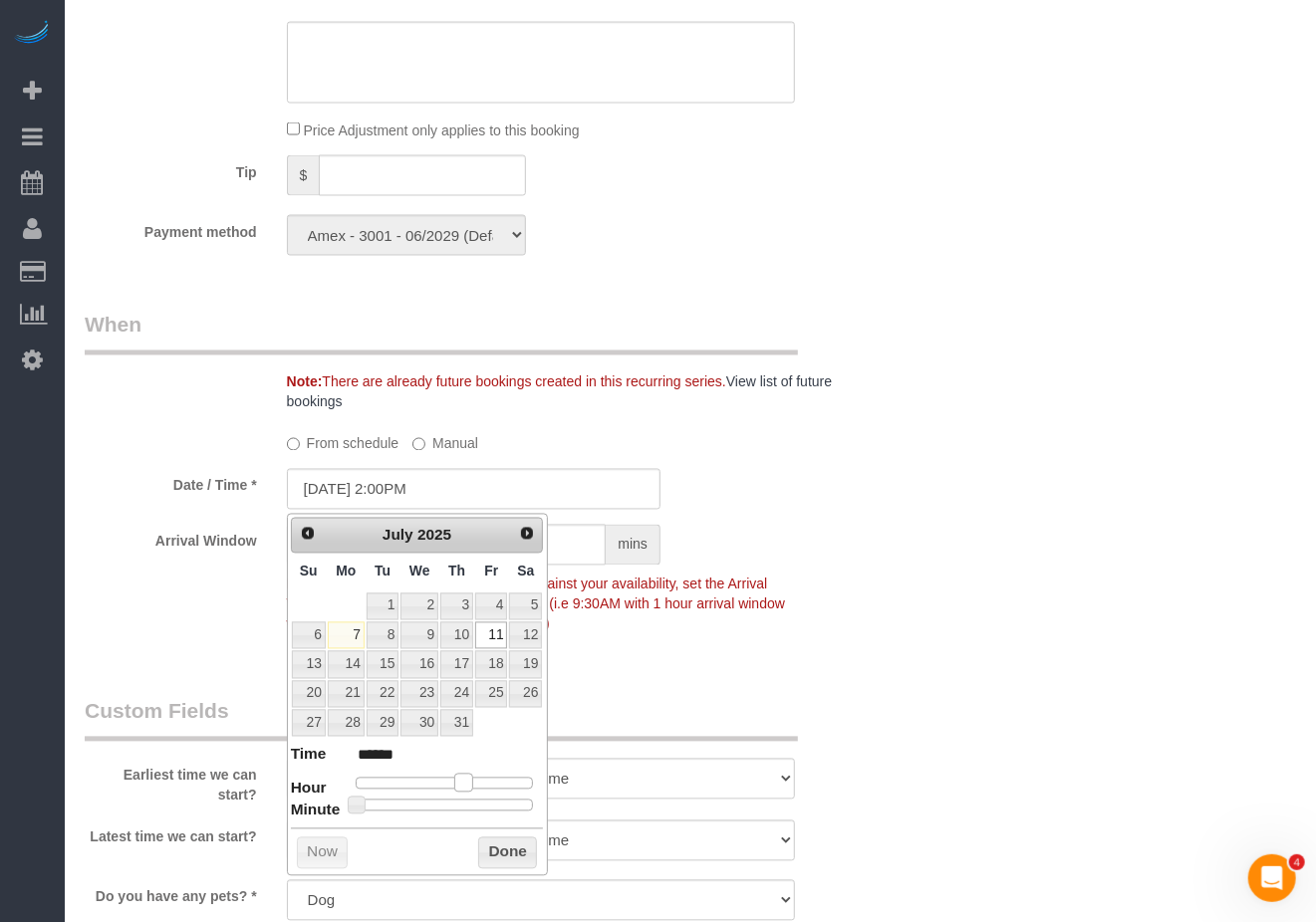 drag, startPoint x: 474, startPoint y: 785, endPoint x: 462, endPoint y: 790, distance: 13 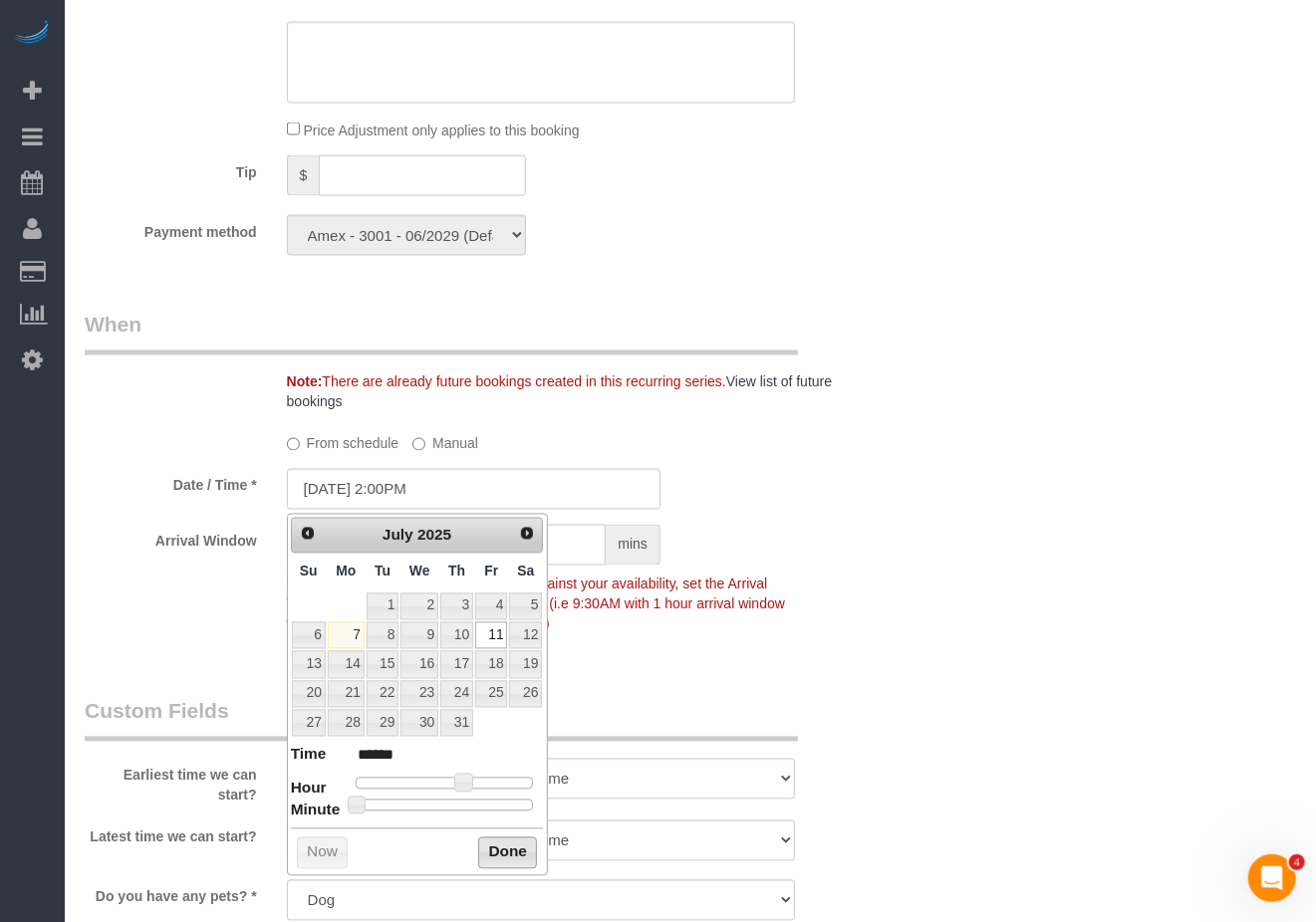 click on "Done" at bounding box center (507, 853) 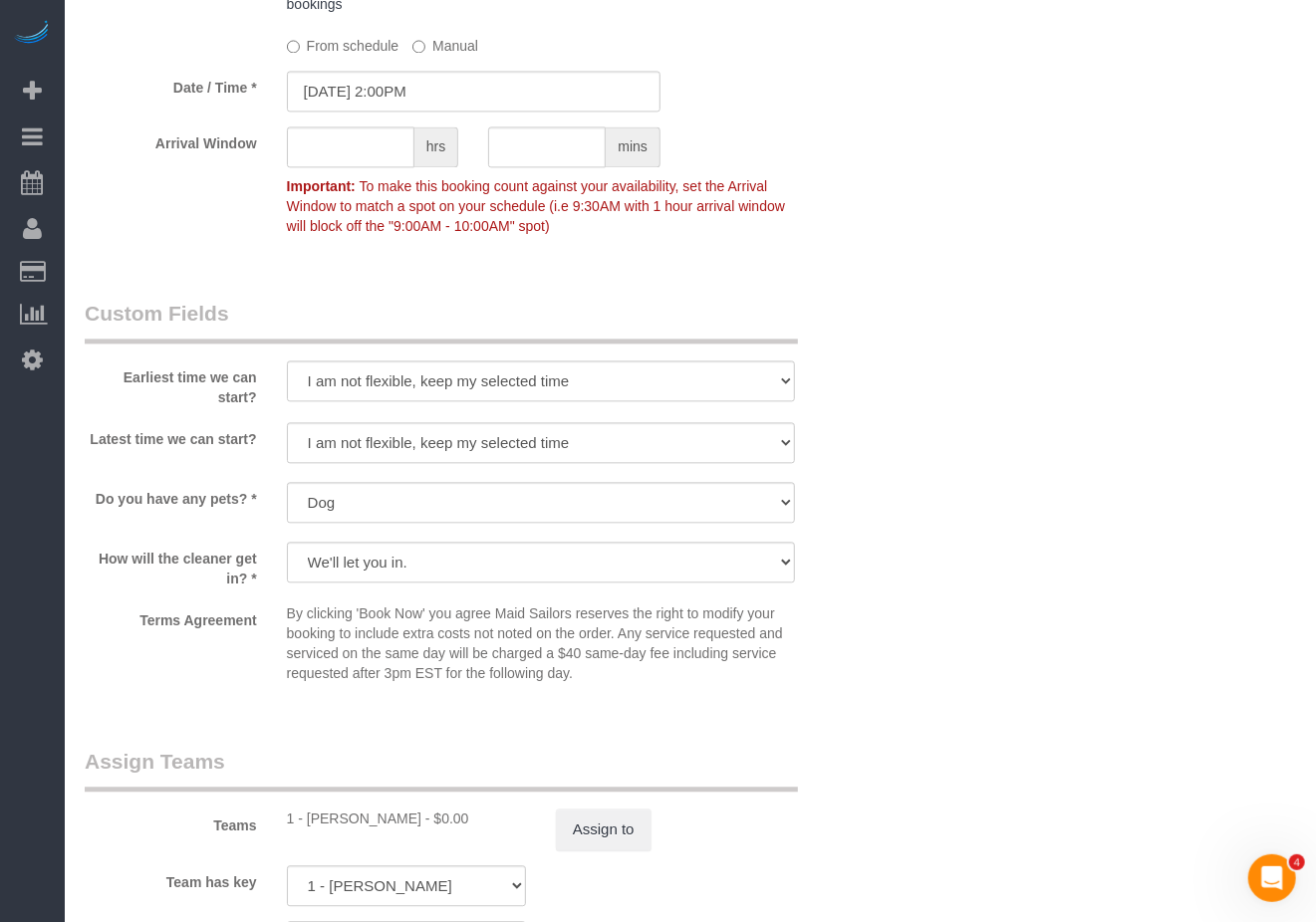 scroll, scrollTop: 2256, scrollLeft: 0, axis: vertical 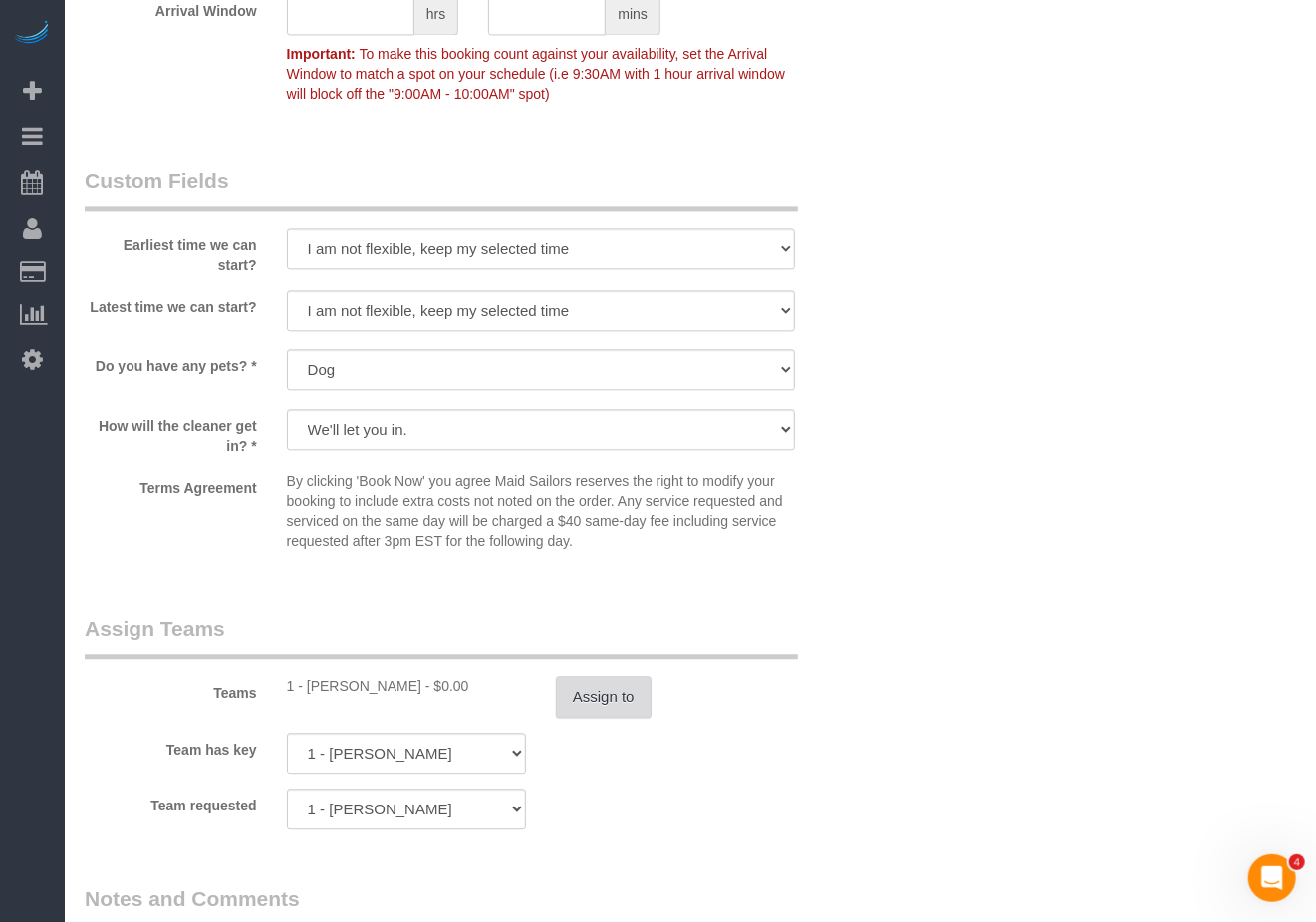 click on "Assign to" at bounding box center [604, 697] 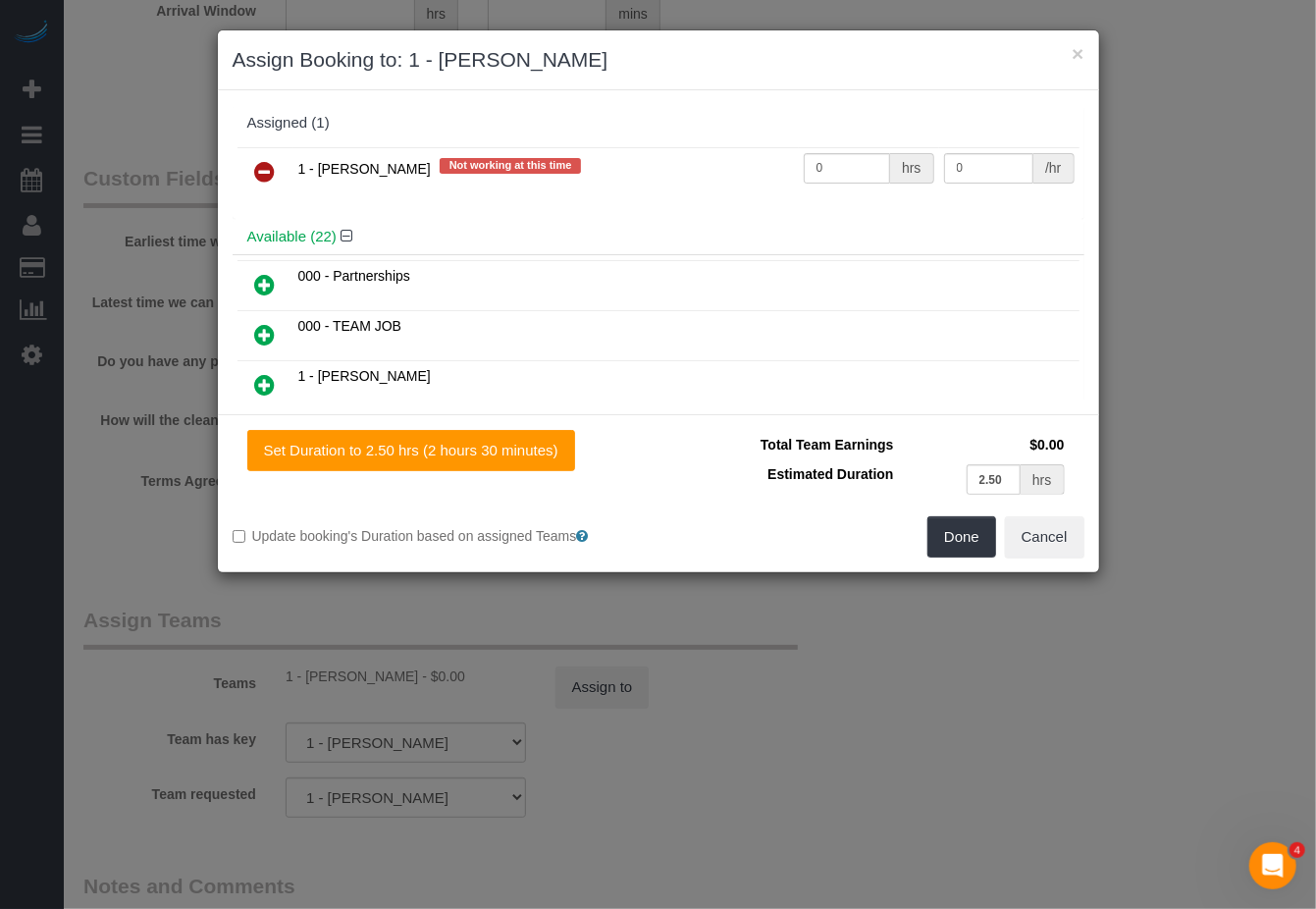 click at bounding box center (265, 172) 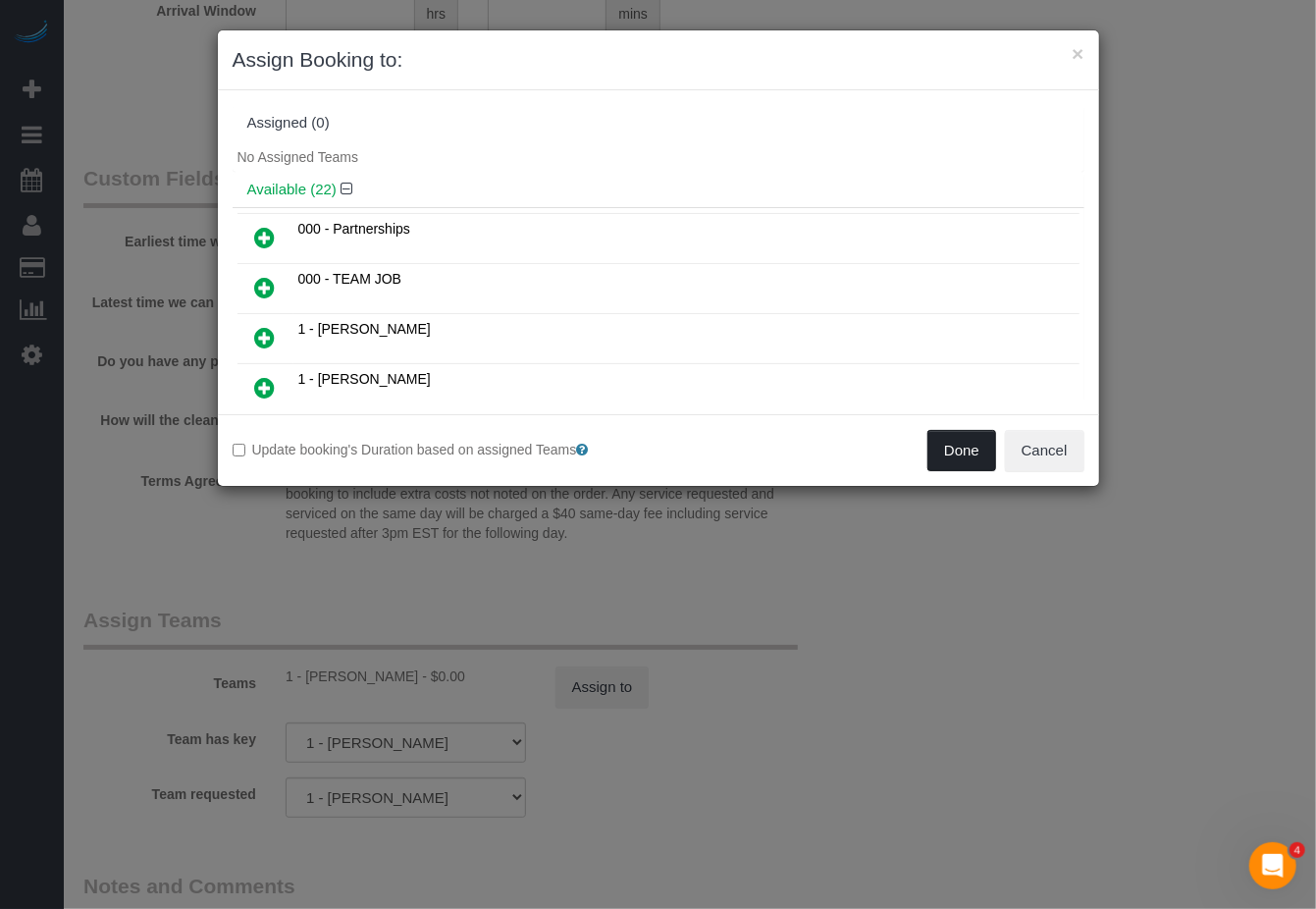 click on "Done" at bounding box center (962, 451) 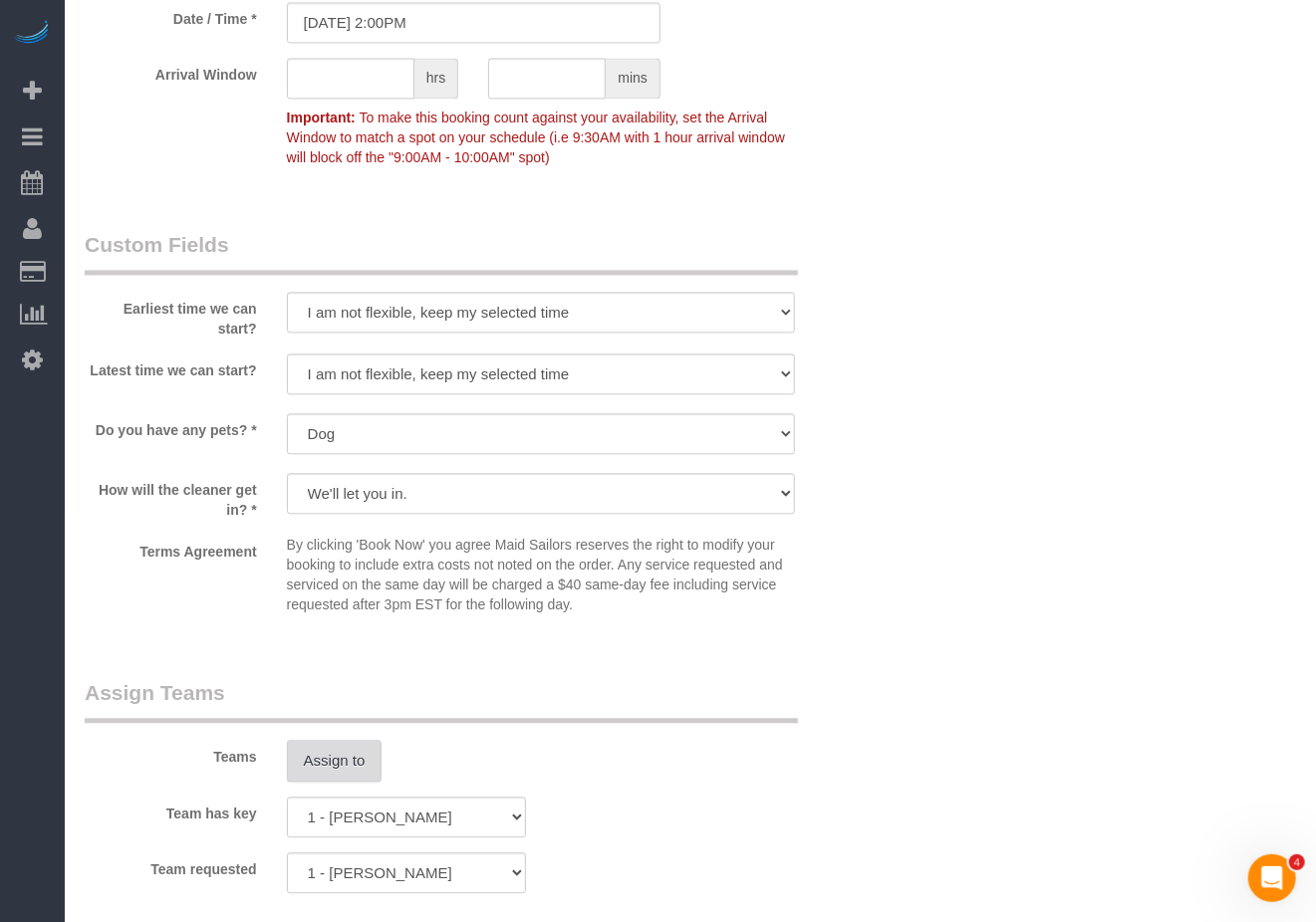 scroll, scrollTop: 2256, scrollLeft: 0, axis: vertical 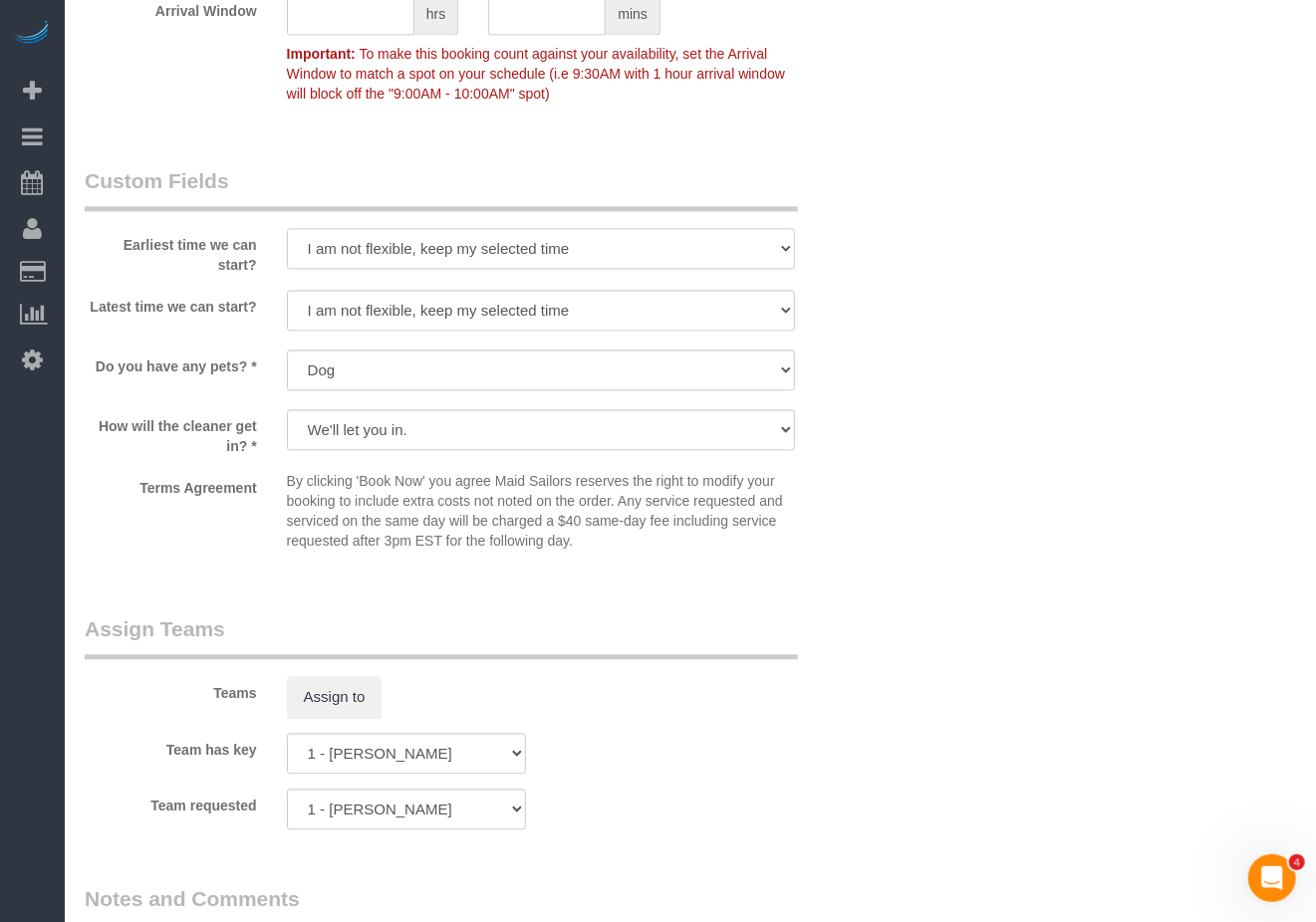 click on "I am not flexible, keep my selected time 8:00 AM 9:00 AM 10:00 AM 11:00 AM 12:00 PM 1:00 PM 2:00 PM 3:00 PM 4:00 PM 5:00 PM 6:00 PM 7:00 PM" at bounding box center [541, 248] 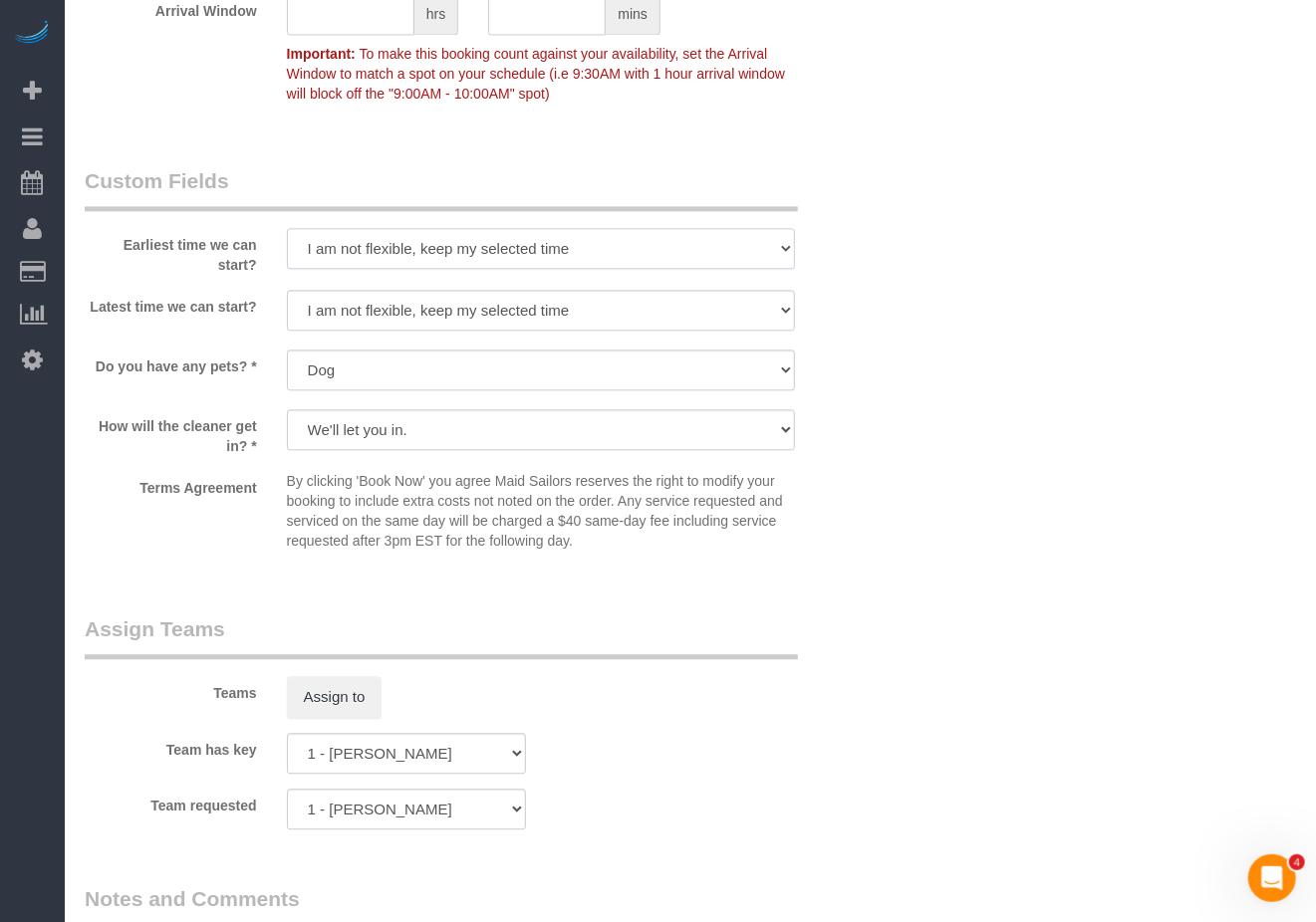 select on "number:60" 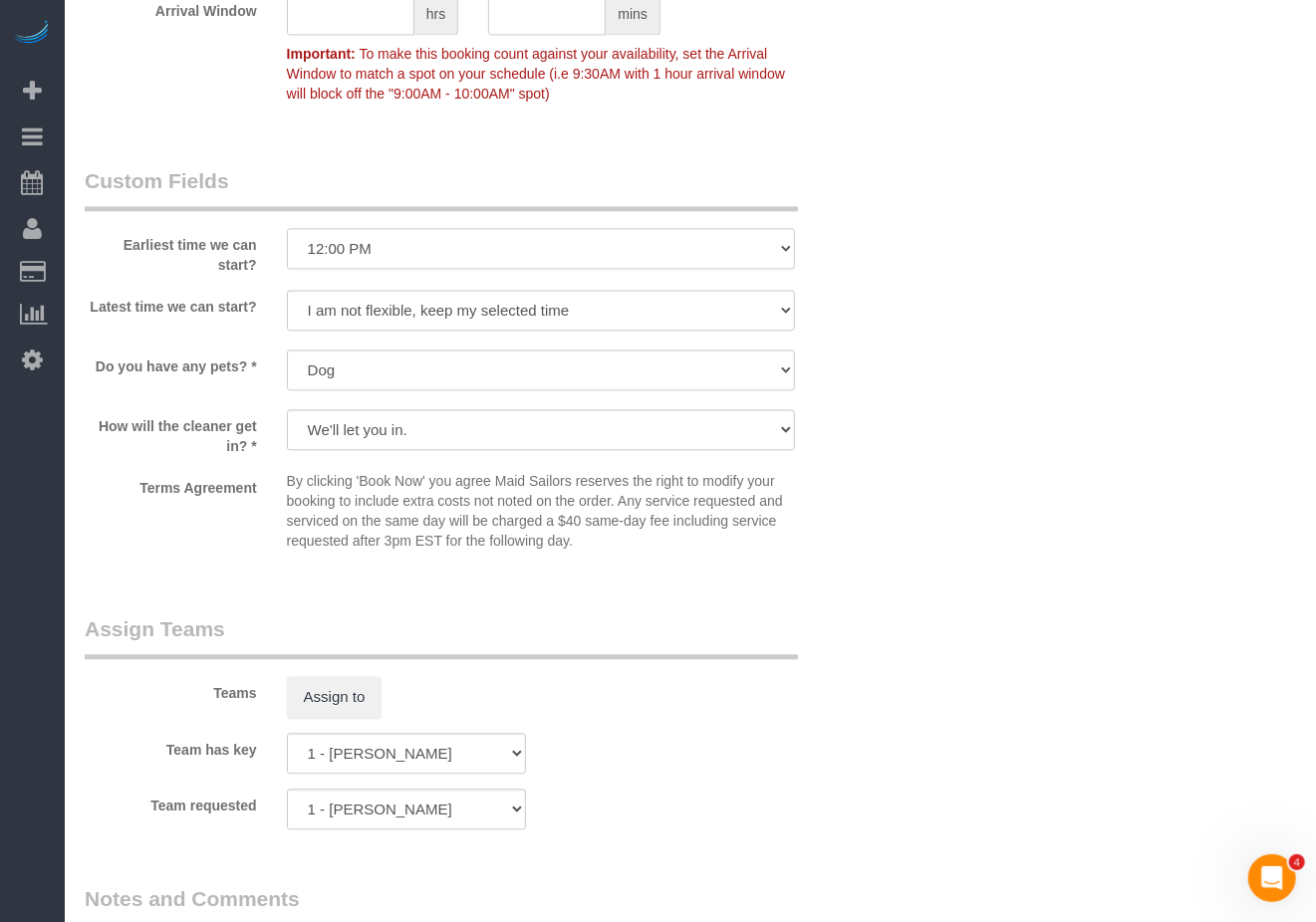 click on "I am not flexible, keep my selected time 8:00 AM 9:00 AM 10:00 AM 11:00 AM 12:00 PM 1:00 PM 2:00 PM 3:00 PM 4:00 PM 5:00 PM 6:00 PM 7:00 PM" at bounding box center [541, 248] 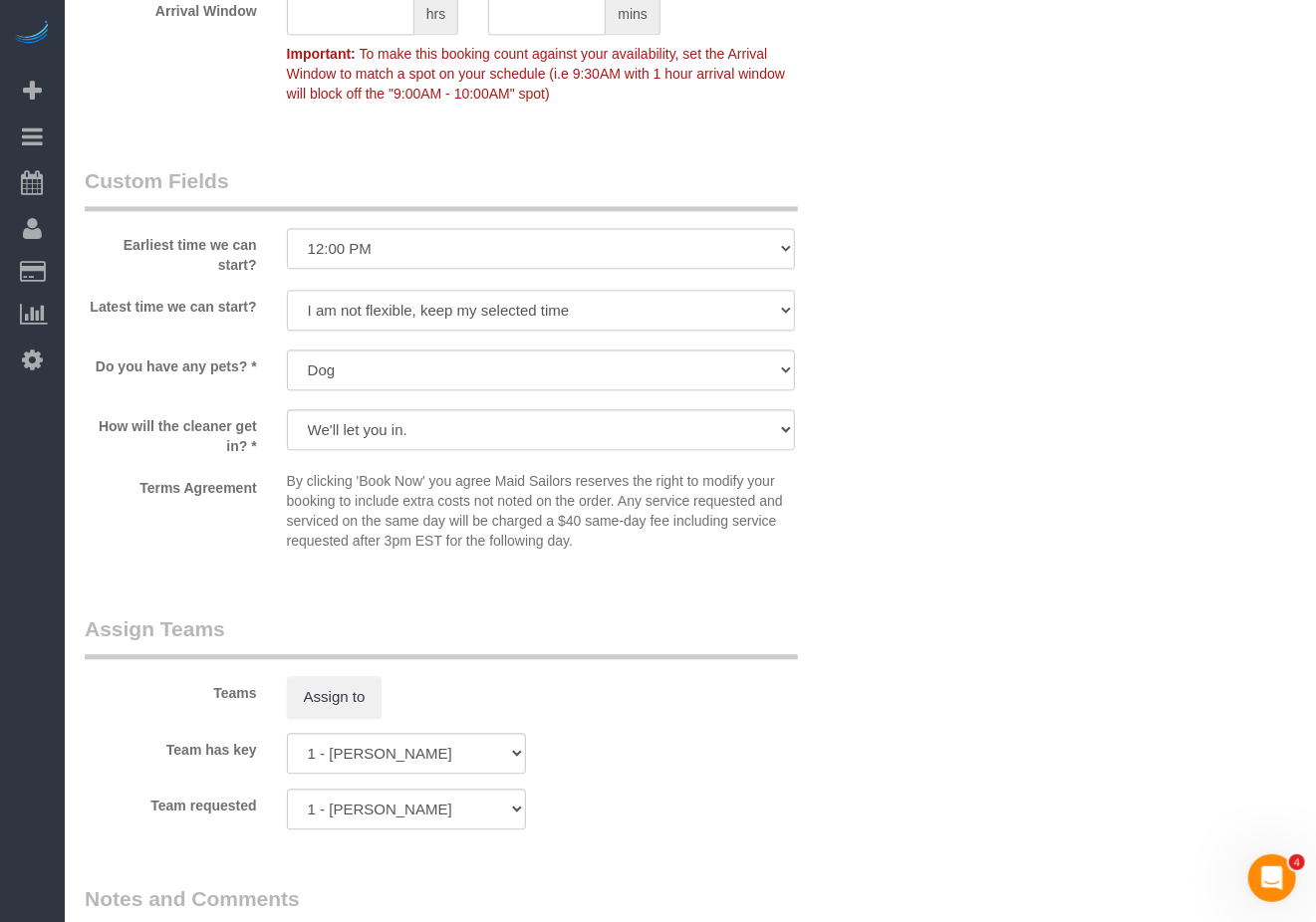click on "I am not flexible, keep my selected time 8:00 AM 9:00 AM 10:00 AM 11:00 AM 12:00 PM 1:00 PM 2:00 PM 3:00 PM 4:00 PM 5:00 PM 6:00 PM 7:00 PM" at bounding box center [541, 310] 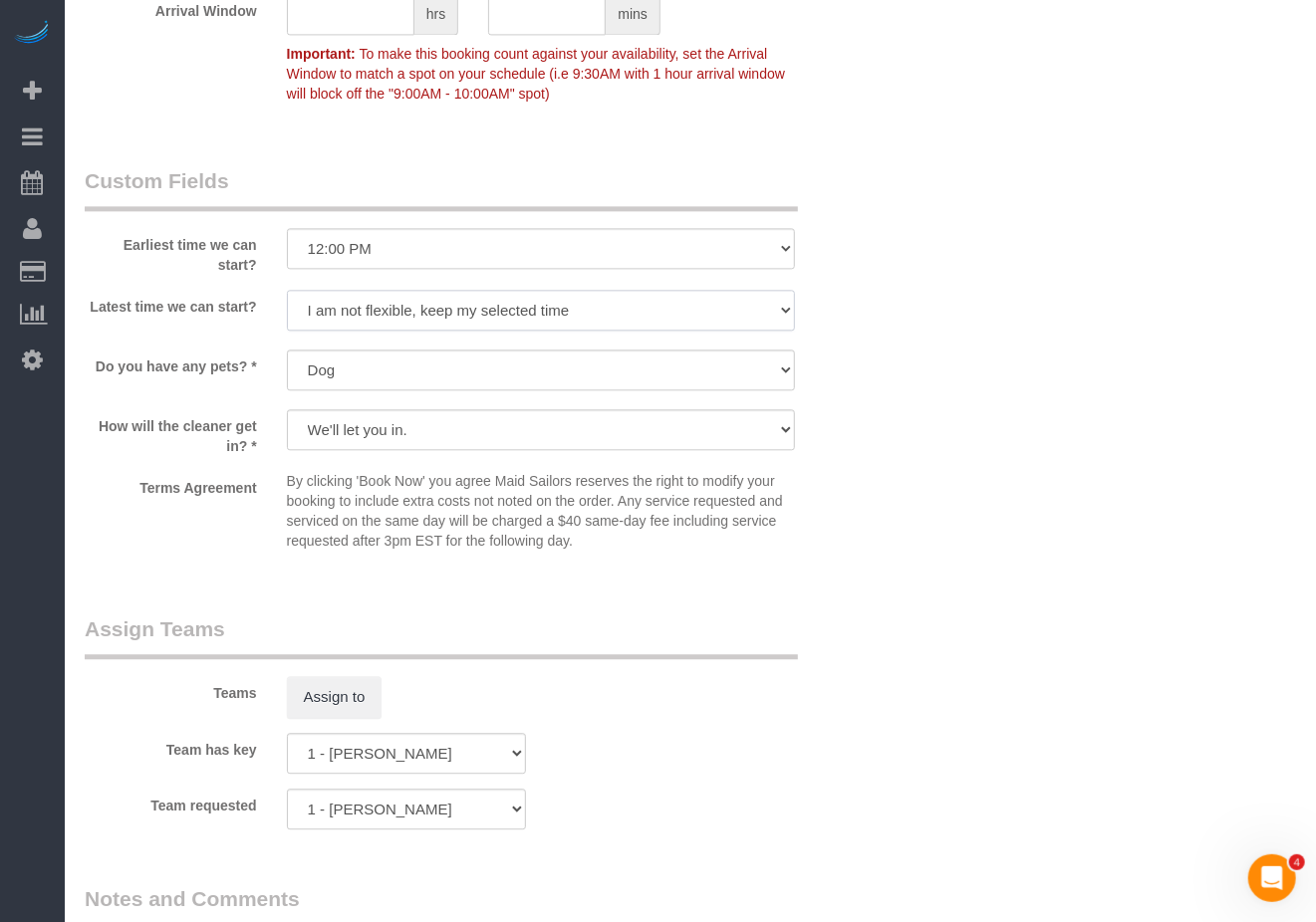 select on "number:76" 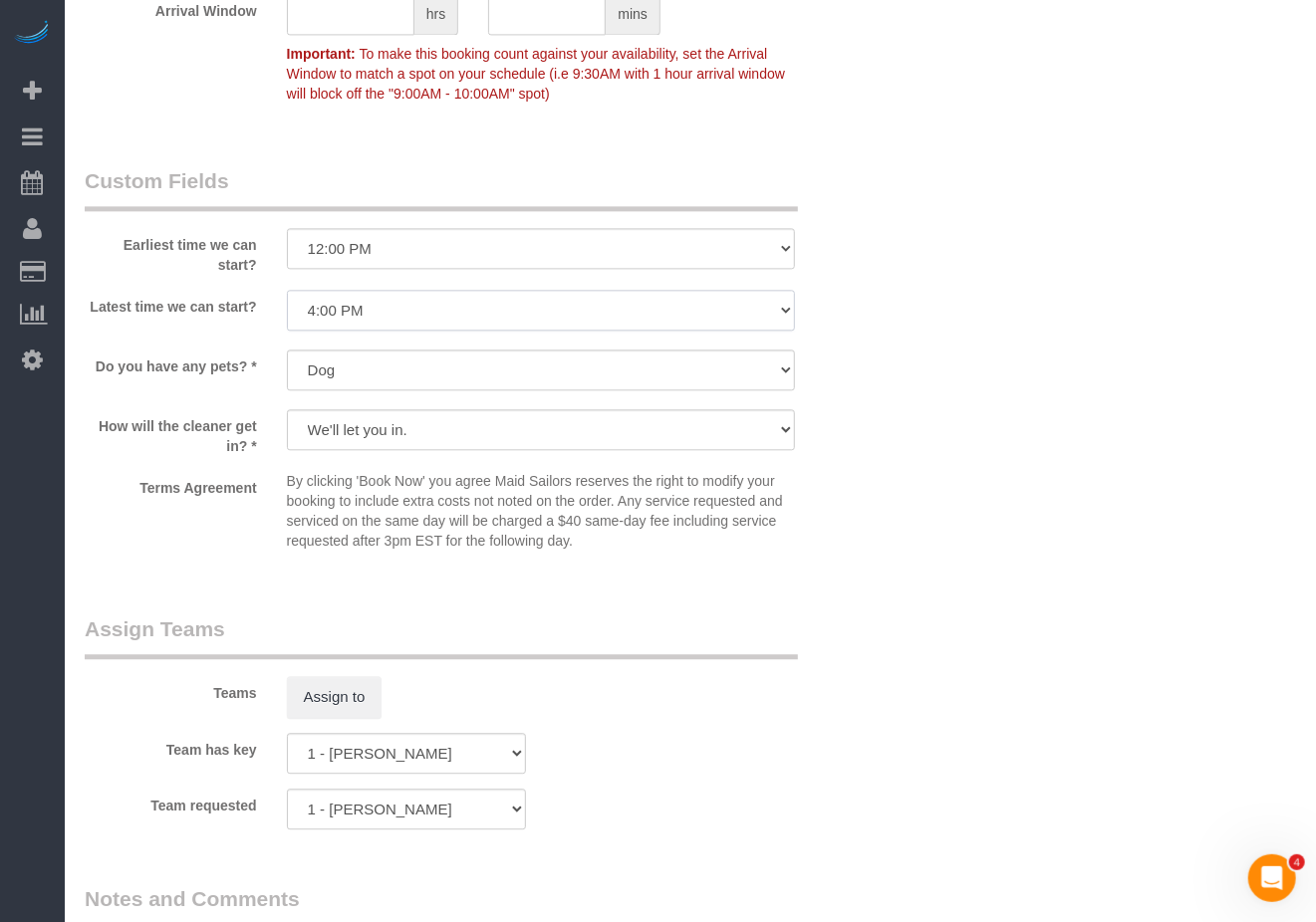 click on "I am not flexible, keep my selected time 8:00 AM 9:00 AM 10:00 AM 11:00 AM 12:00 PM 1:00 PM 2:00 PM 3:00 PM 4:00 PM 5:00 PM 6:00 PM 7:00 PM" at bounding box center [541, 310] 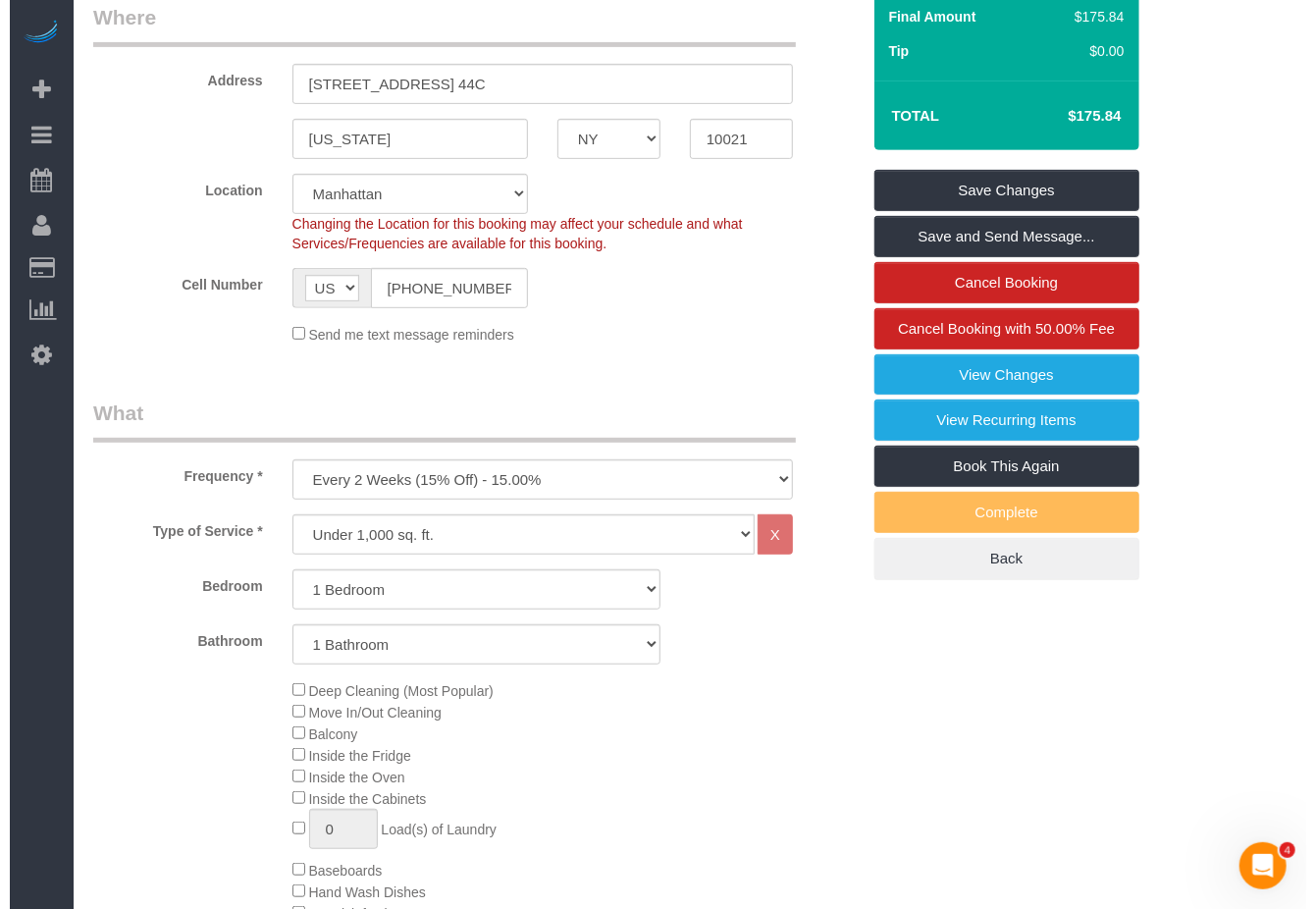 scroll, scrollTop: 0, scrollLeft: 0, axis: both 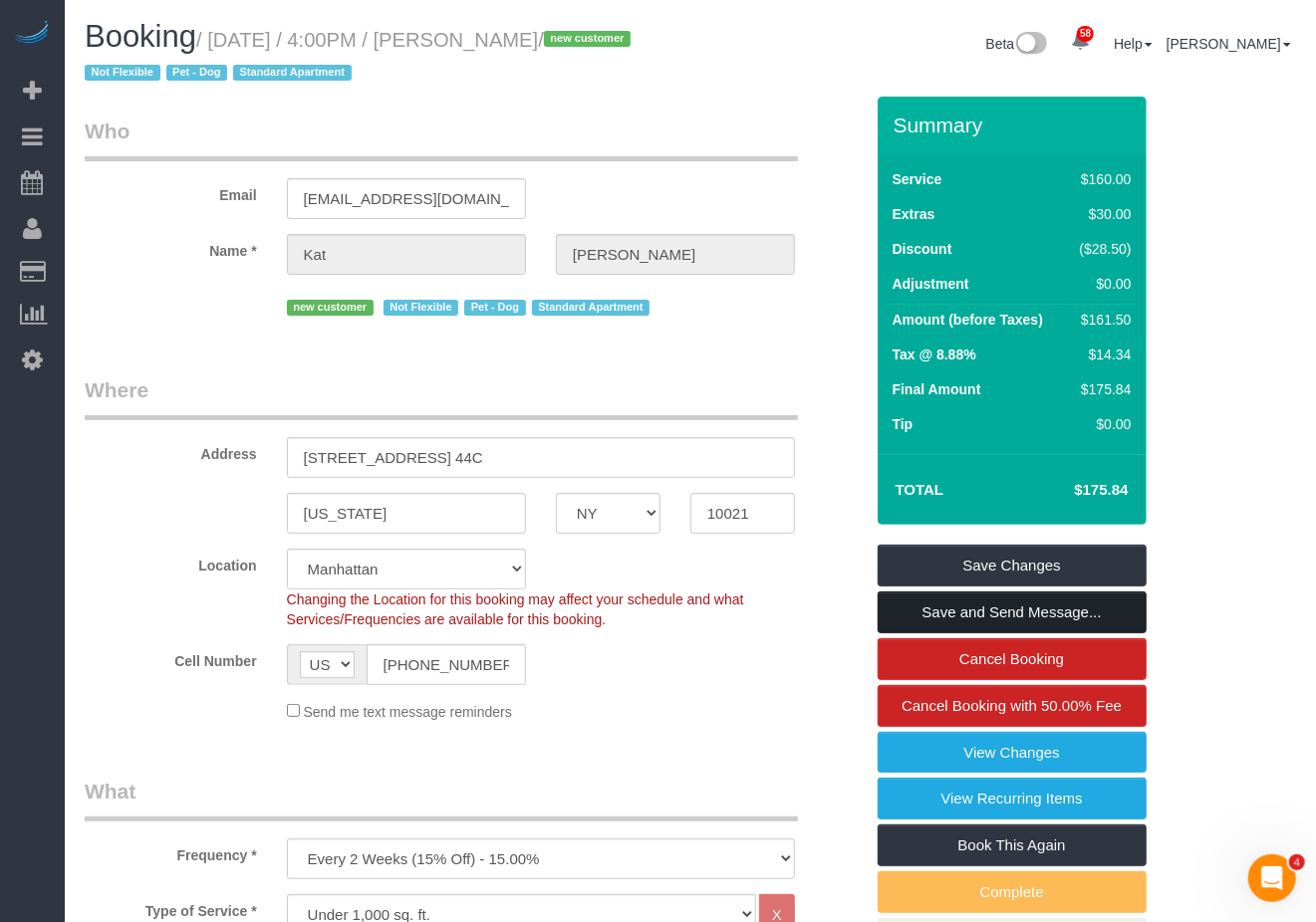 click on "Save and Send Message..." at bounding box center [1012, 612] 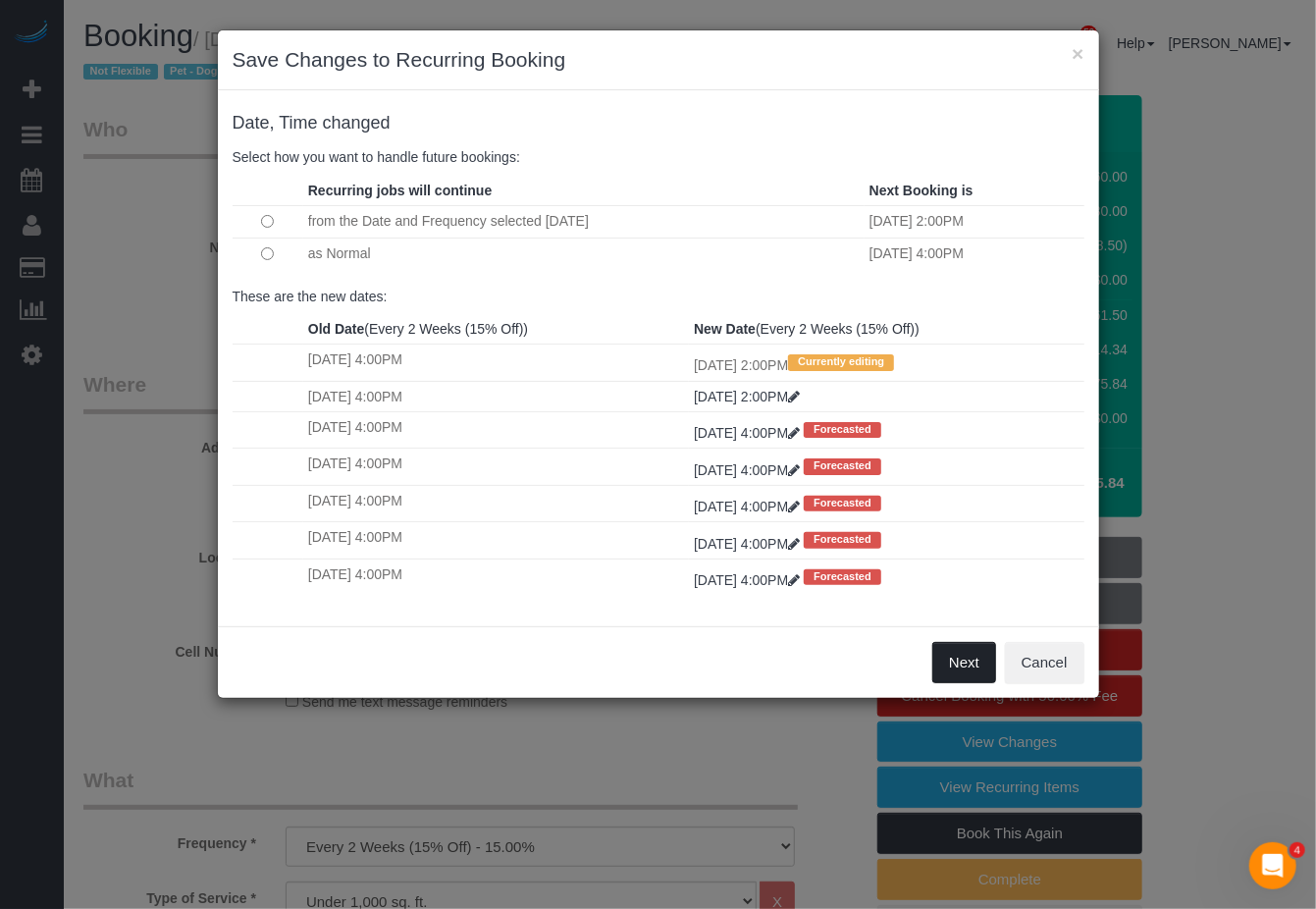 click on "Next" at bounding box center [964, 663] 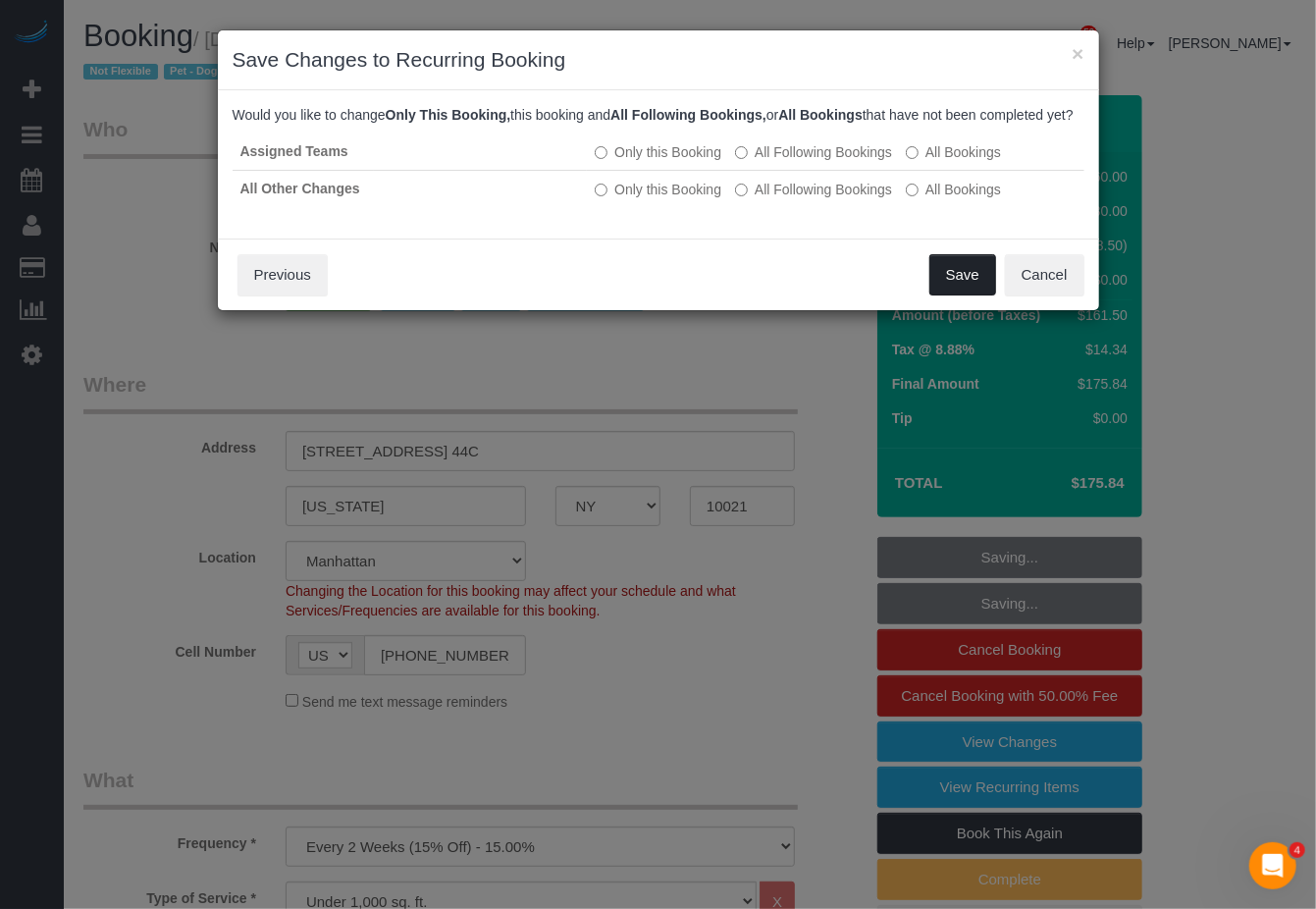 click on "Save" at bounding box center (963, 275) 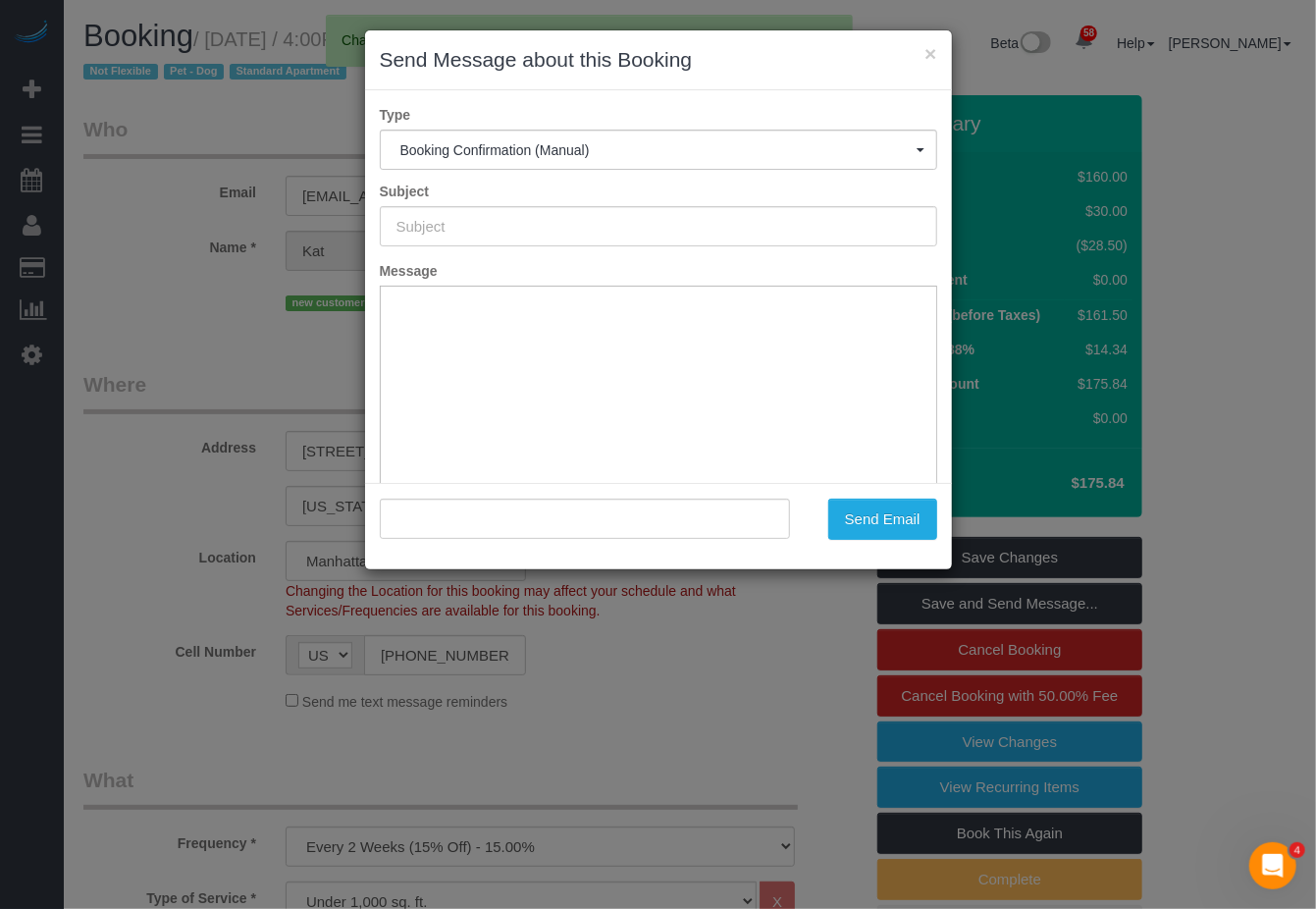 type on "Cleaning Confirmed for 07/11/2025 at 2:00pm" 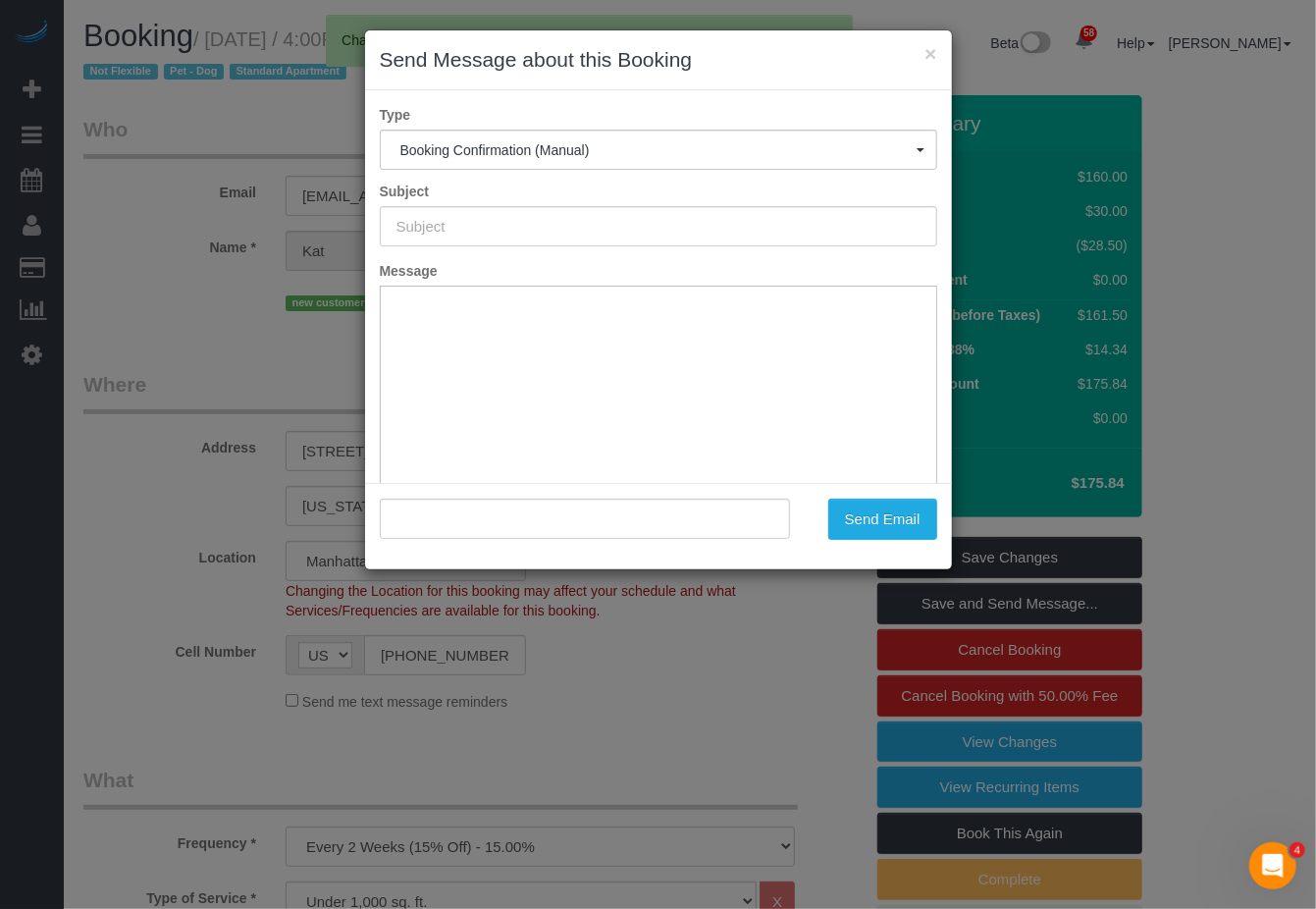 type on ""Kat Downing" <kgoencz@gmail.com>" 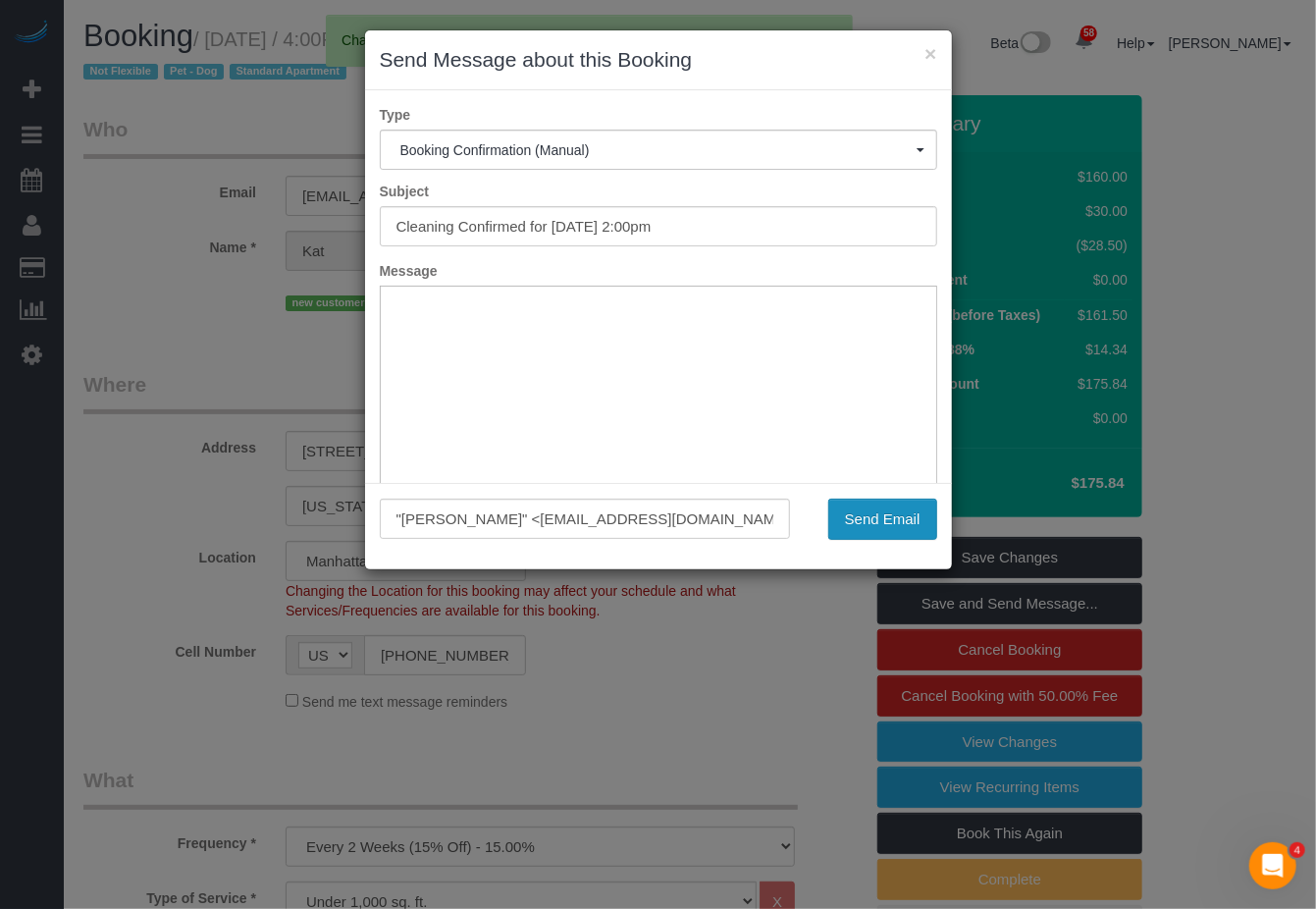 click on "Send Email" at bounding box center [882, 519] 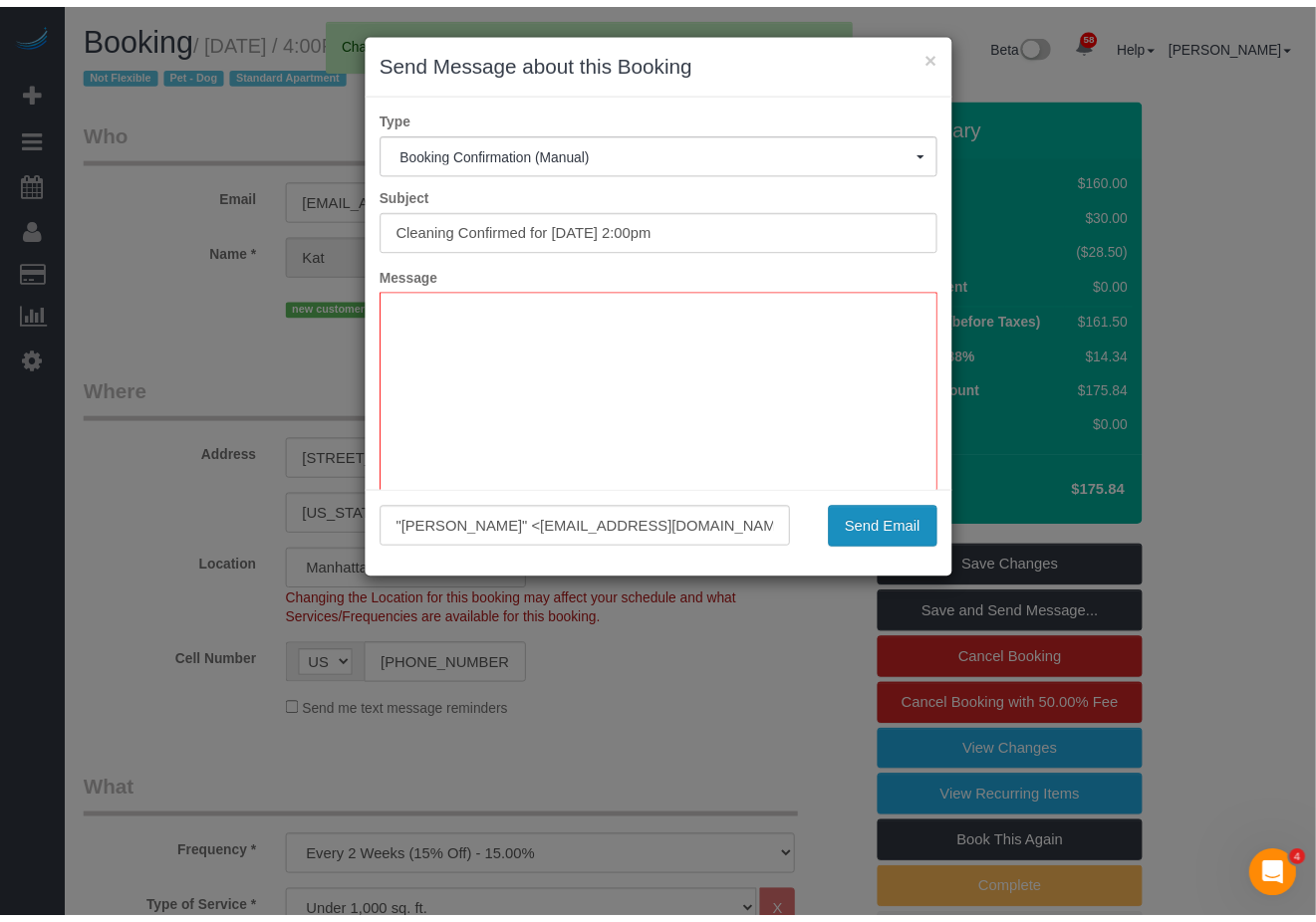 scroll, scrollTop: 0, scrollLeft: 0, axis: both 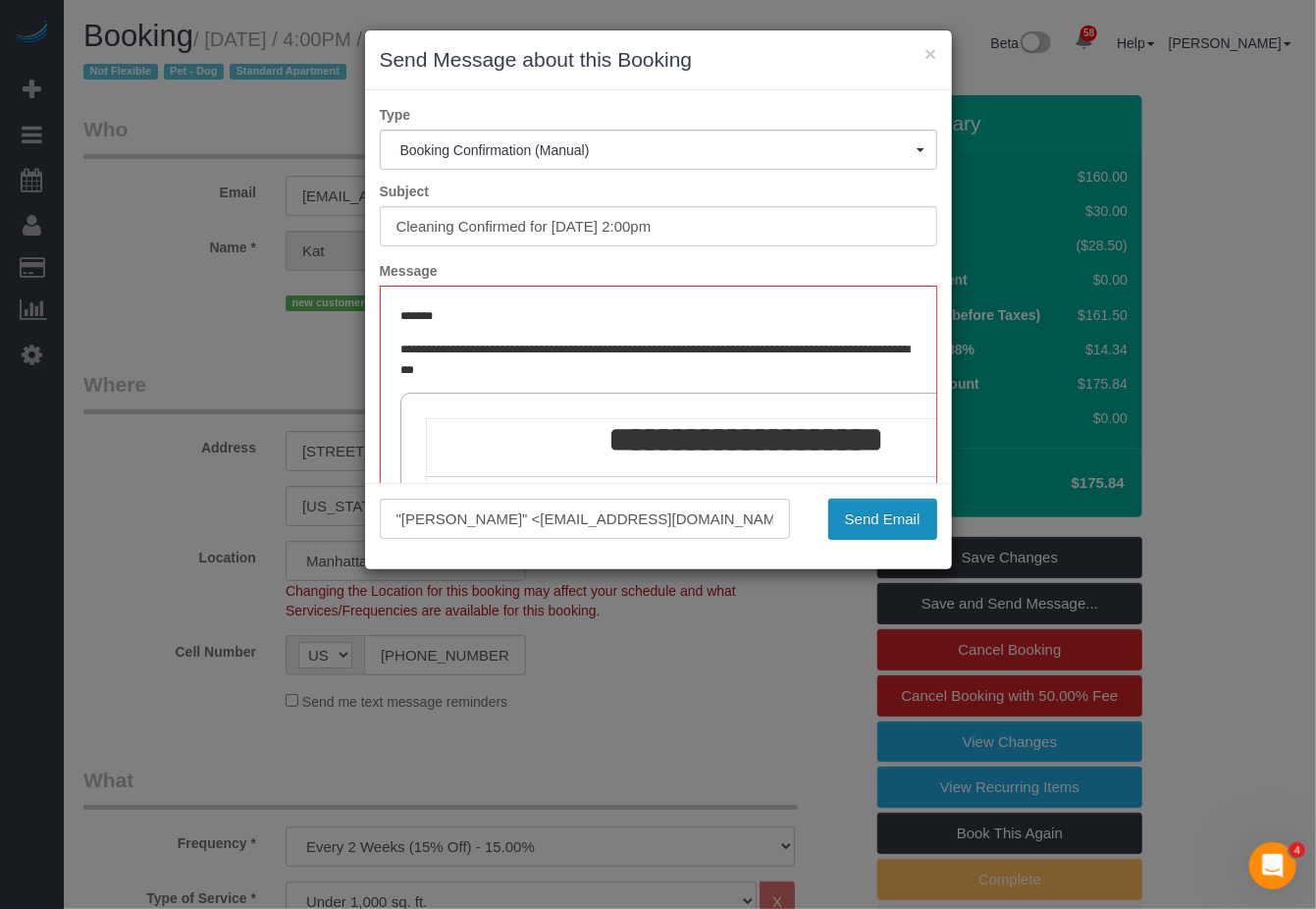 click on "Send Email" at bounding box center (882, 519) 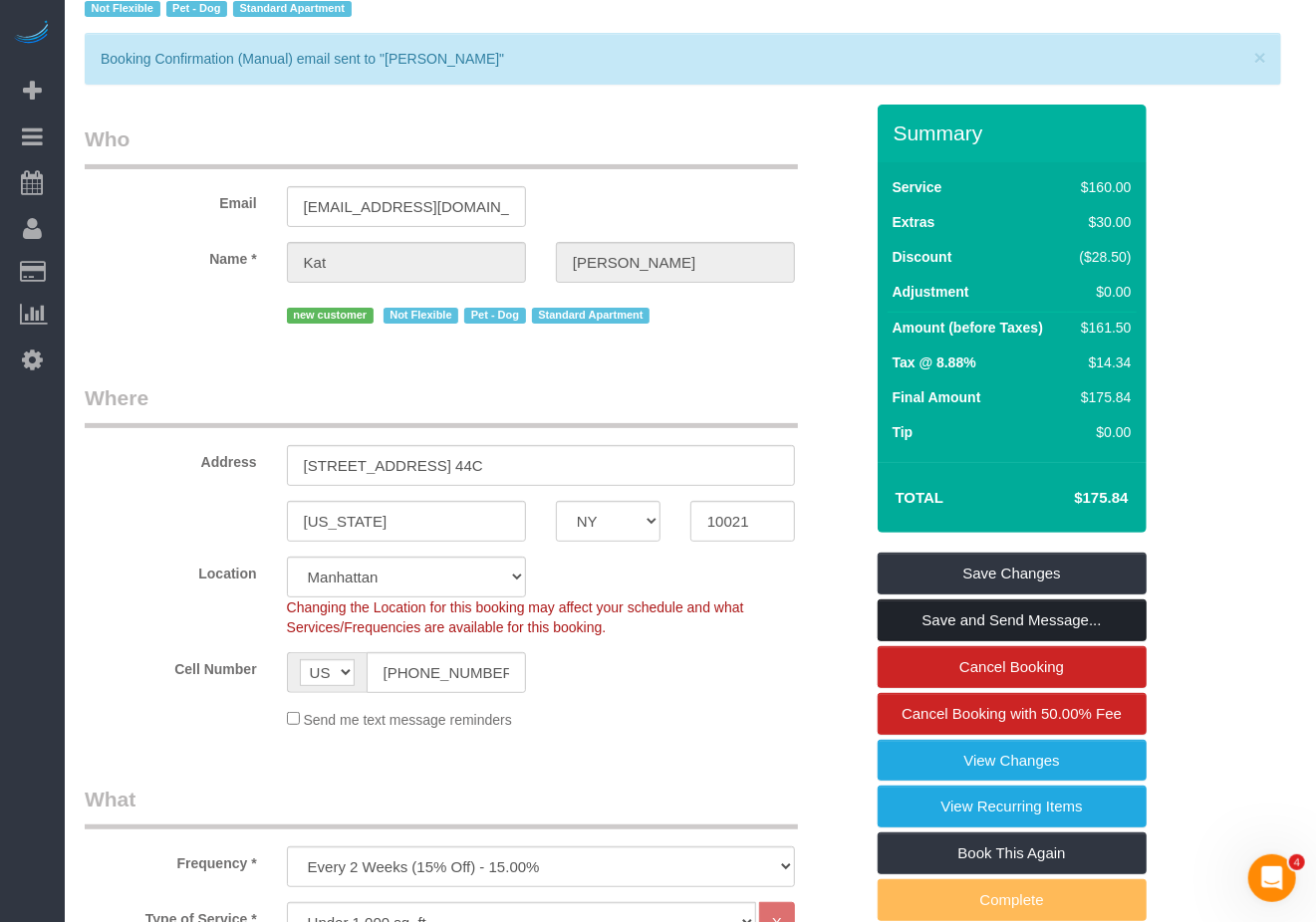 scroll, scrollTop: 0, scrollLeft: 0, axis: both 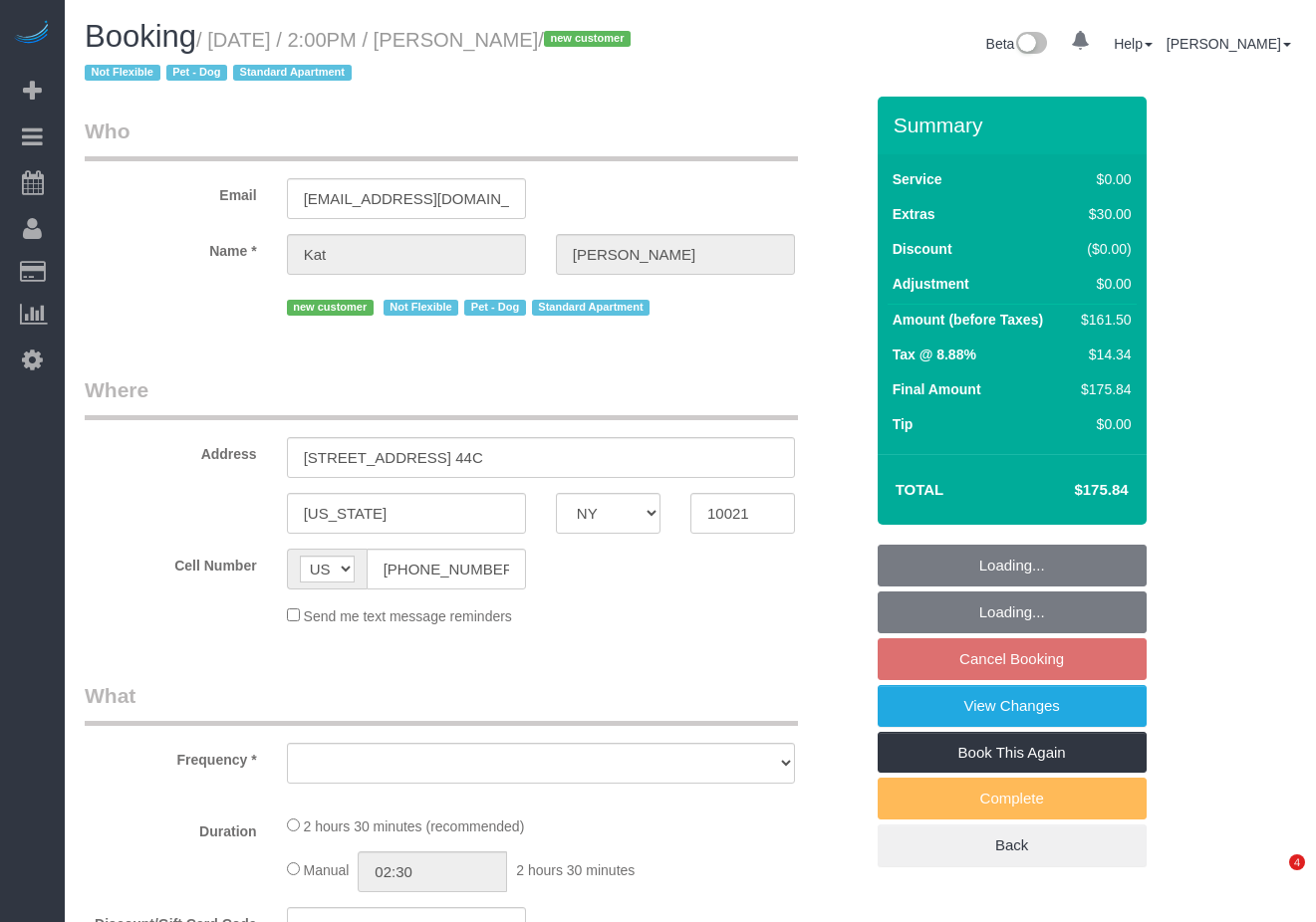 select on "NY" 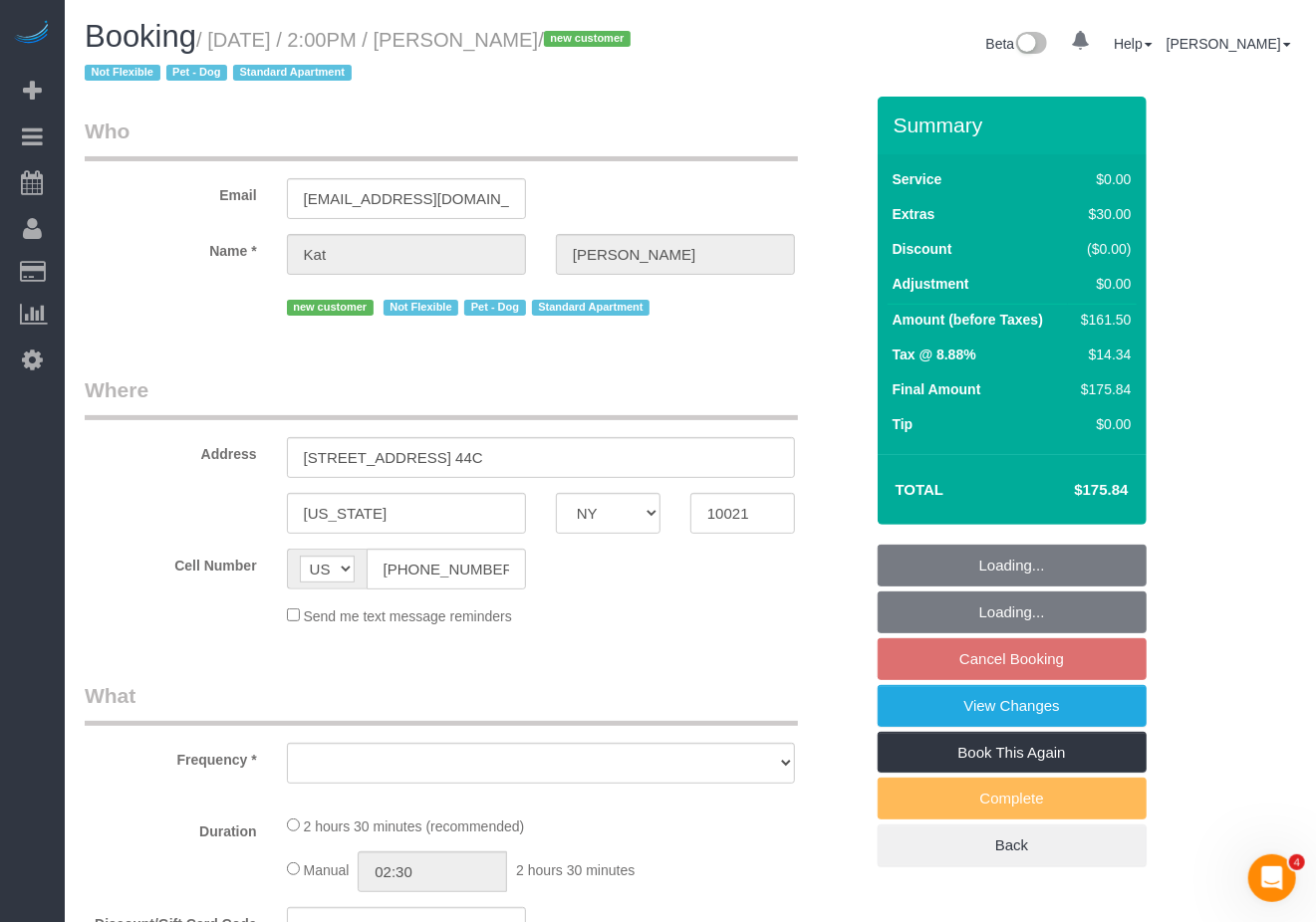 scroll, scrollTop: 0, scrollLeft: 0, axis: both 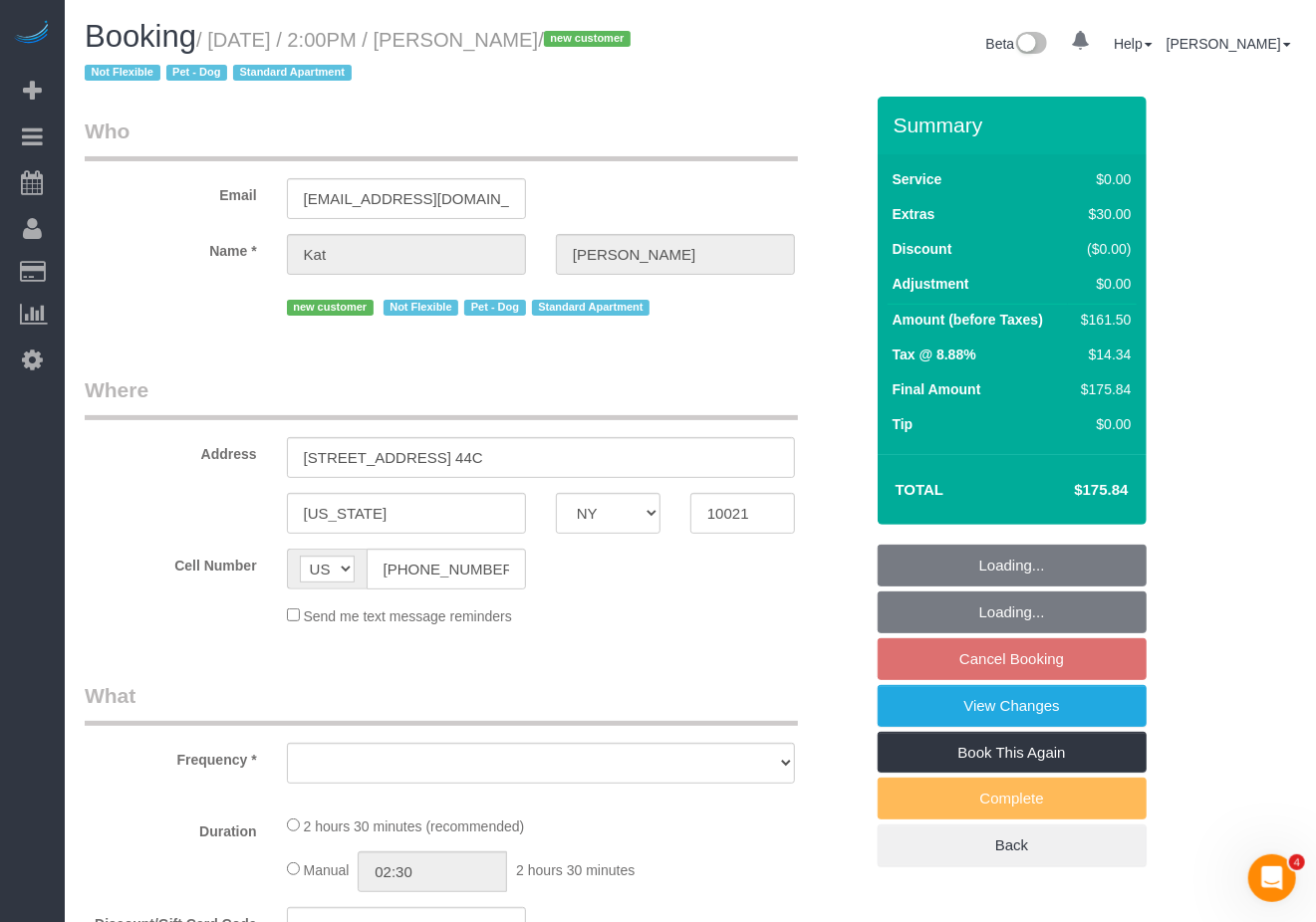 select on "number:60" 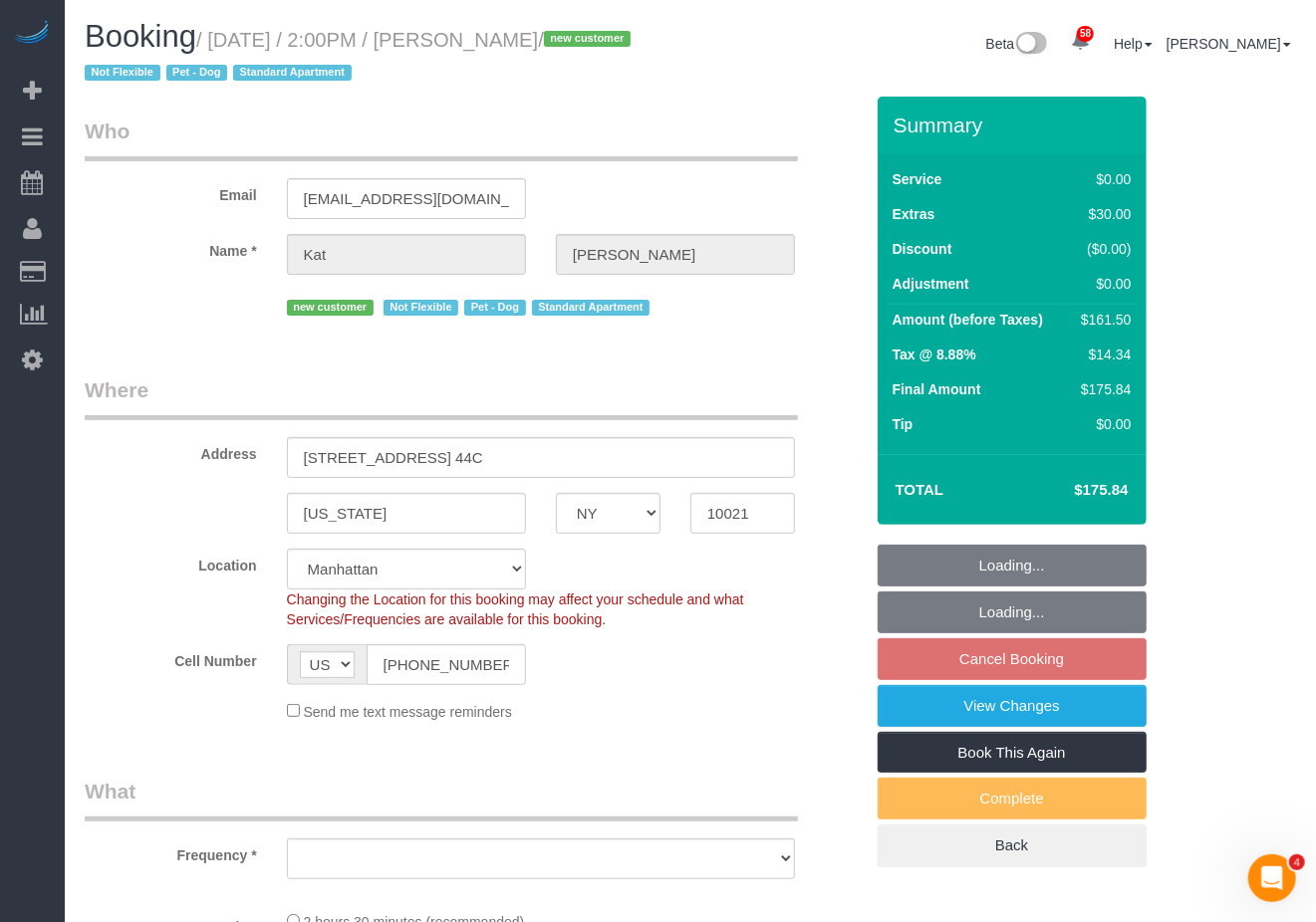 select on "string:stripe-pm_1ReiOj4VGloSiKo7TxkeOL8F" 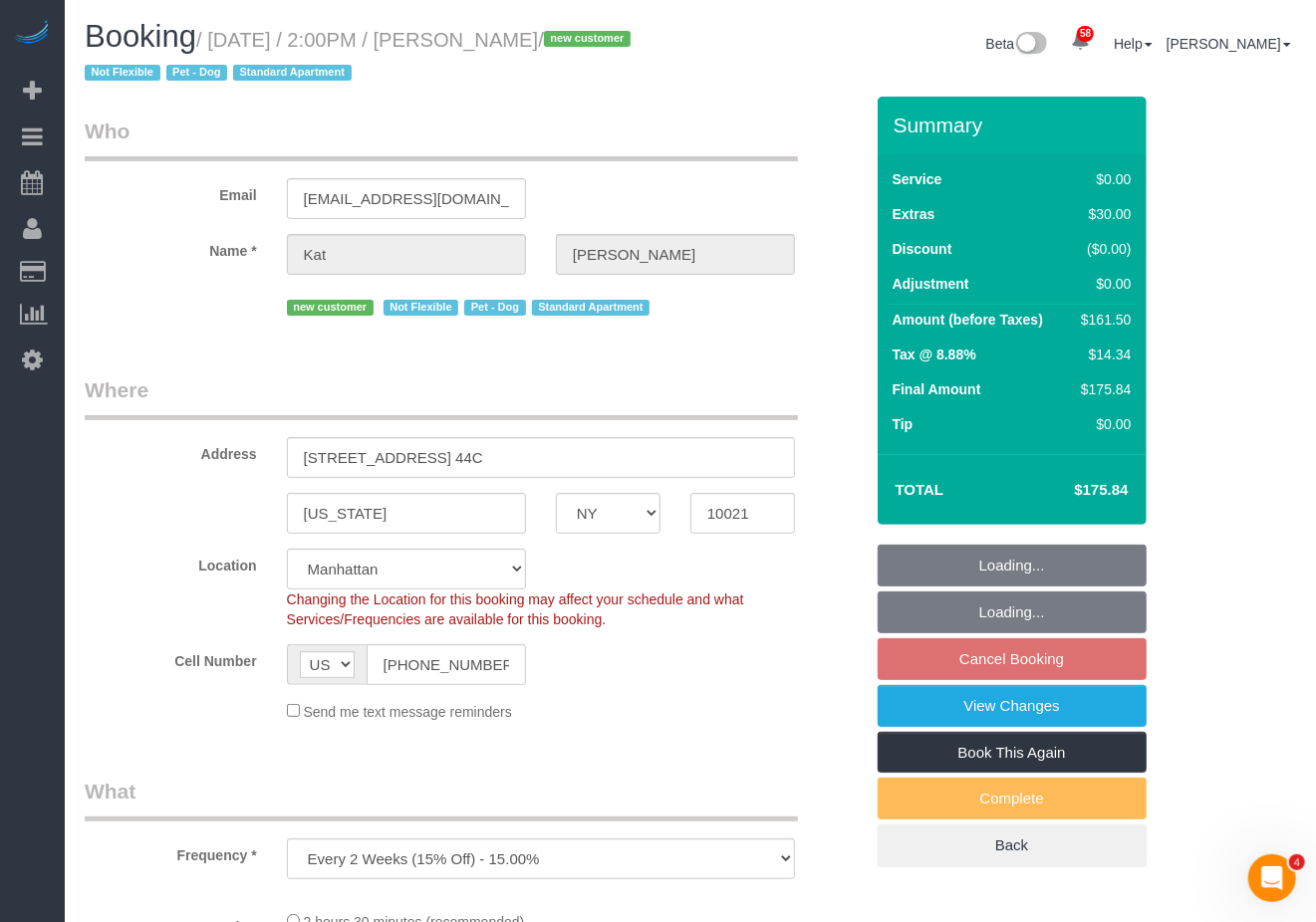 select on "object:1431" 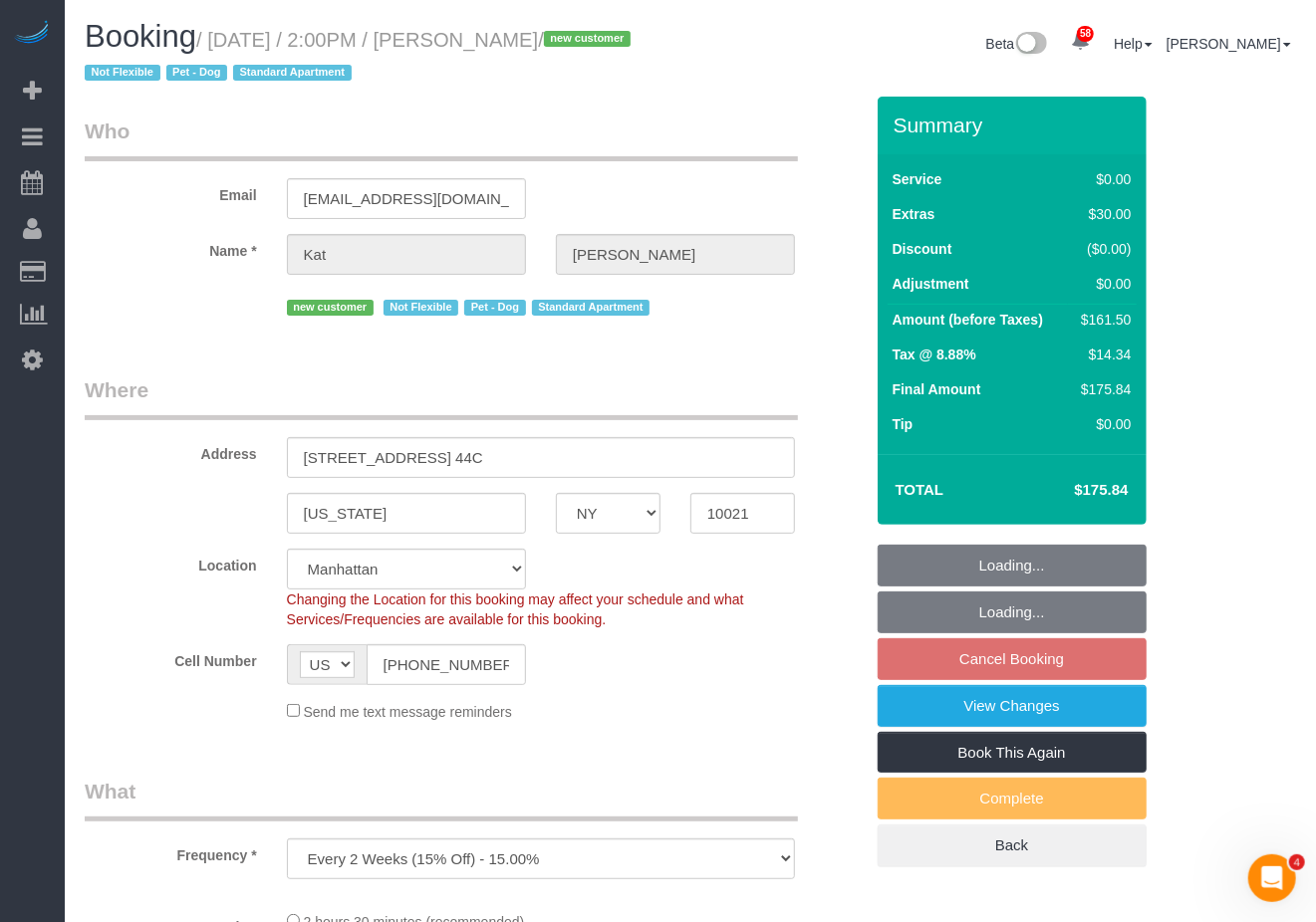 select on "1" 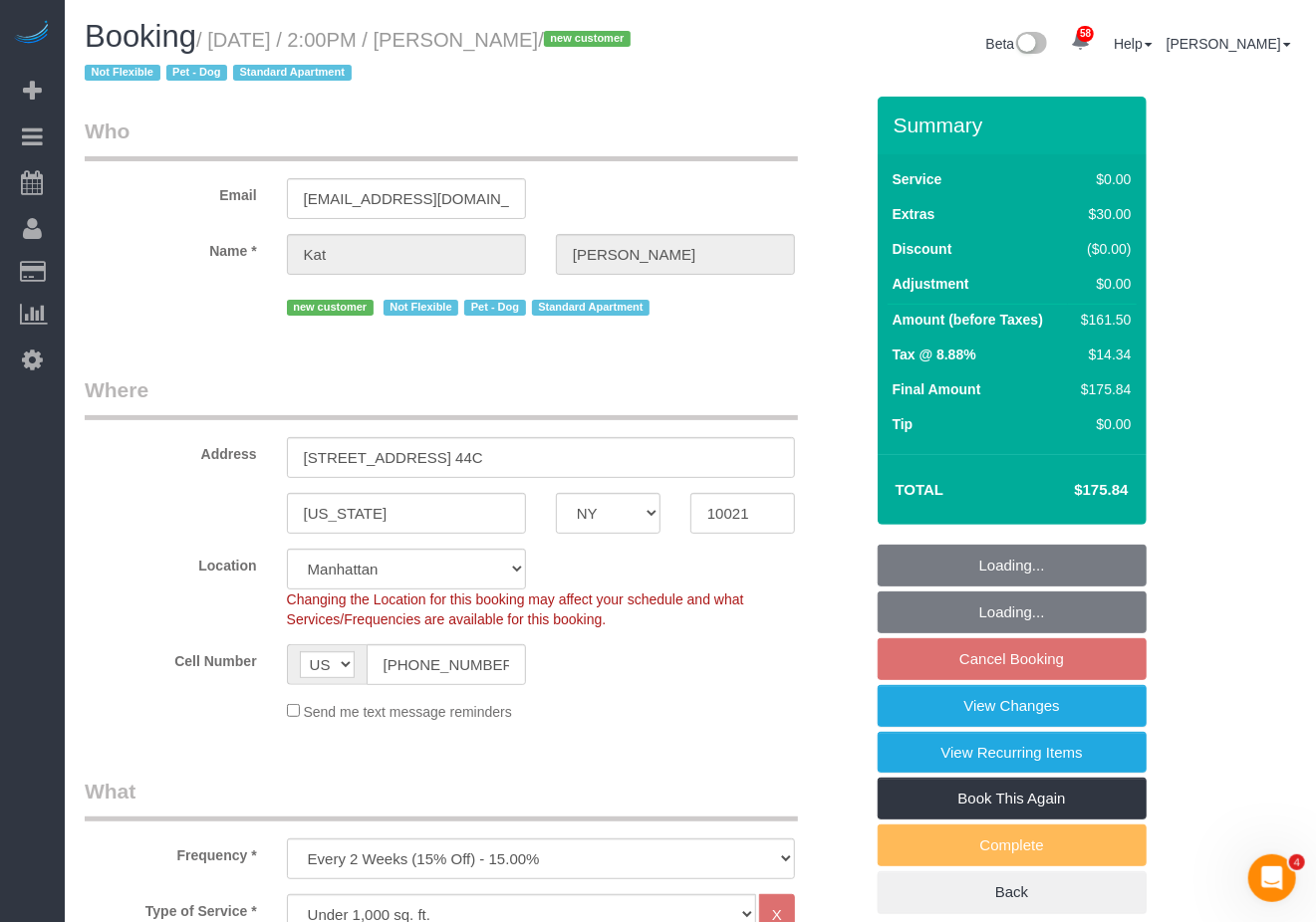 select on "1" 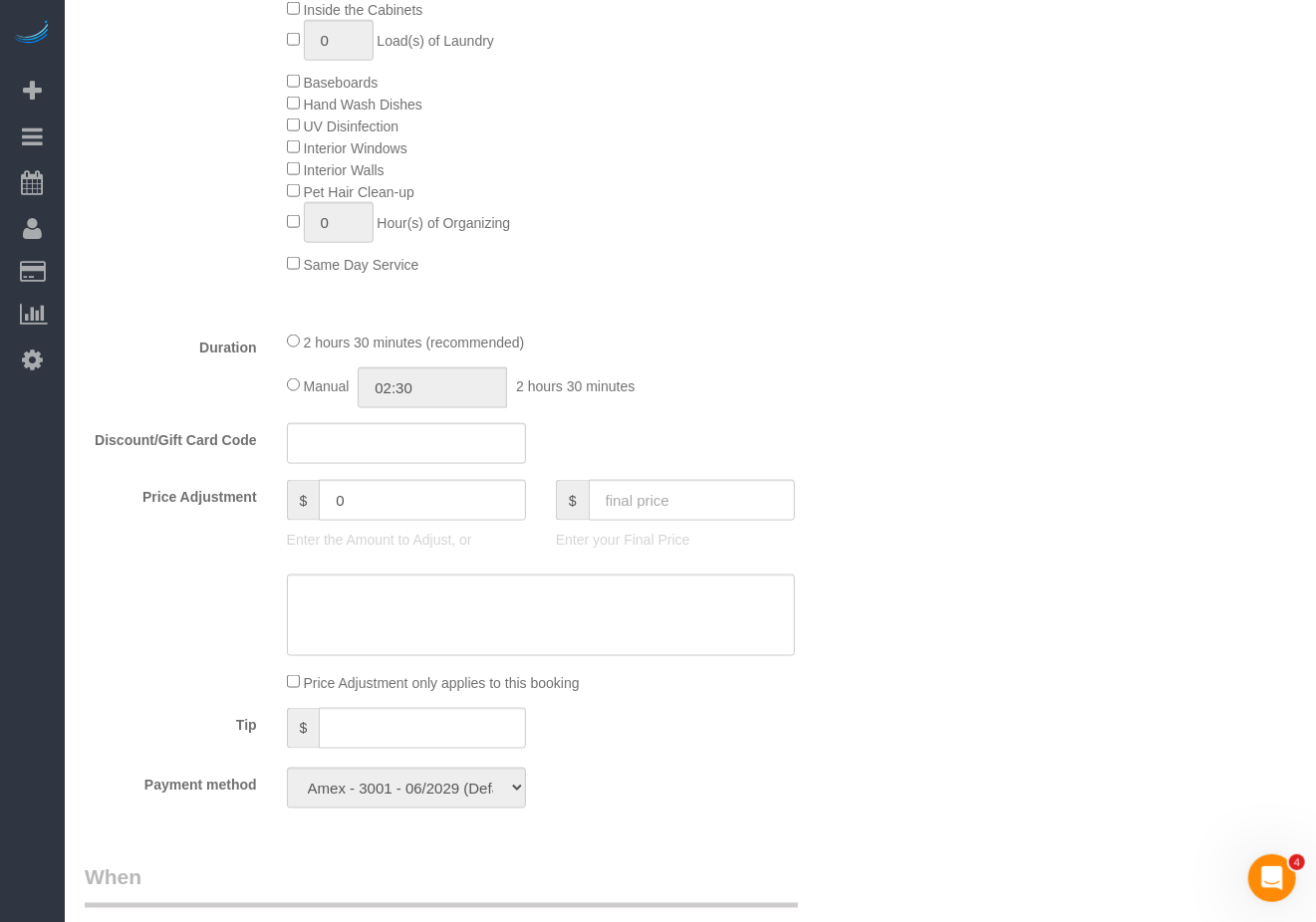 scroll, scrollTop: 1195, scrollLeft: 0, axis: vertical 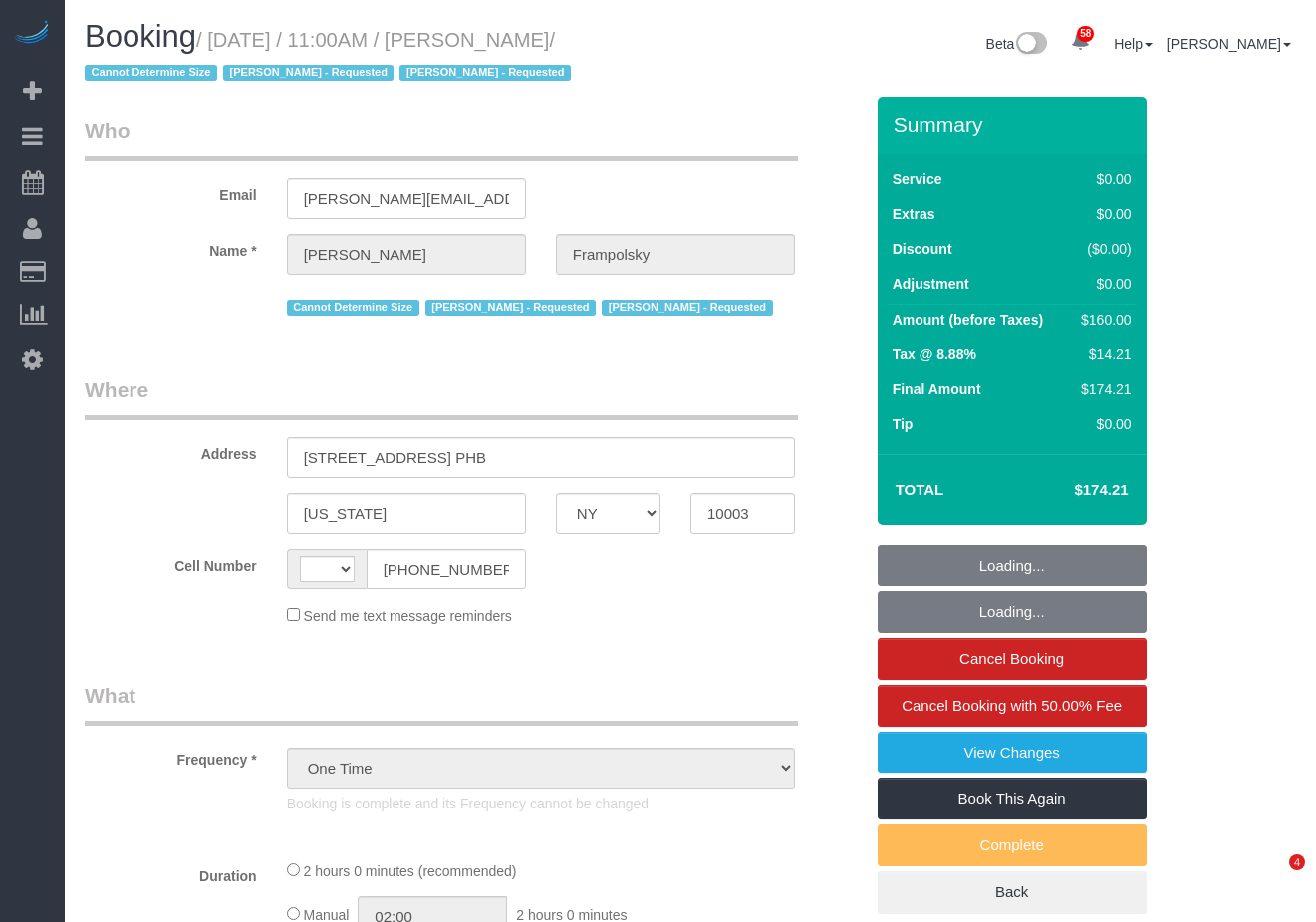 select on "NY" 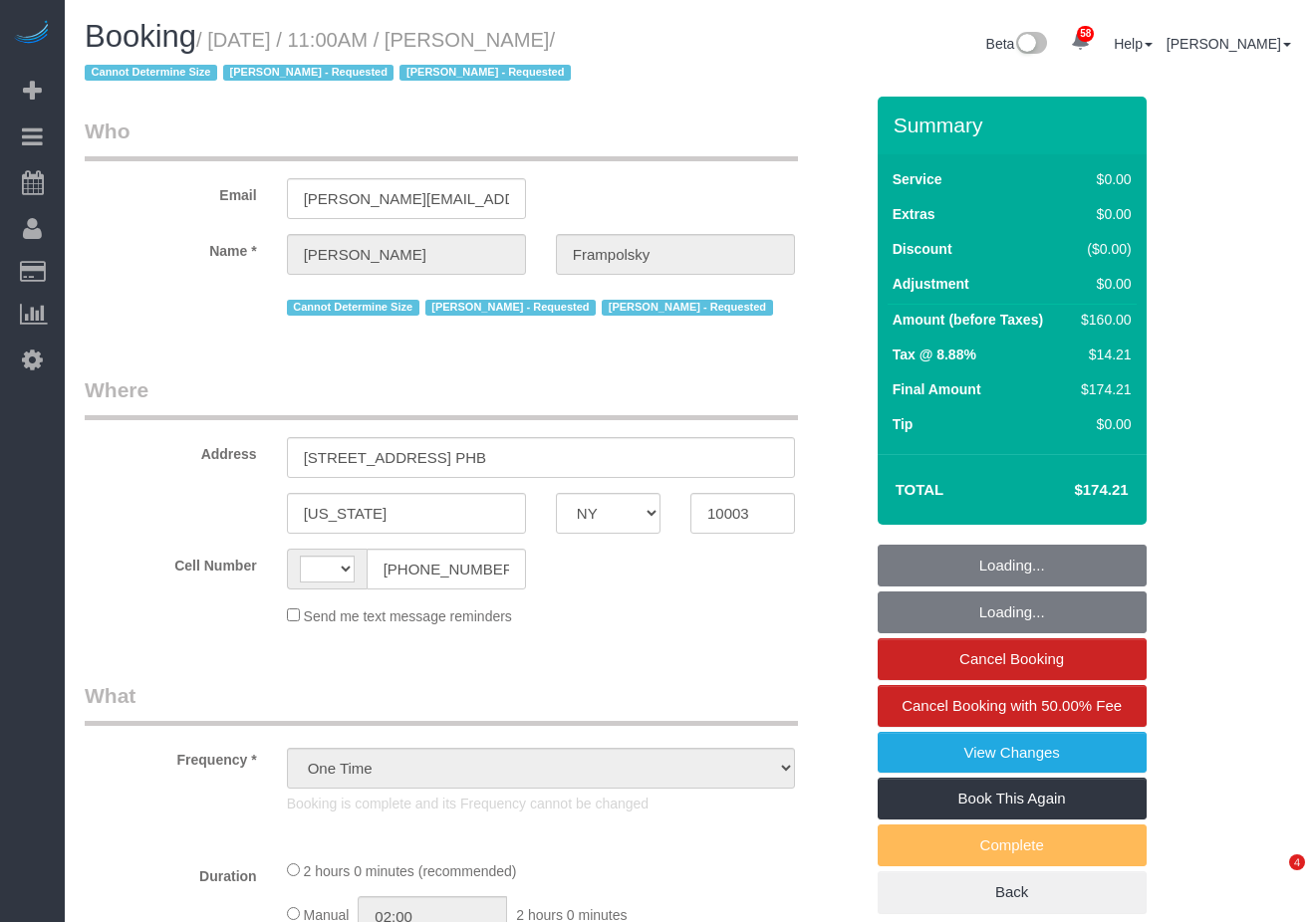 scroll, scrollTop: 0, scrollLeft: 0, axis: both 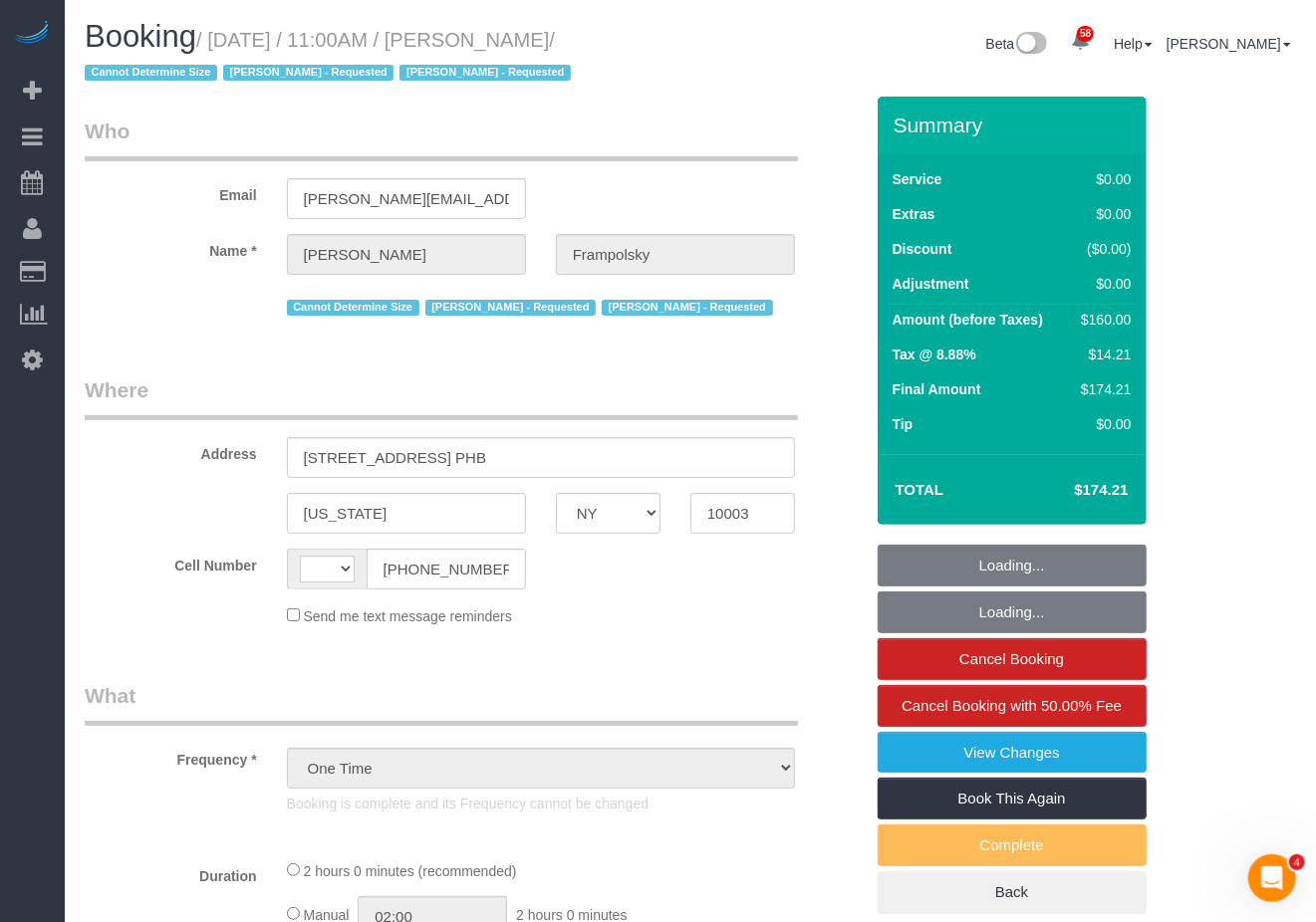select on "string:stripe-pm_1QjVlC4VGloSiKo7wAOhglht" 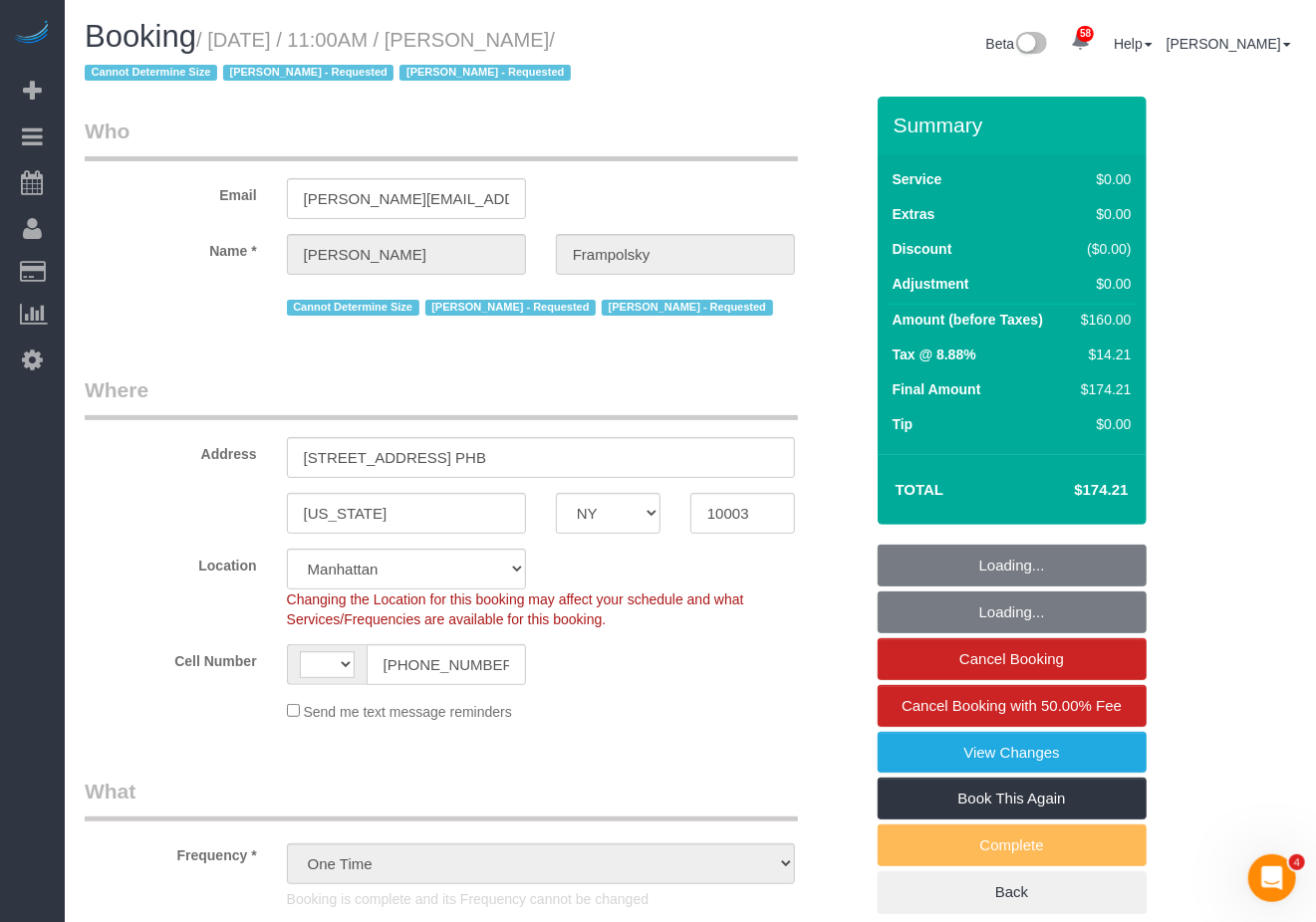 select on "object:839" 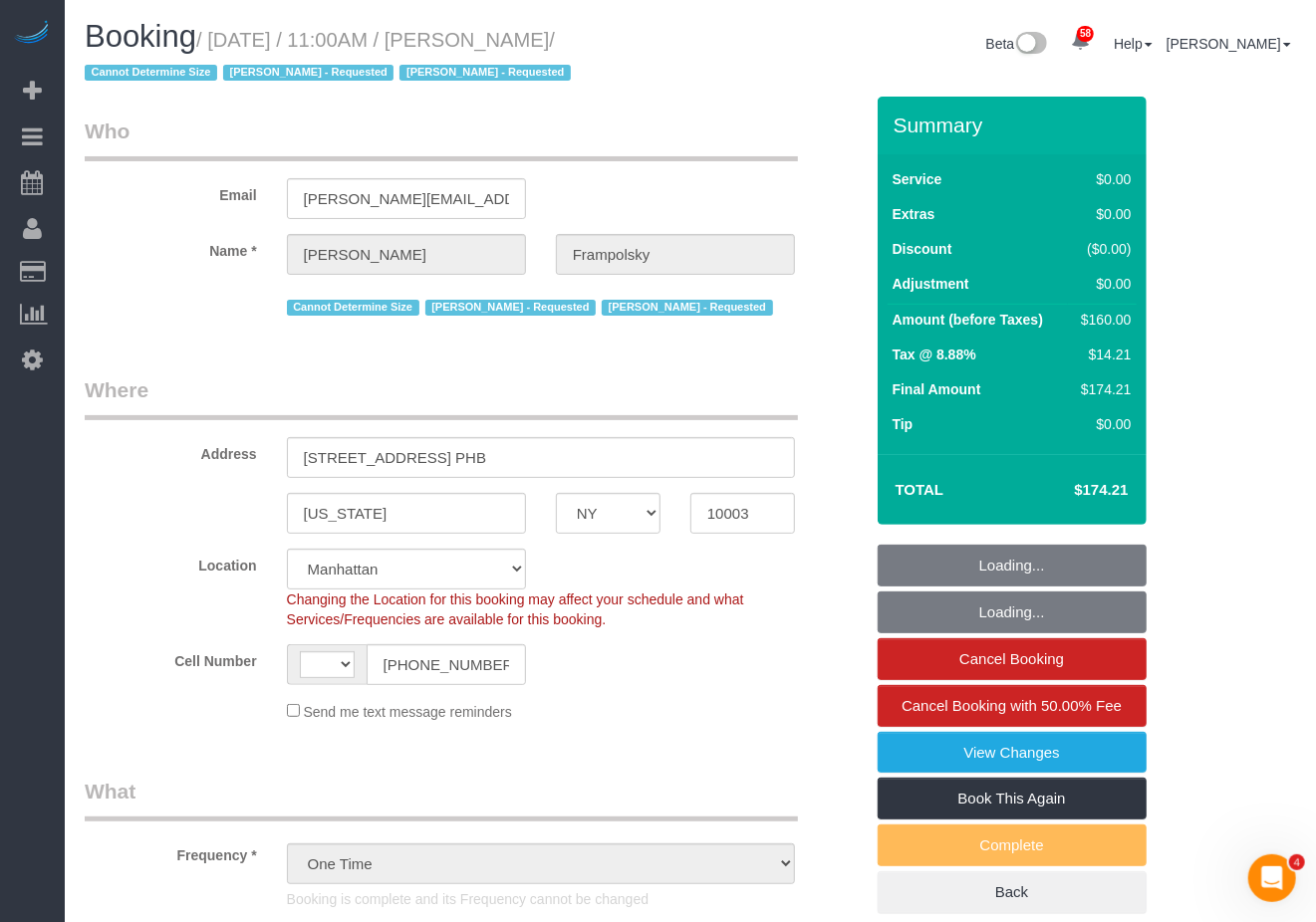 select on "string:US" 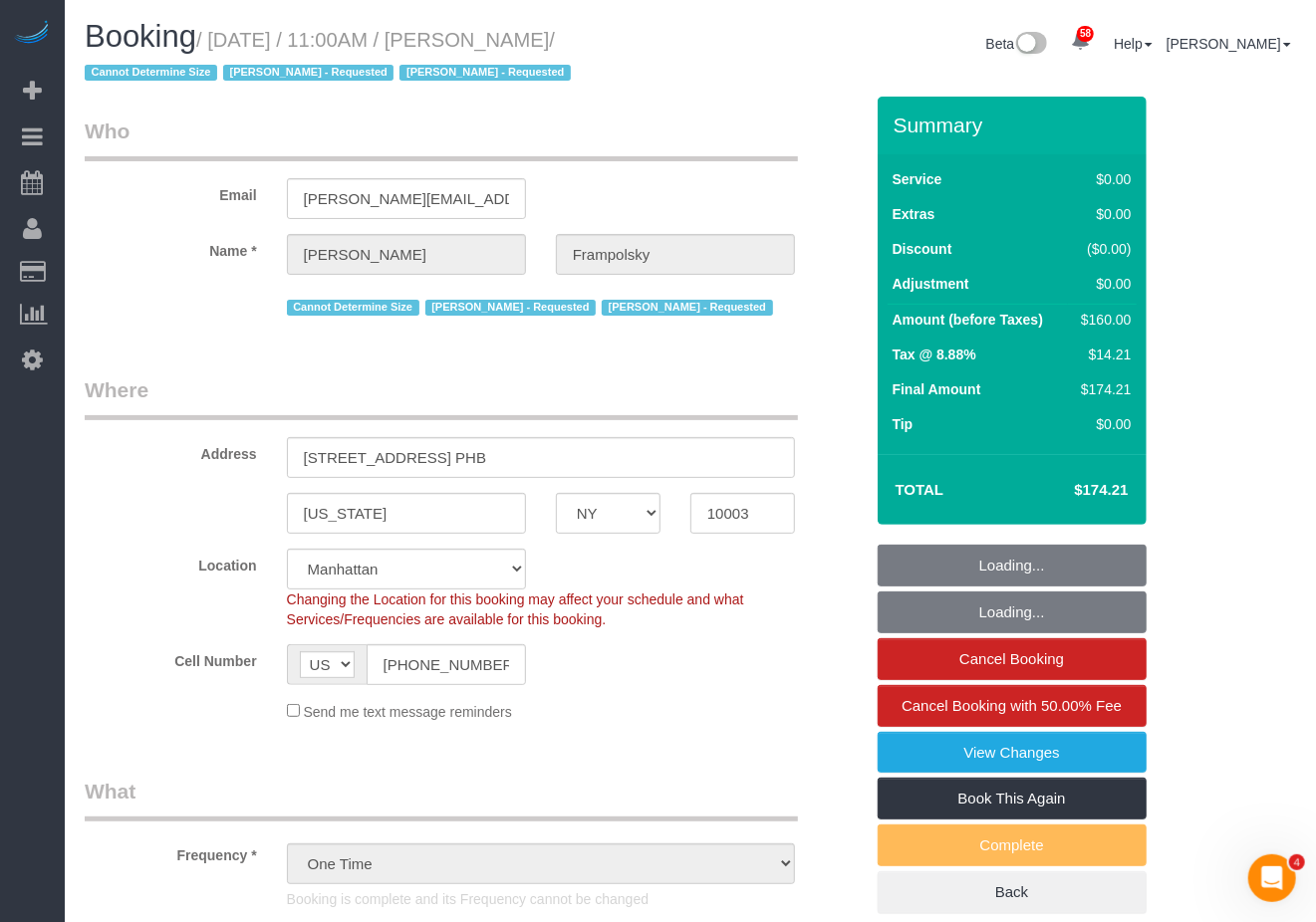 select on "spot1" 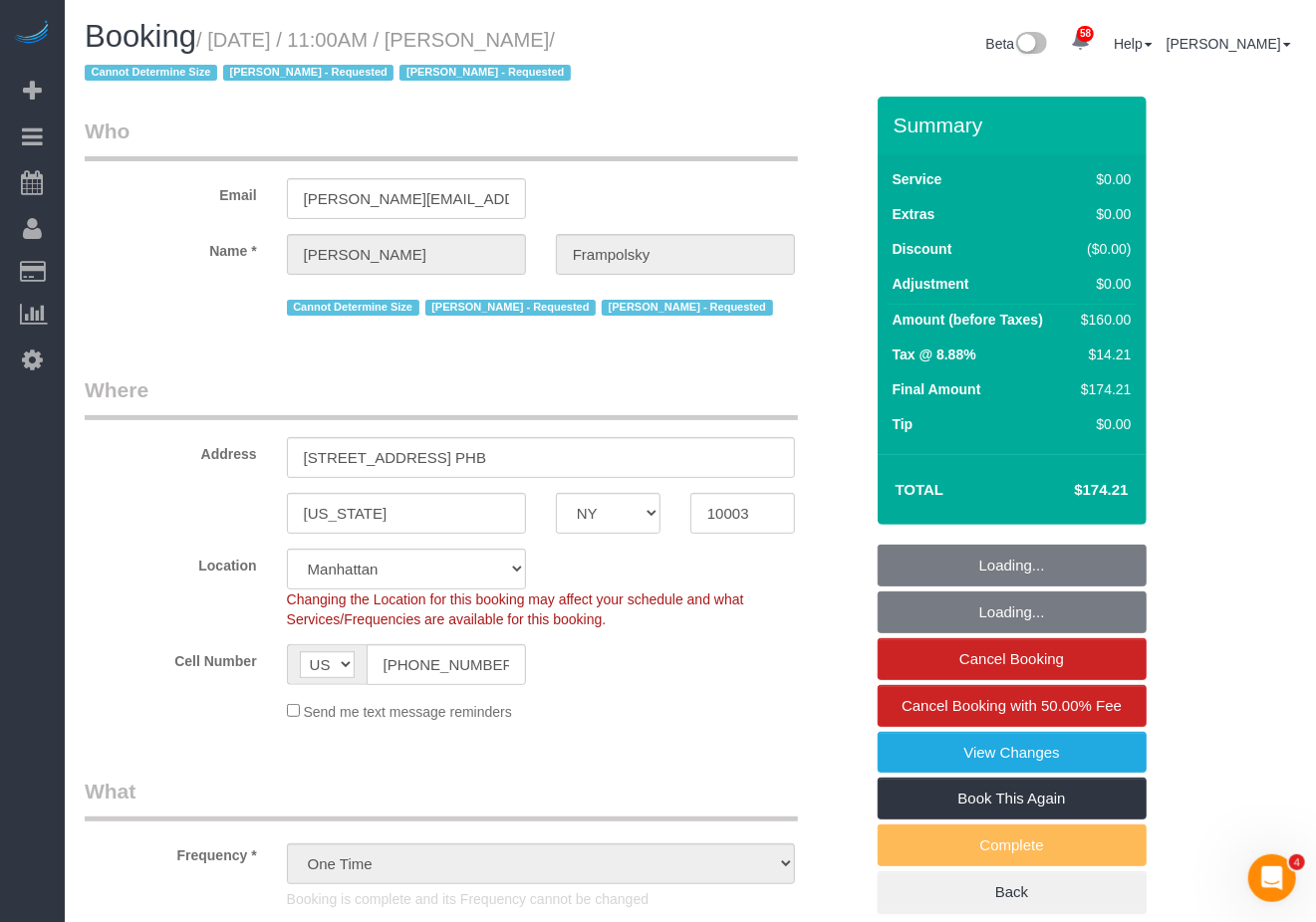 select on "1" 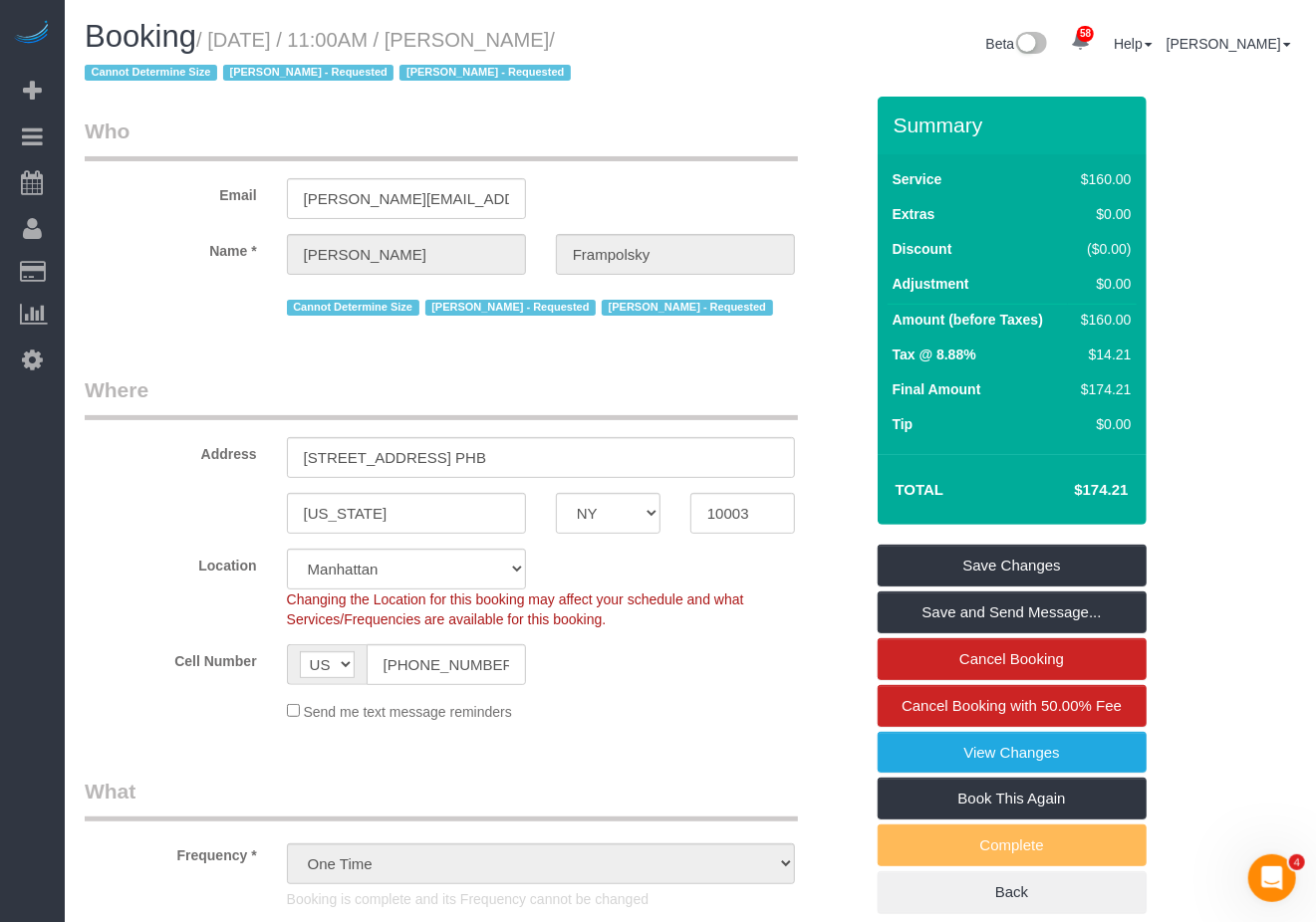click on "Who
Email
jane.frampolsky@yahoo.com
Name *
Jane
Frampolsky
Cannot Determine Size
Elaine Bush - Requested
Geraldin Bastidas - Requested
Where
Address
85 East 10th Street, Apt. PHB
New York
AK
AL
AR
AZ
CA
CO
CT
DC
DE
FL
GA
HI
IA
ID
IL
IN
KS
KY
LA
MA
MD
ME
MI" at bounding box center [690, 1833] 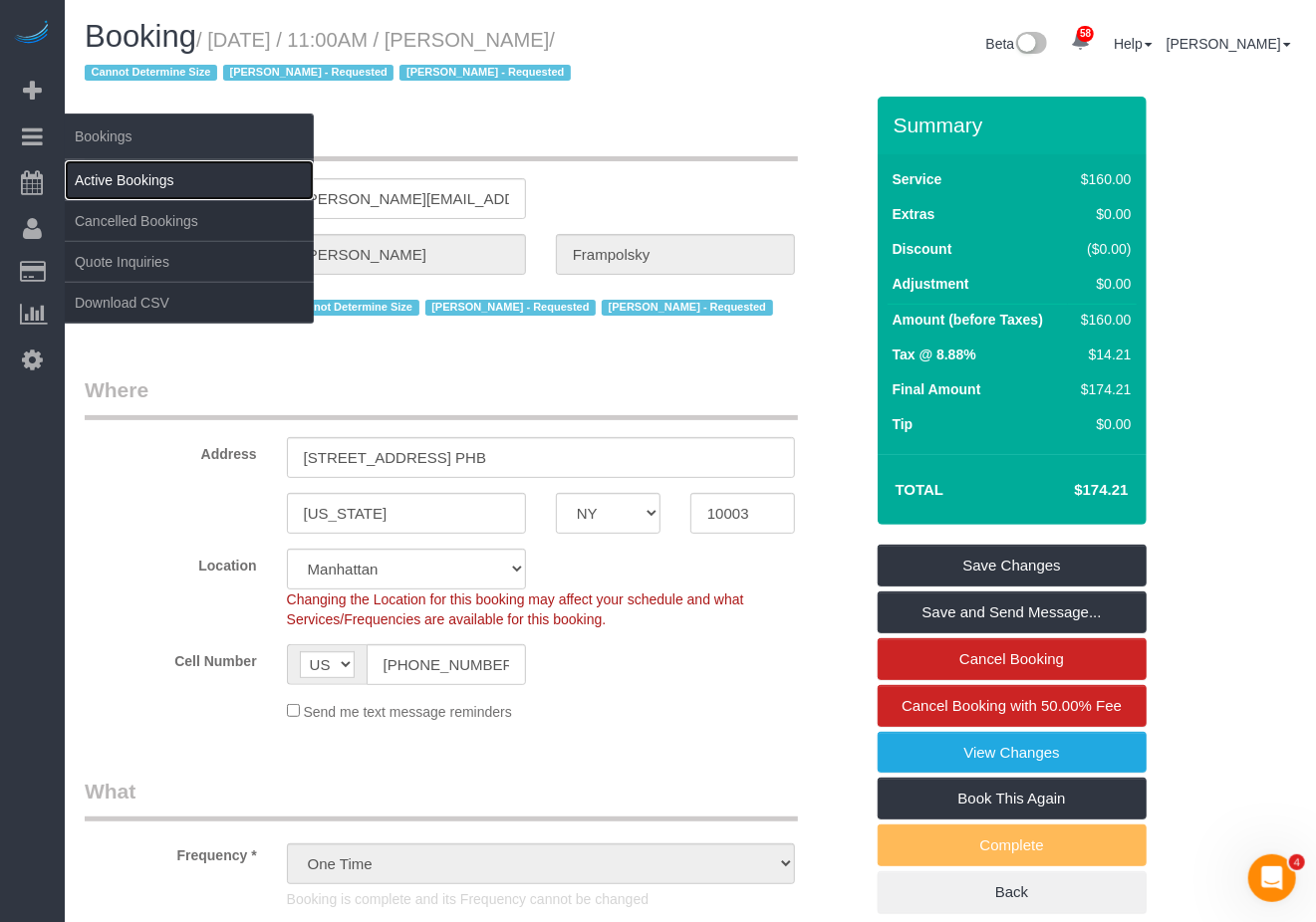 click on "Active Bookings" at bounding box center [189, 180] 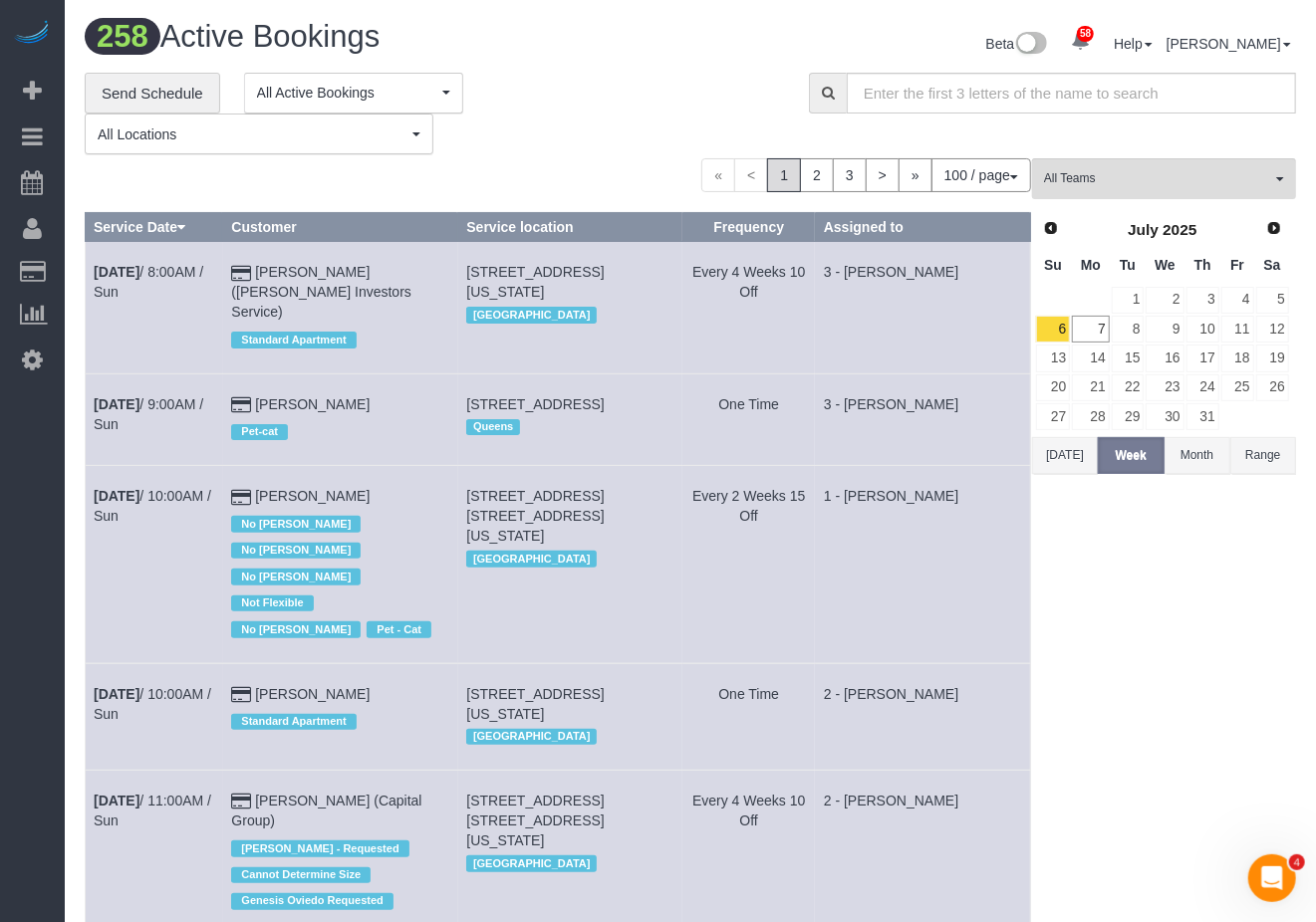 drag, startPoint x: 1255, startPoint y: 633, endPoint x: 1253, endPoint y: 591, distance: 42.047592 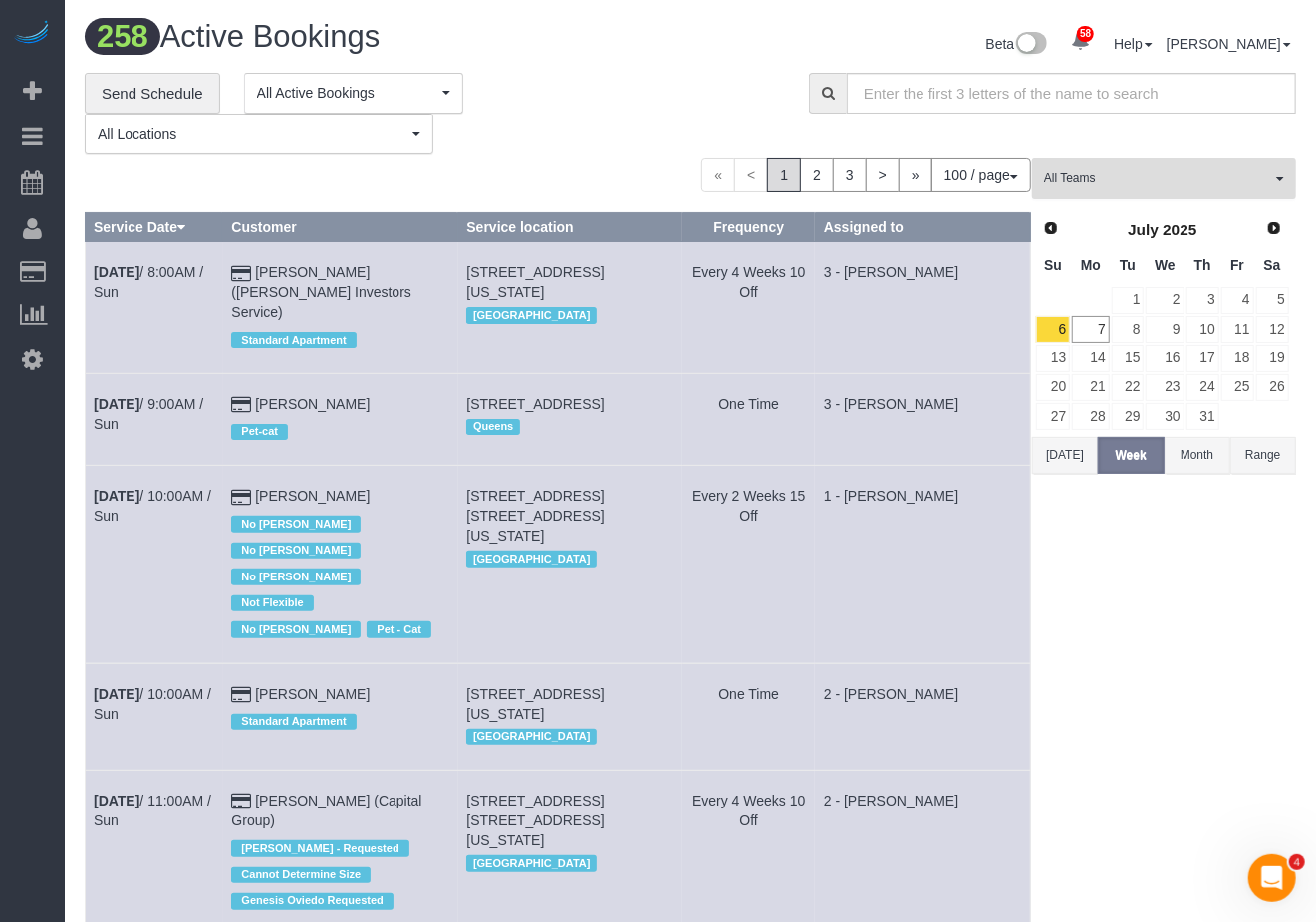 click on "All Teams" at bounding box center [1158, 178] 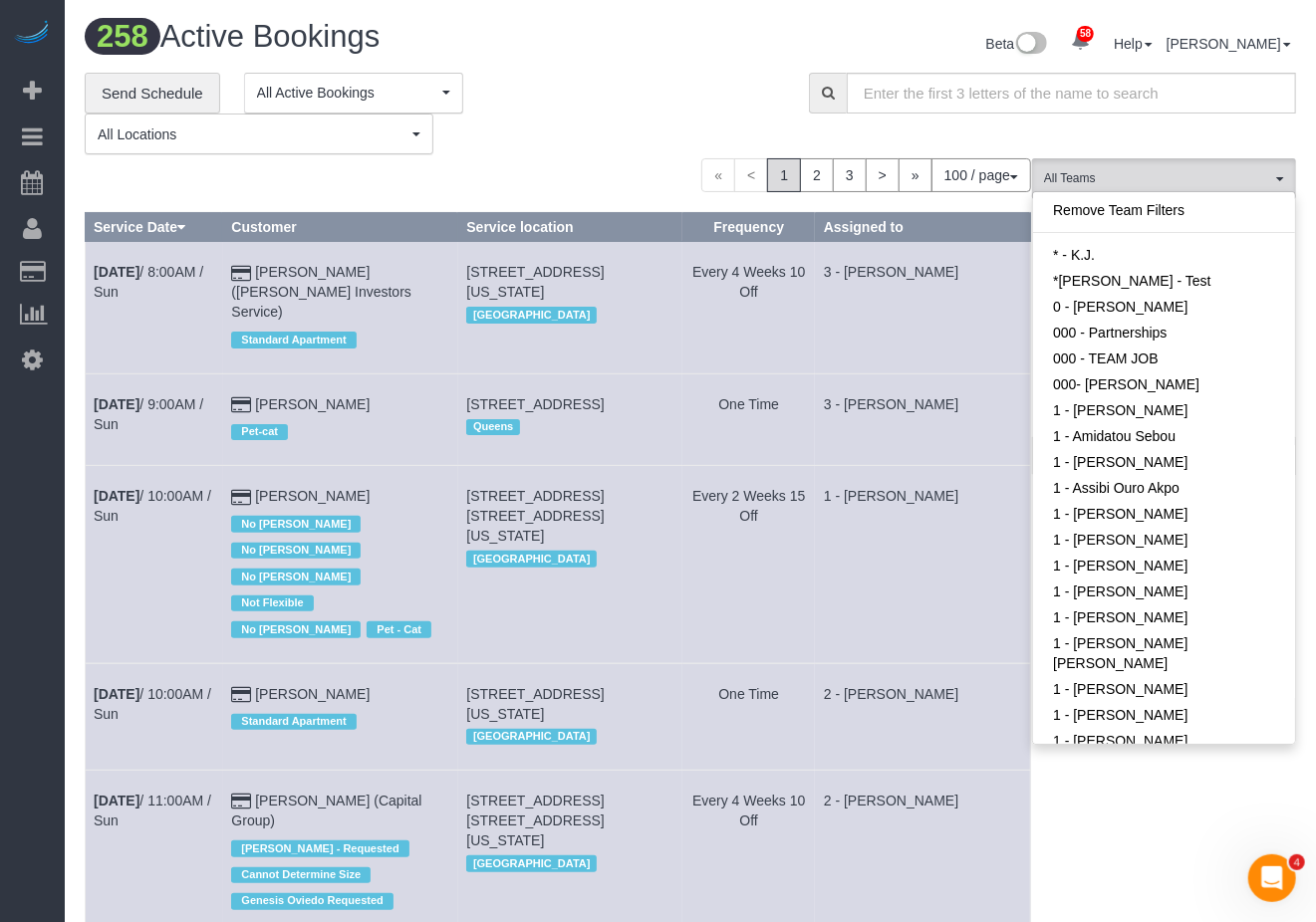 drag, startPoint x: 1188, startPoint y: 825, endPoint x: 1101, endPoint y: 674, distance: 174.26991 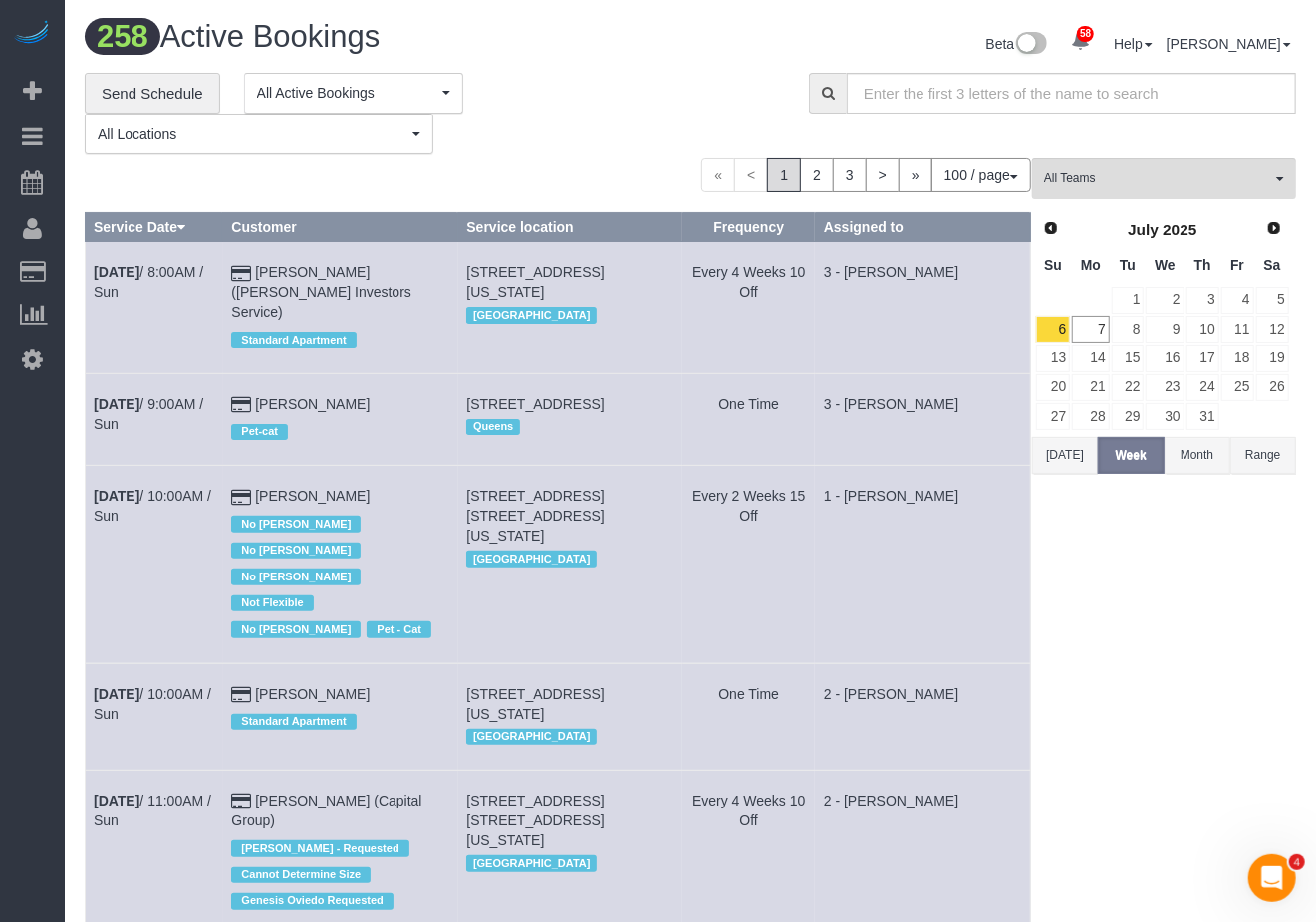 drag, startPoint x: 1053, startPoint y: 462, endPoint x: 1097, endPoint y: 438, distance: 50.119856 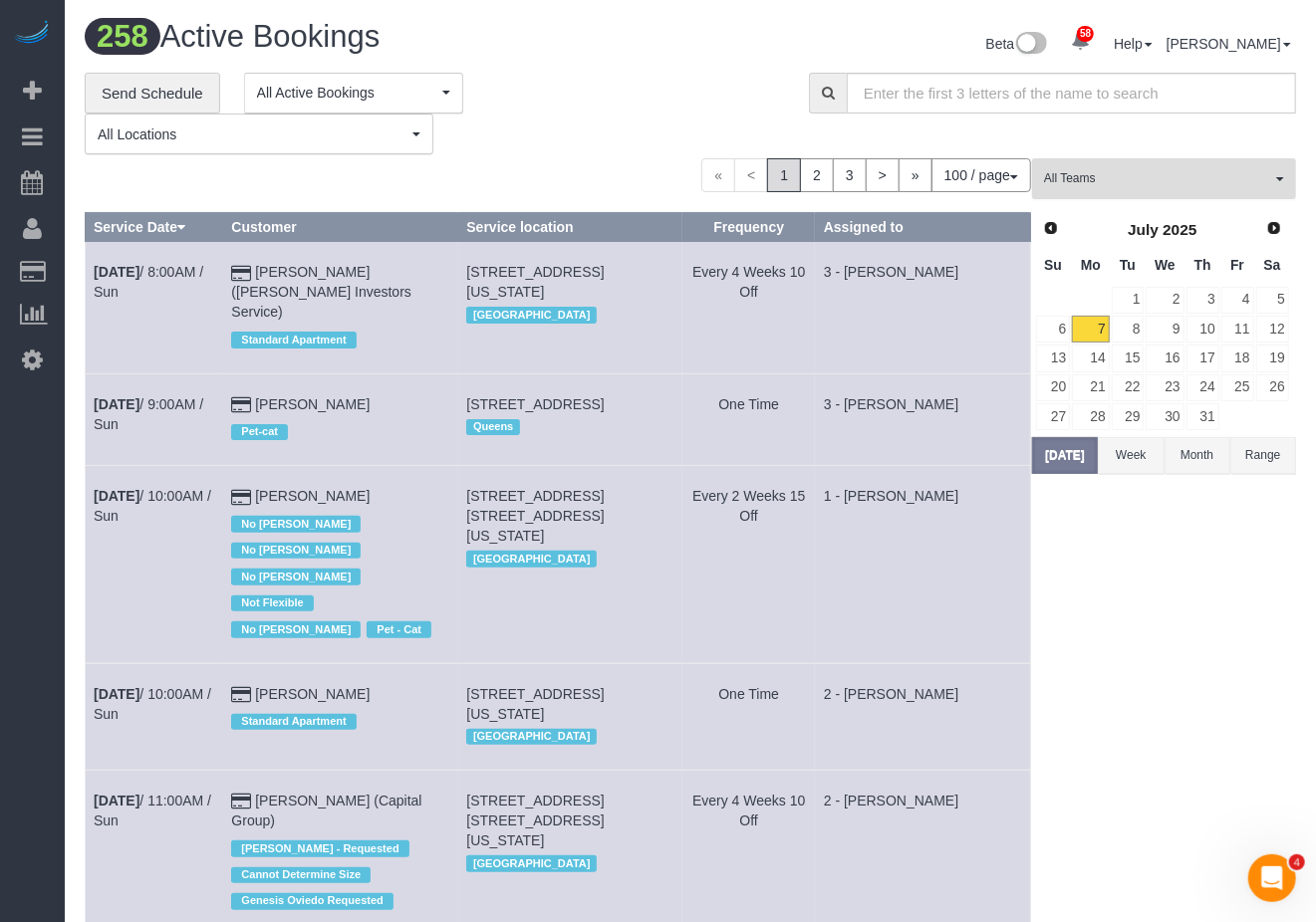click on "All Teams" at bounding box center [1158, 178] 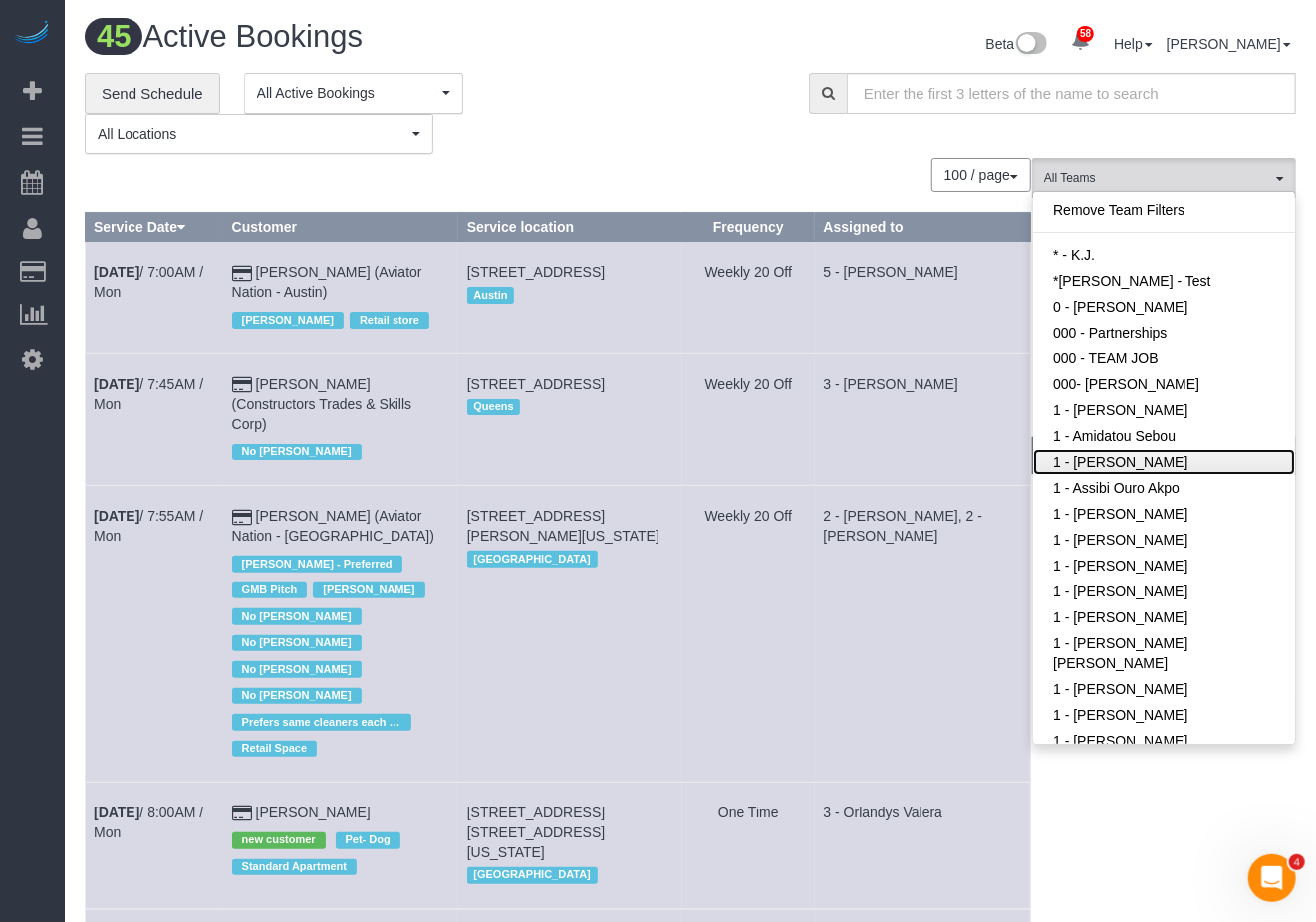 click on "1 - [PERSON_NAME]" at bounding box center [1164, 462] 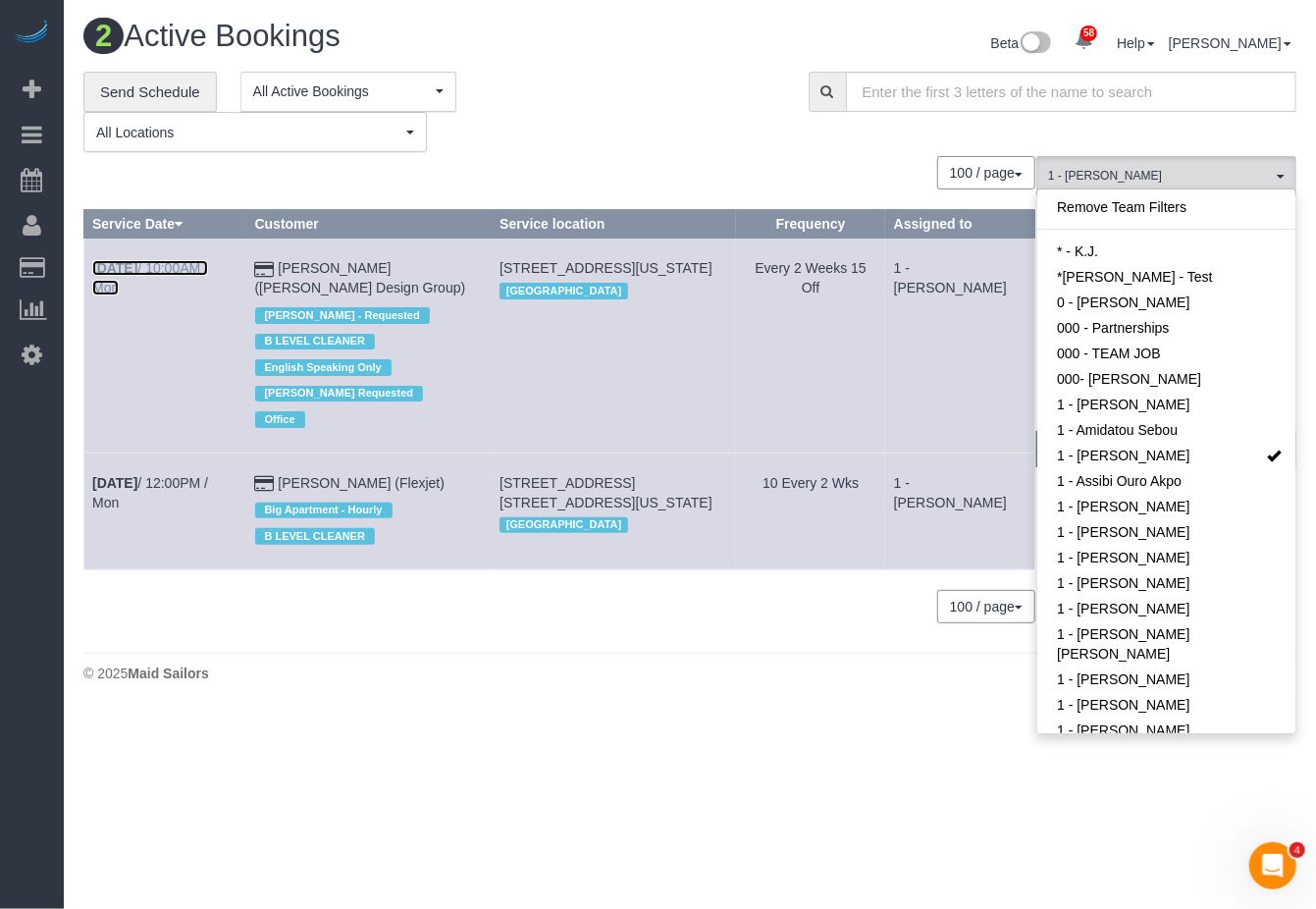 click on "Jul 7th
/ 10:00AM / Mon" at bounding box center (150, 278) 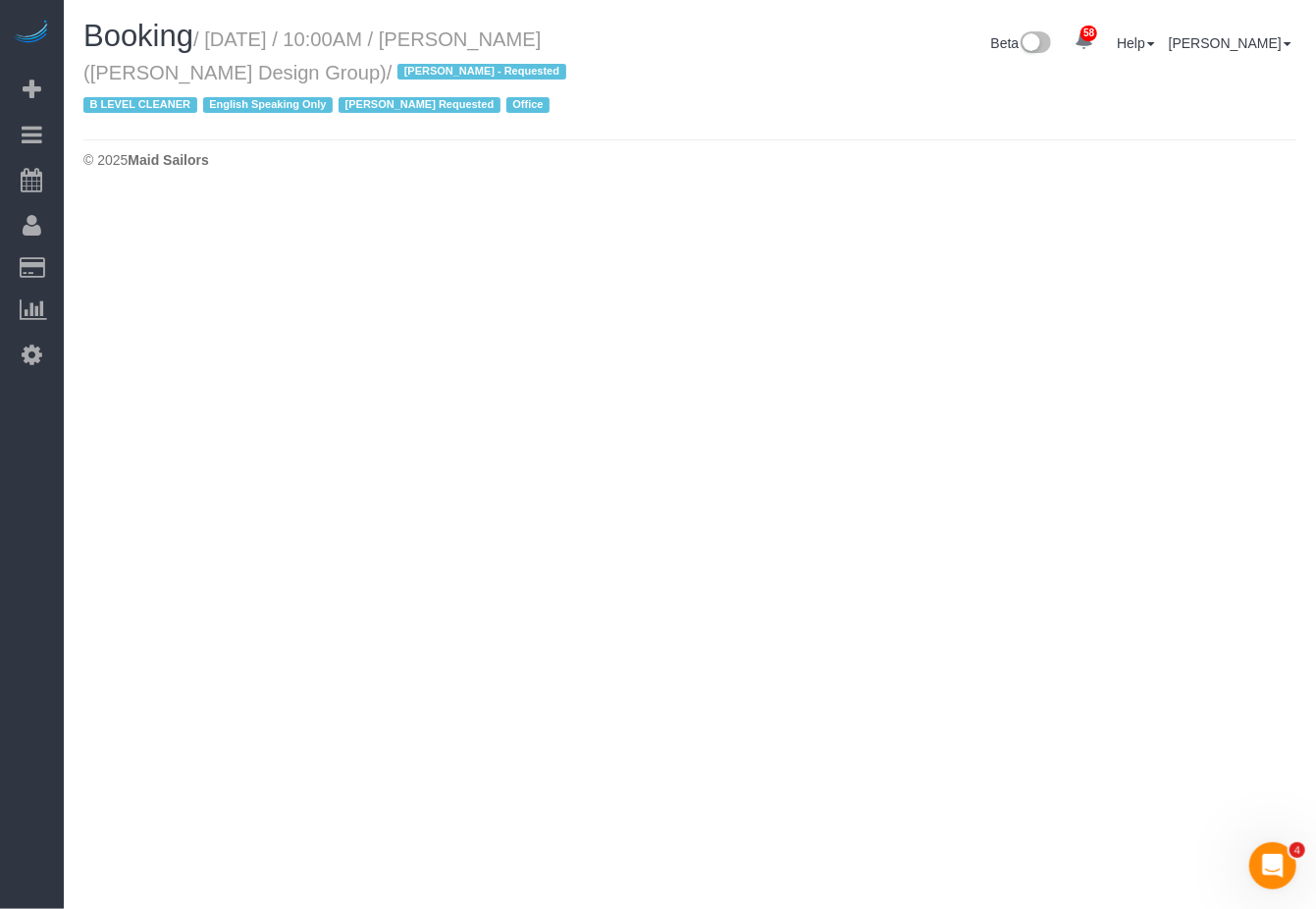 select on "NY" 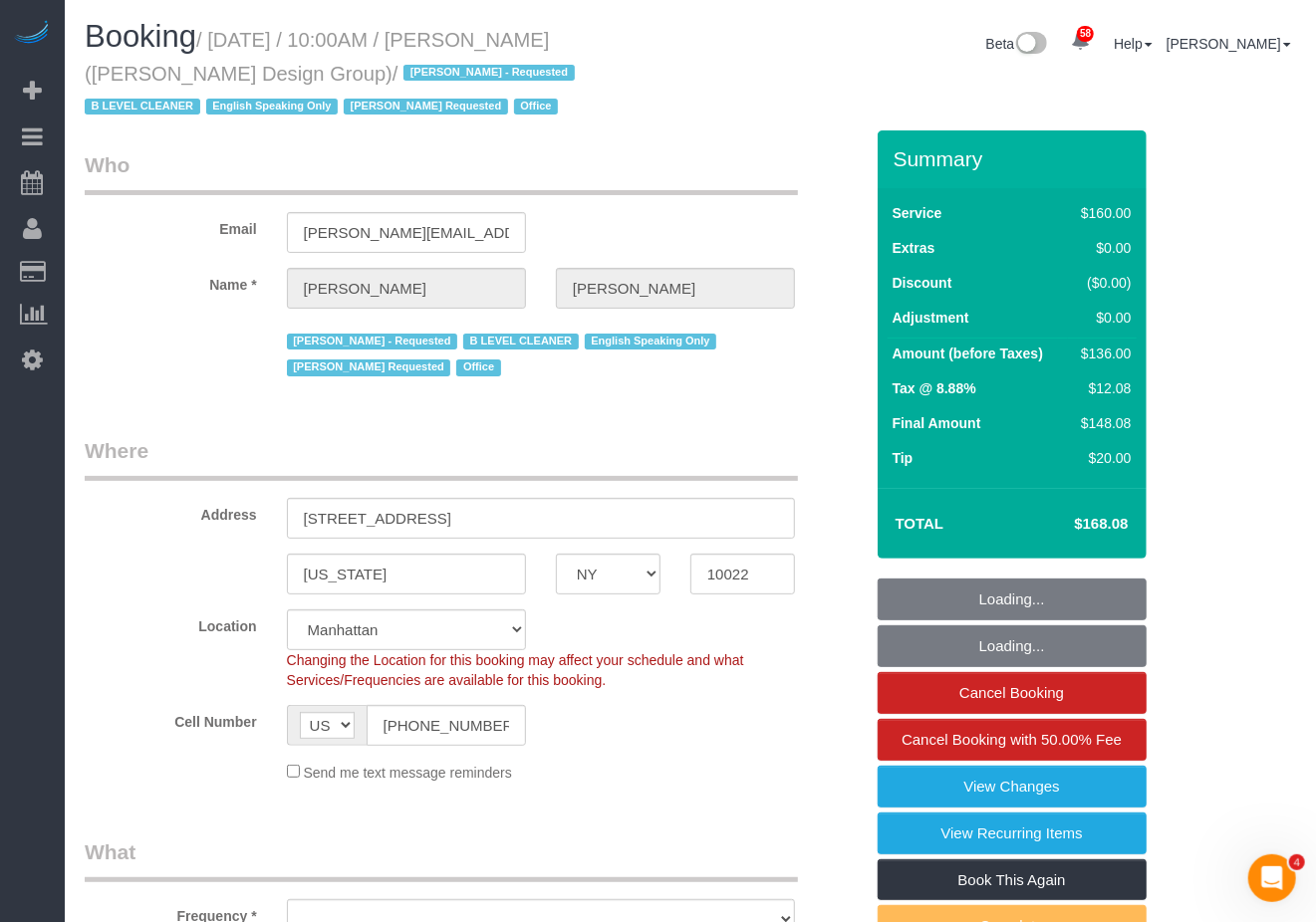 select on "number:89" 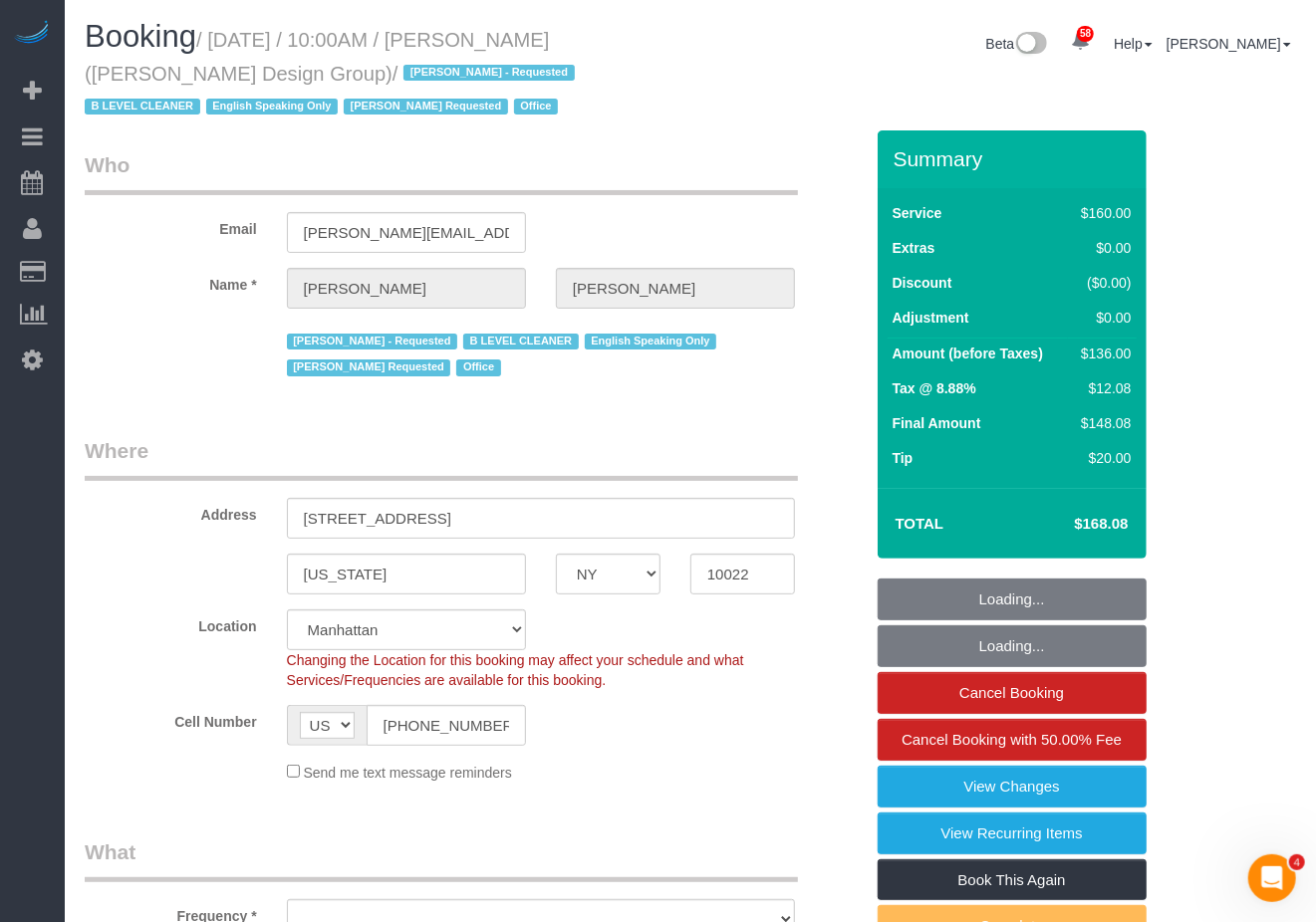 select on "number:90" 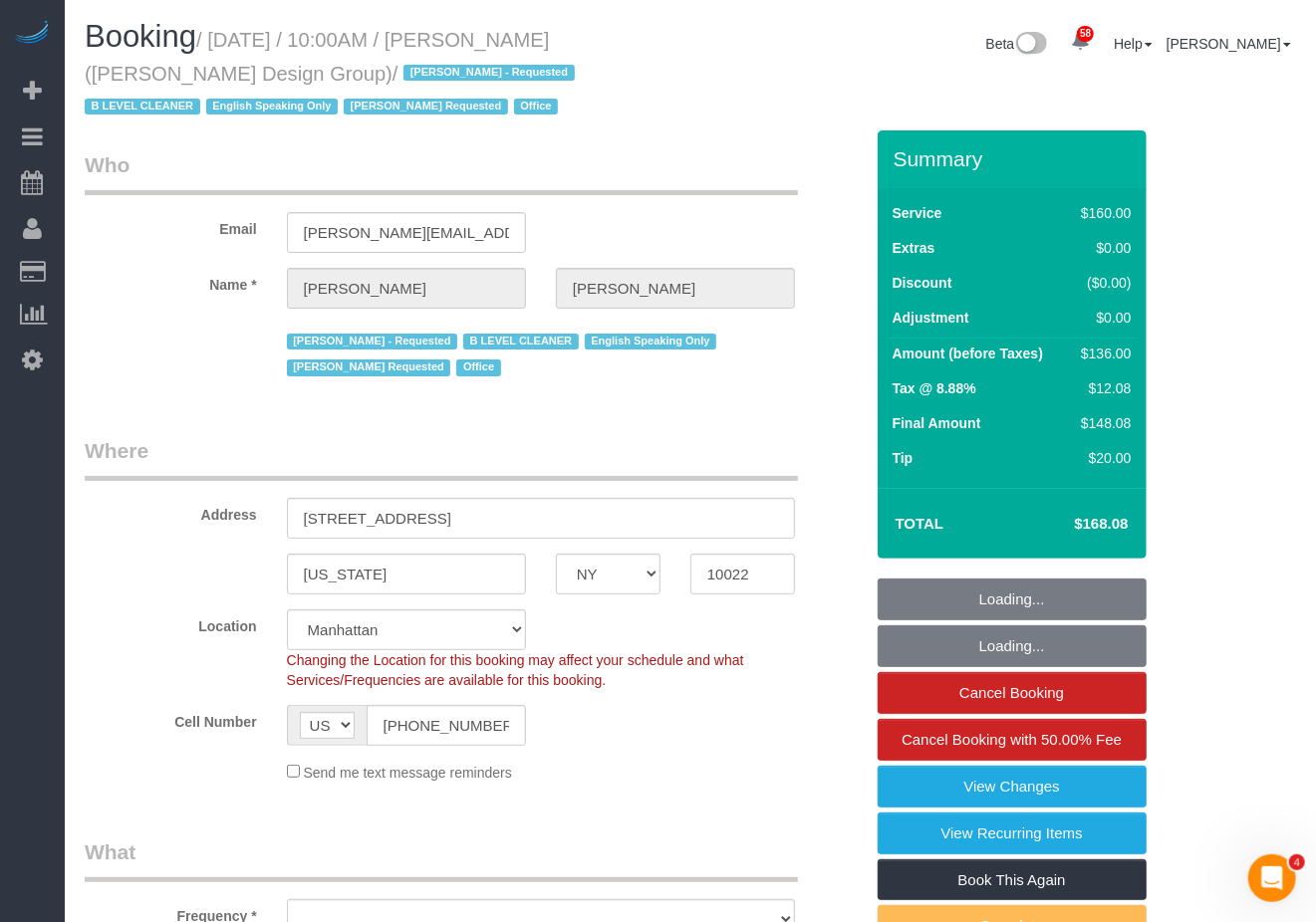 select on "object:5898" 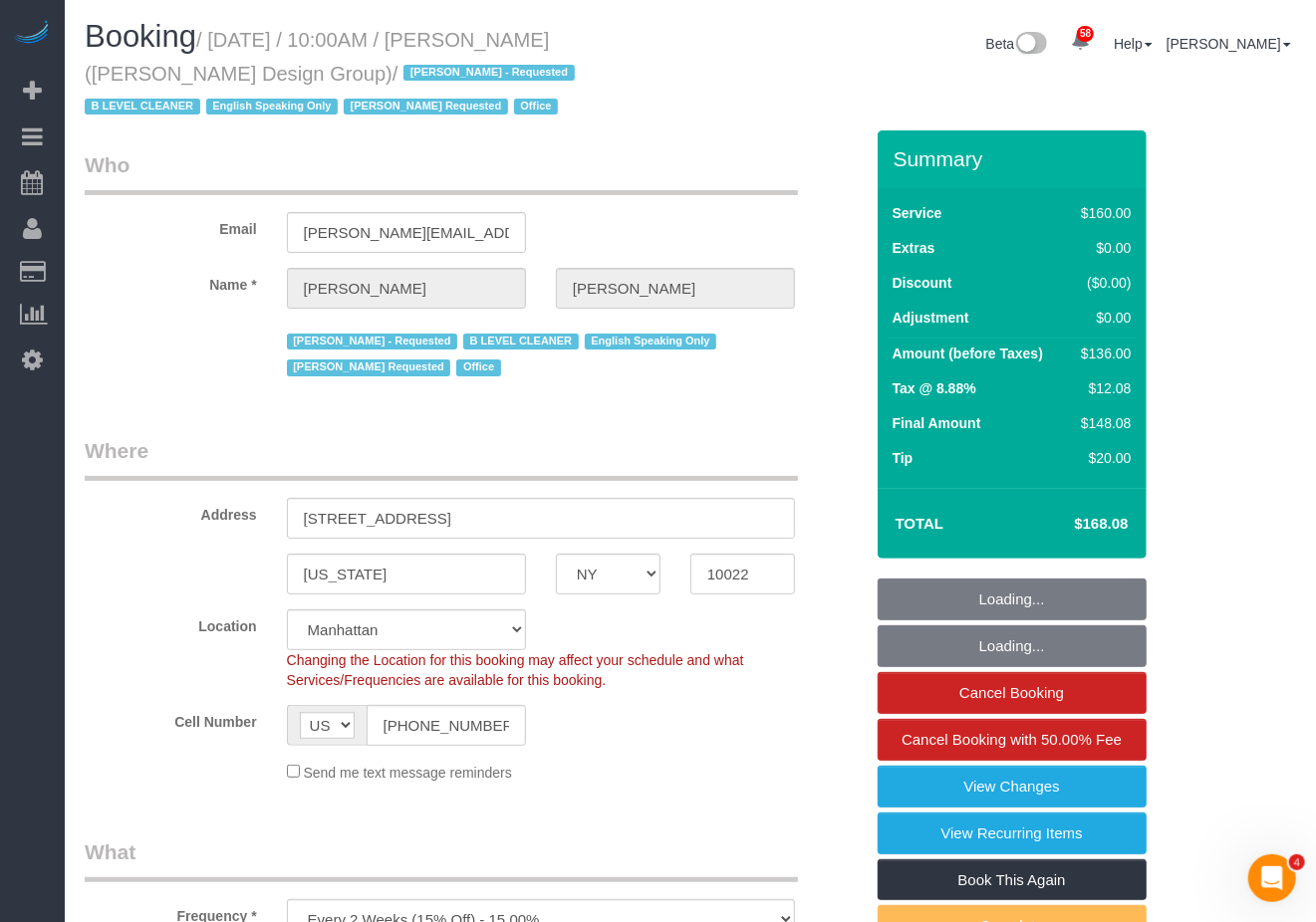 select on "string:stripe-pm_1J1ChU4VGloSiKo7dD0yRKzP" 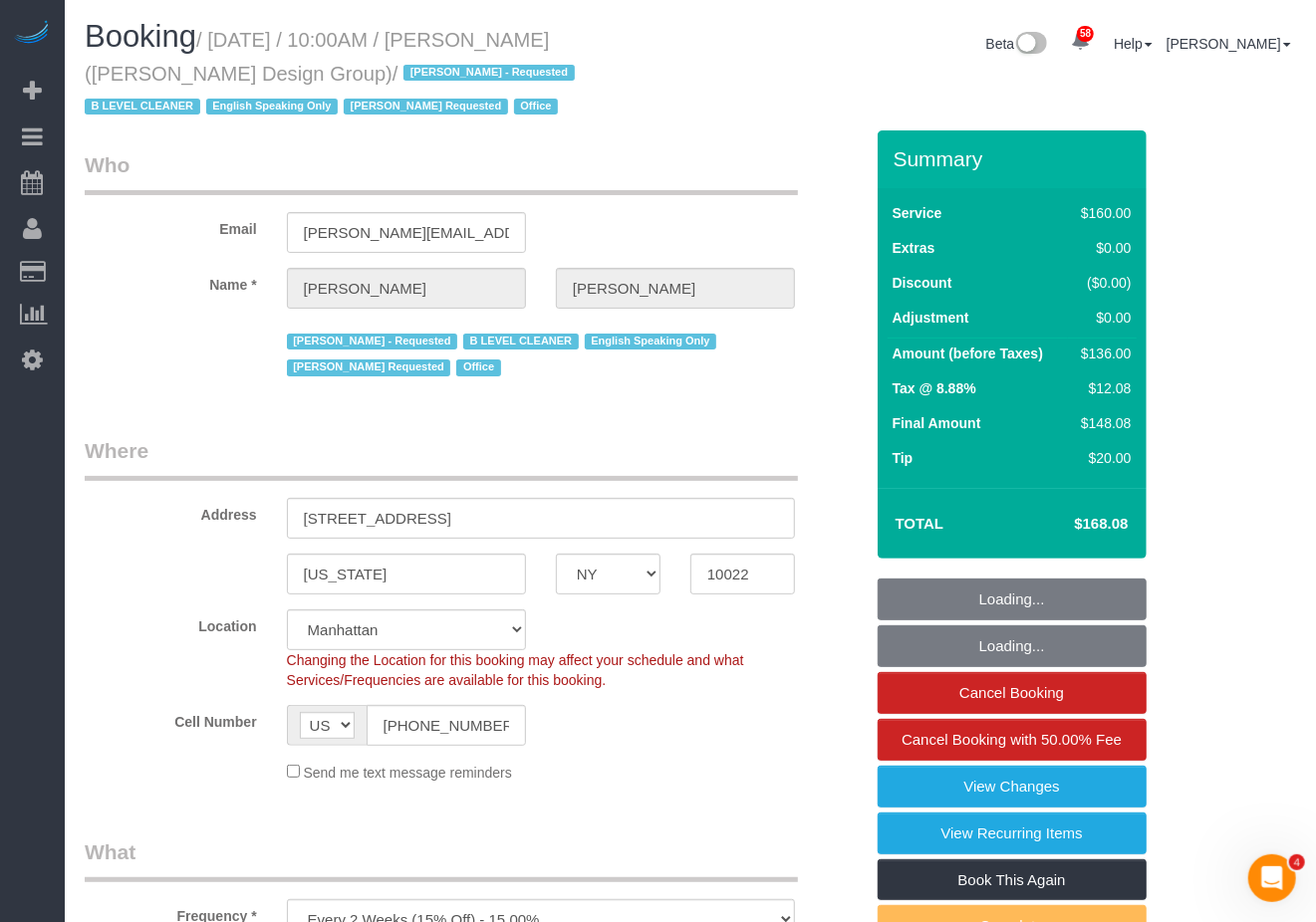 select on "spot6" 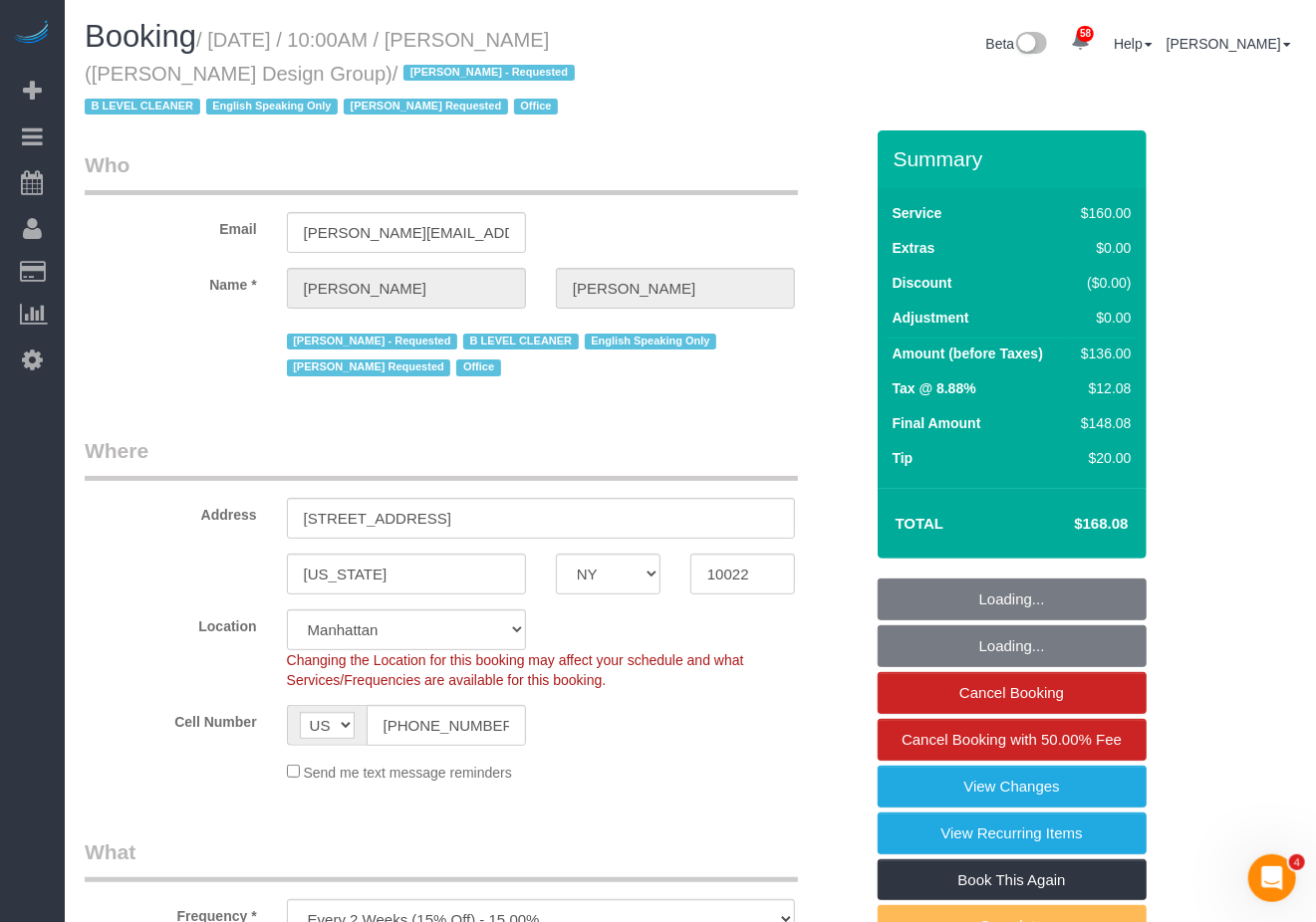 select on "object:6254" 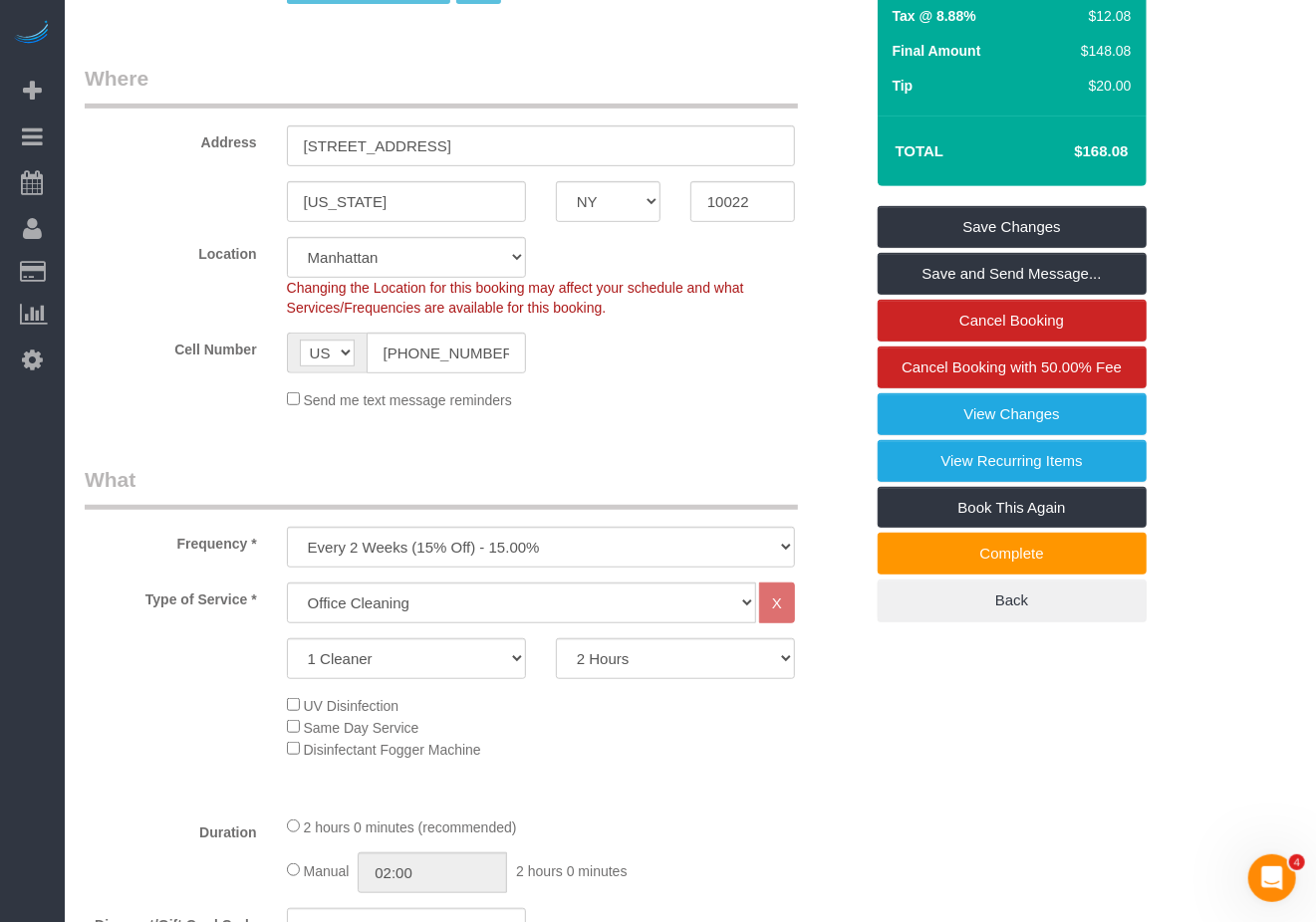 scroll, scrollTop: 132, scrollLeft: 0, axis: vertical 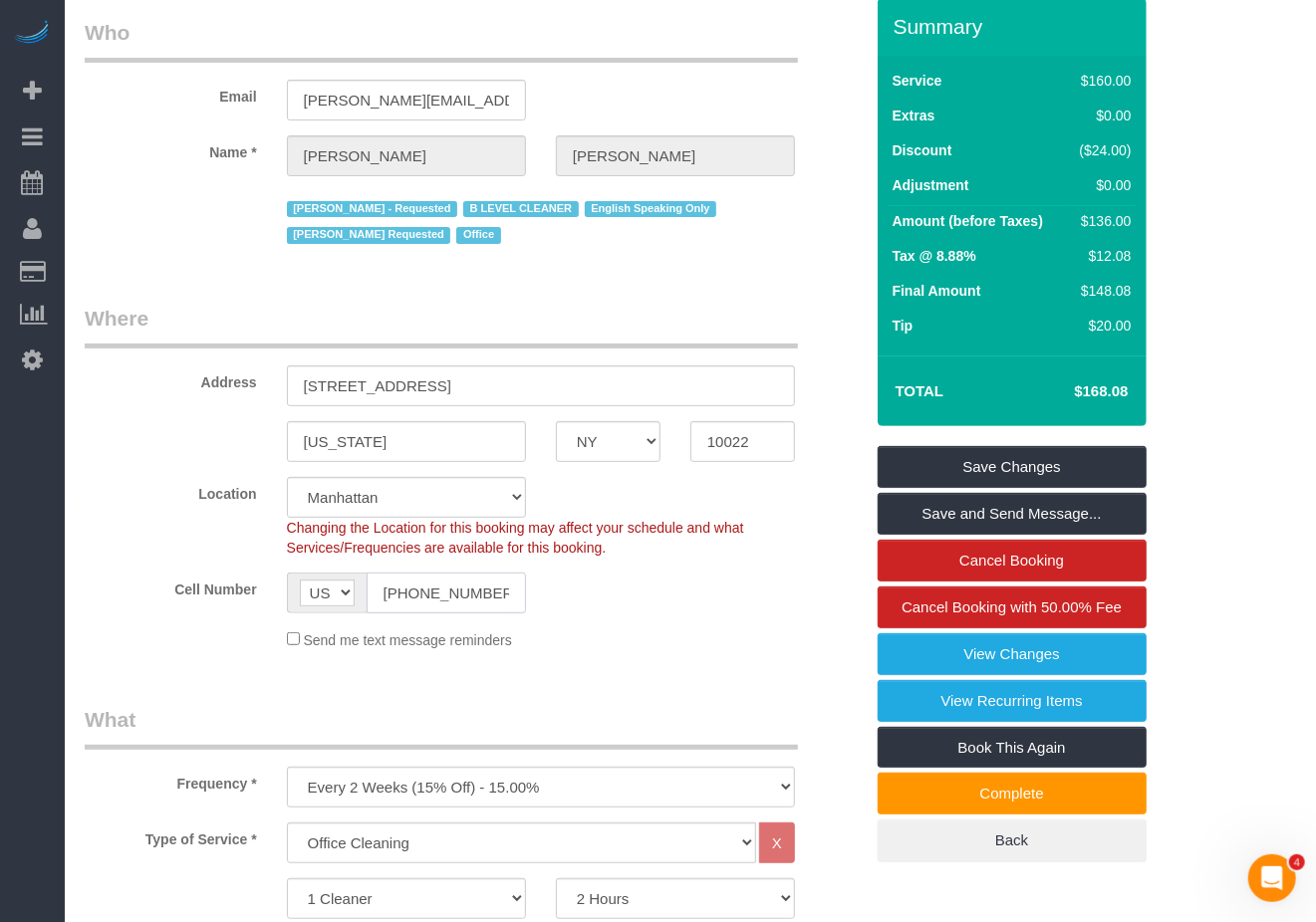 drag, startPoint x: 499, startPoint y: 585, endPoint x: 356, endPoint y: 582, distance: 143.03147 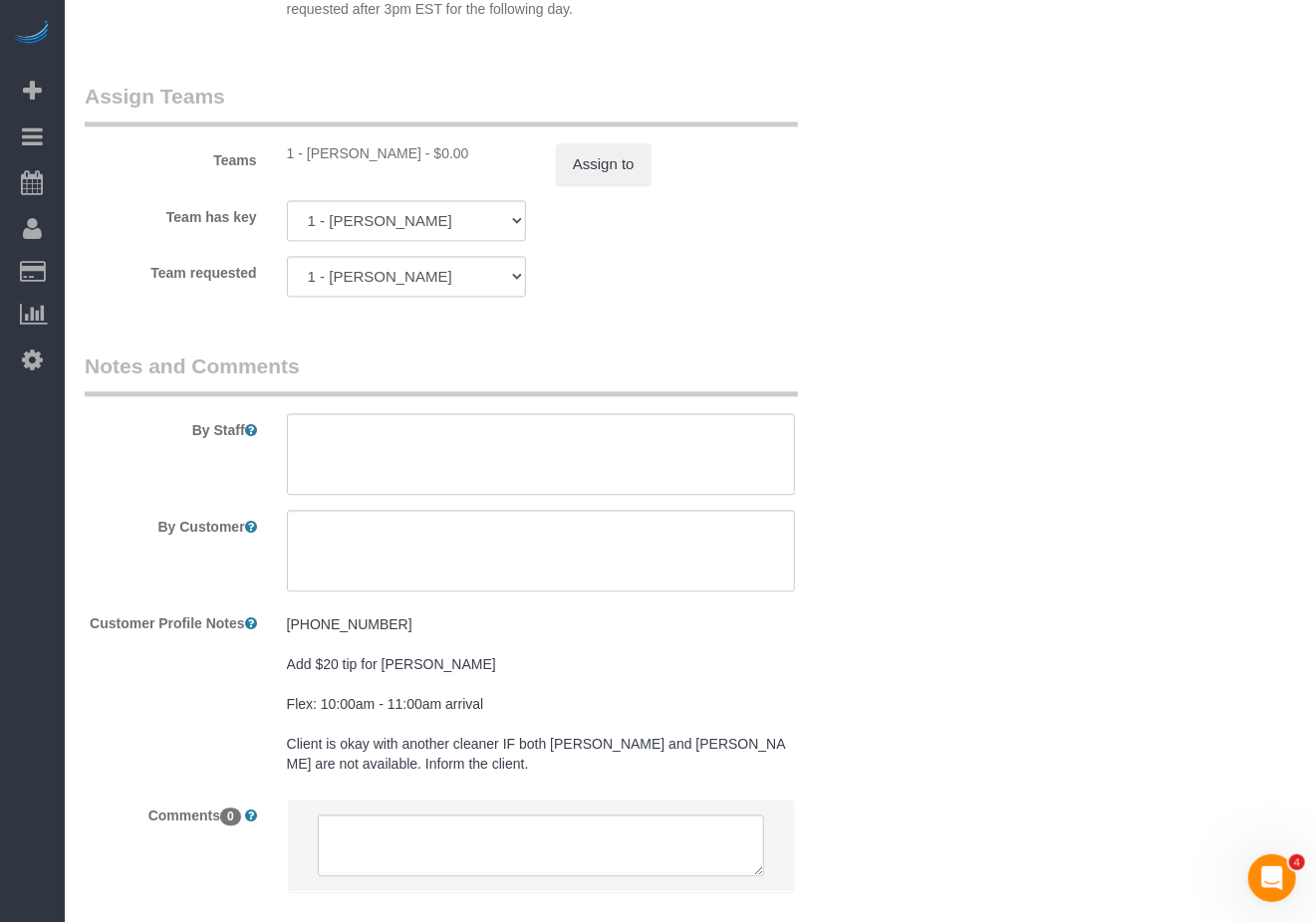 scroll, scrollTop: 2390, scrollLeft: 0, axis: vertical 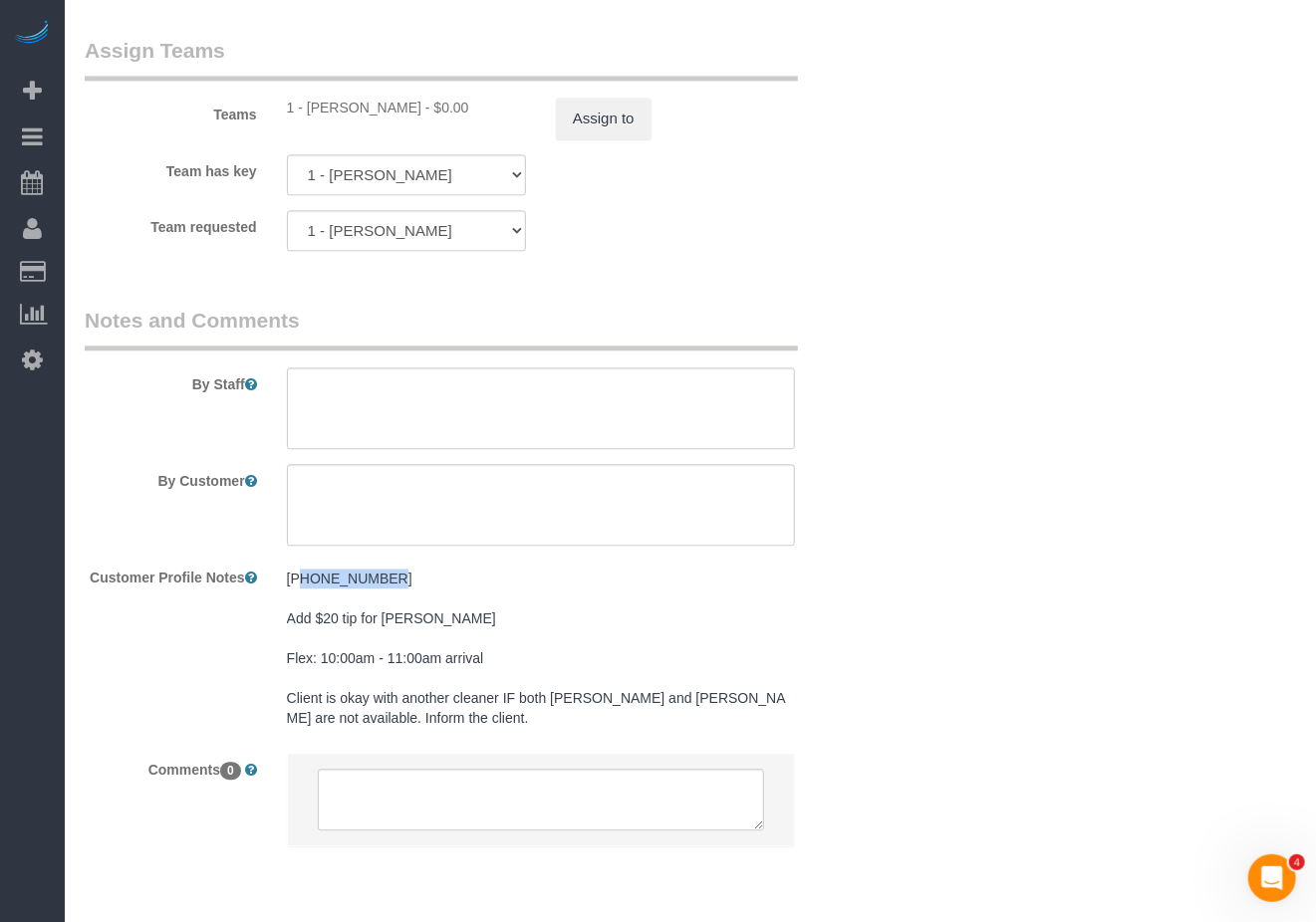drag, startPoint x: 422, startPoint y: 587, endPoint x: 301, endPoint y: 574, distance: 121.69634 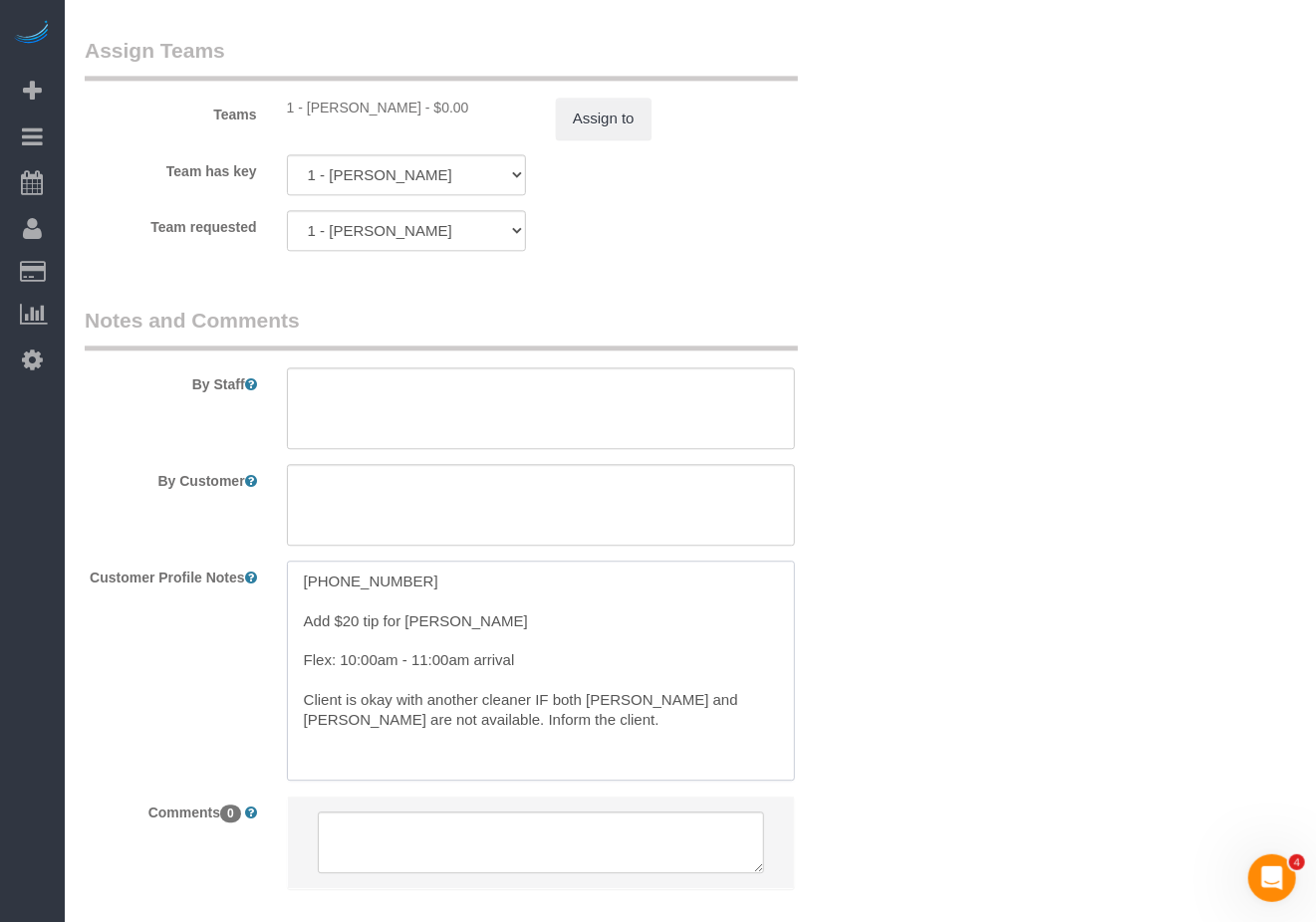 drag, startPoint x: 430, startPoint y: 586, endPoint x: 319, endPoint y: 586, distance: 111 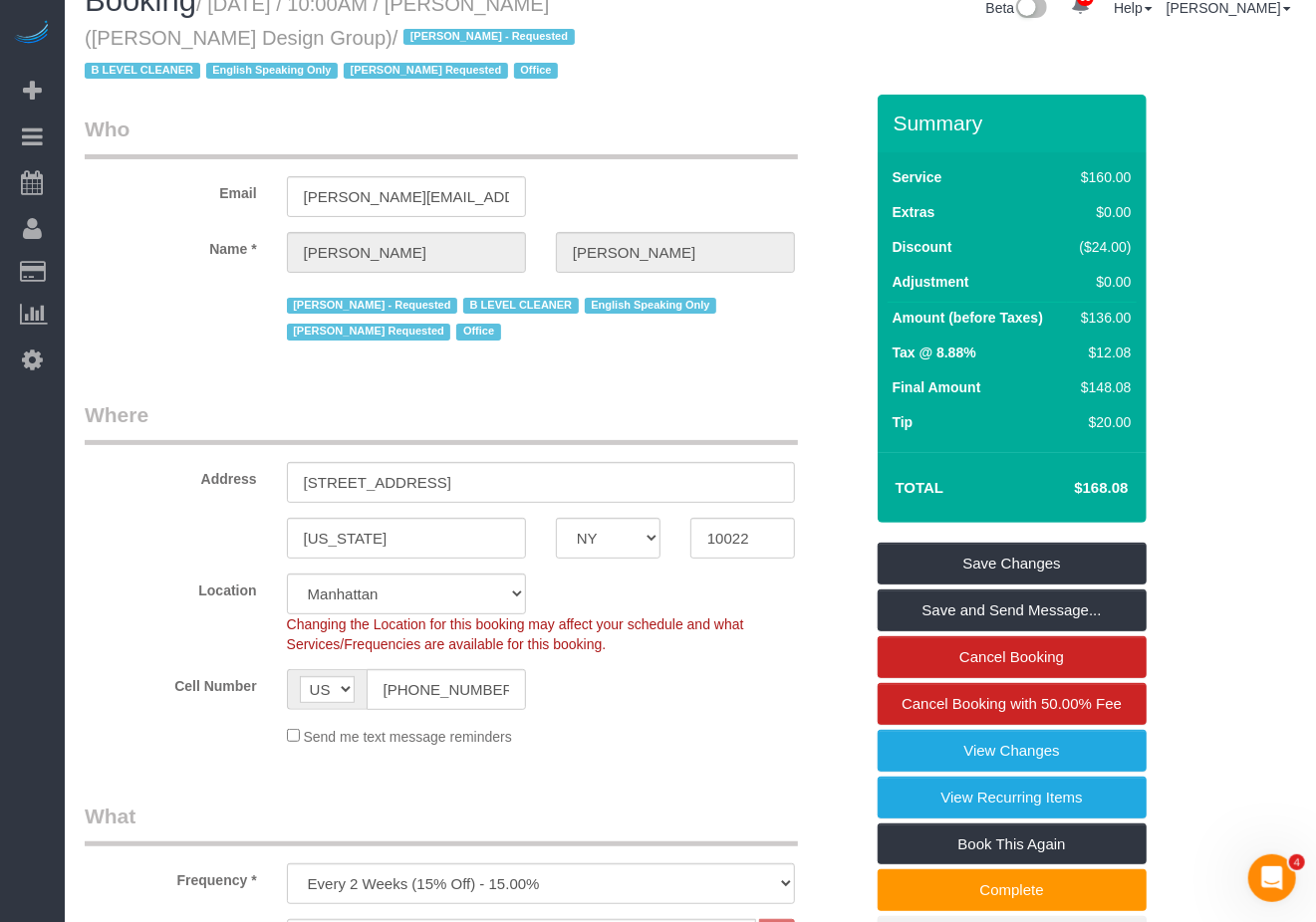 scroll, scrollTop: 0, scrollLeft: 0, axis: both 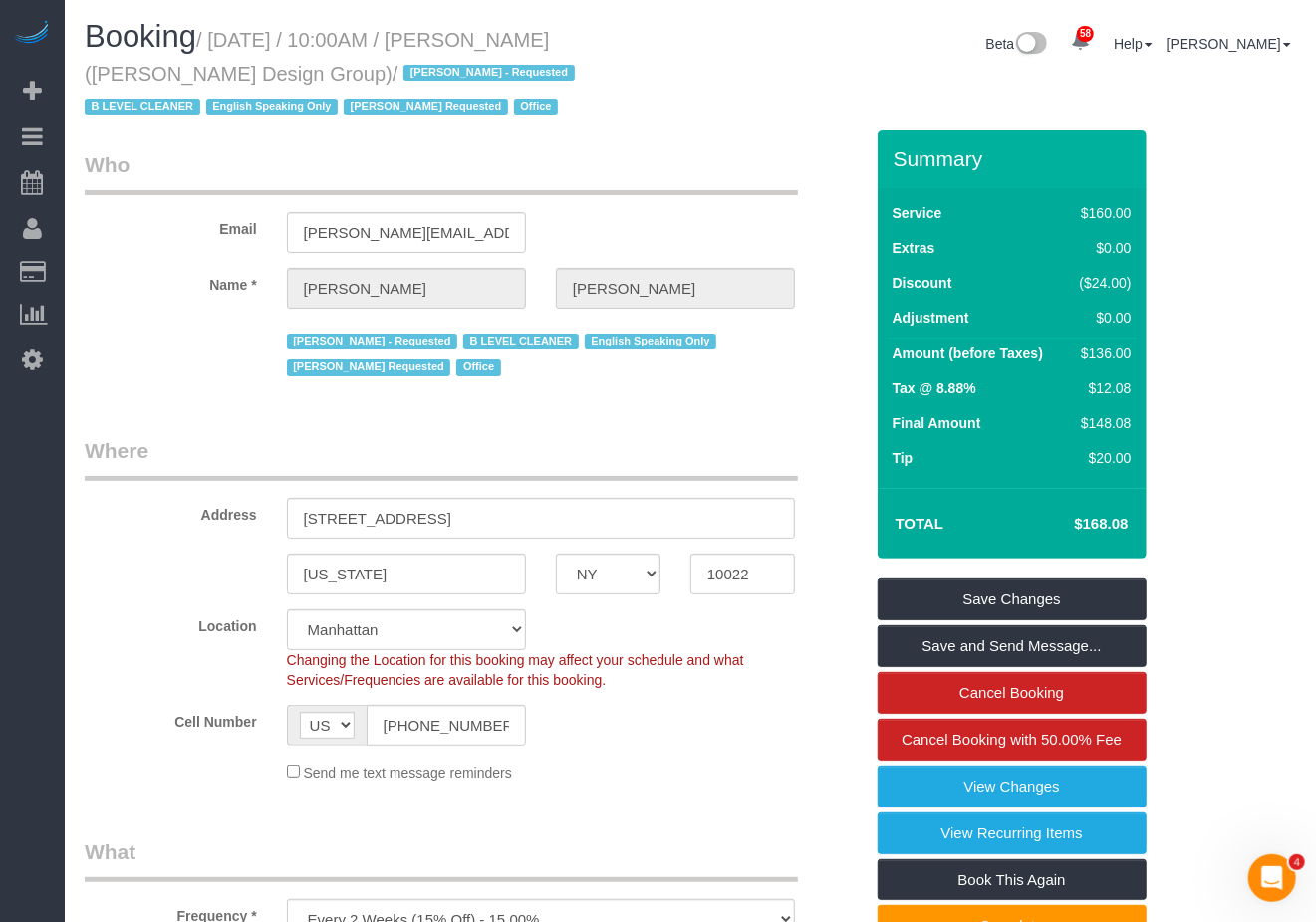 click on "Who
Email
sarahi@delrosedesigngroup.com
Name *
Sarahi
Reyes
Ana Lopez - Requested
B LEVEL CLEANER
English Speaking Only
Hilda Coleman Requested
Office
Where
Address
410 East 59th Street, Suite 1B
New York
AK
AL
AR
AZ
CA
CO
CT
DC
DE
FL
GA
HI
IA
ID
IL
IN
KS
KY
LA
MA" at bounding box center (690, 1721) 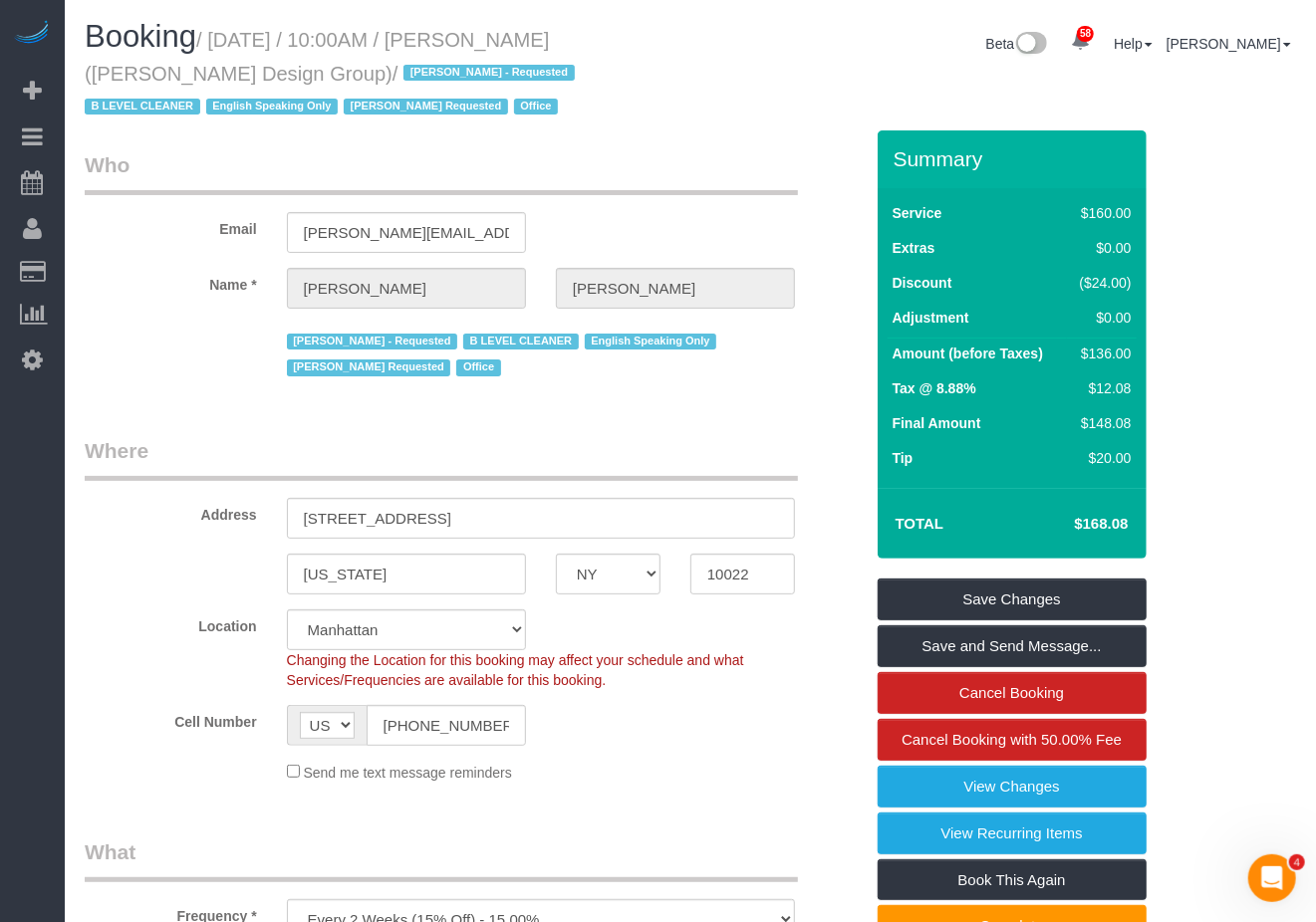 click on "/ July 07, 2025 / 10:00AM / Sarahi Reyes (Delrose Design Group)
/
Ana Lopez - Requested
B LEVEL CLEANER
English Speaking Only
Hilda Coleman Requested
Office" at bounding box center [333, 74] 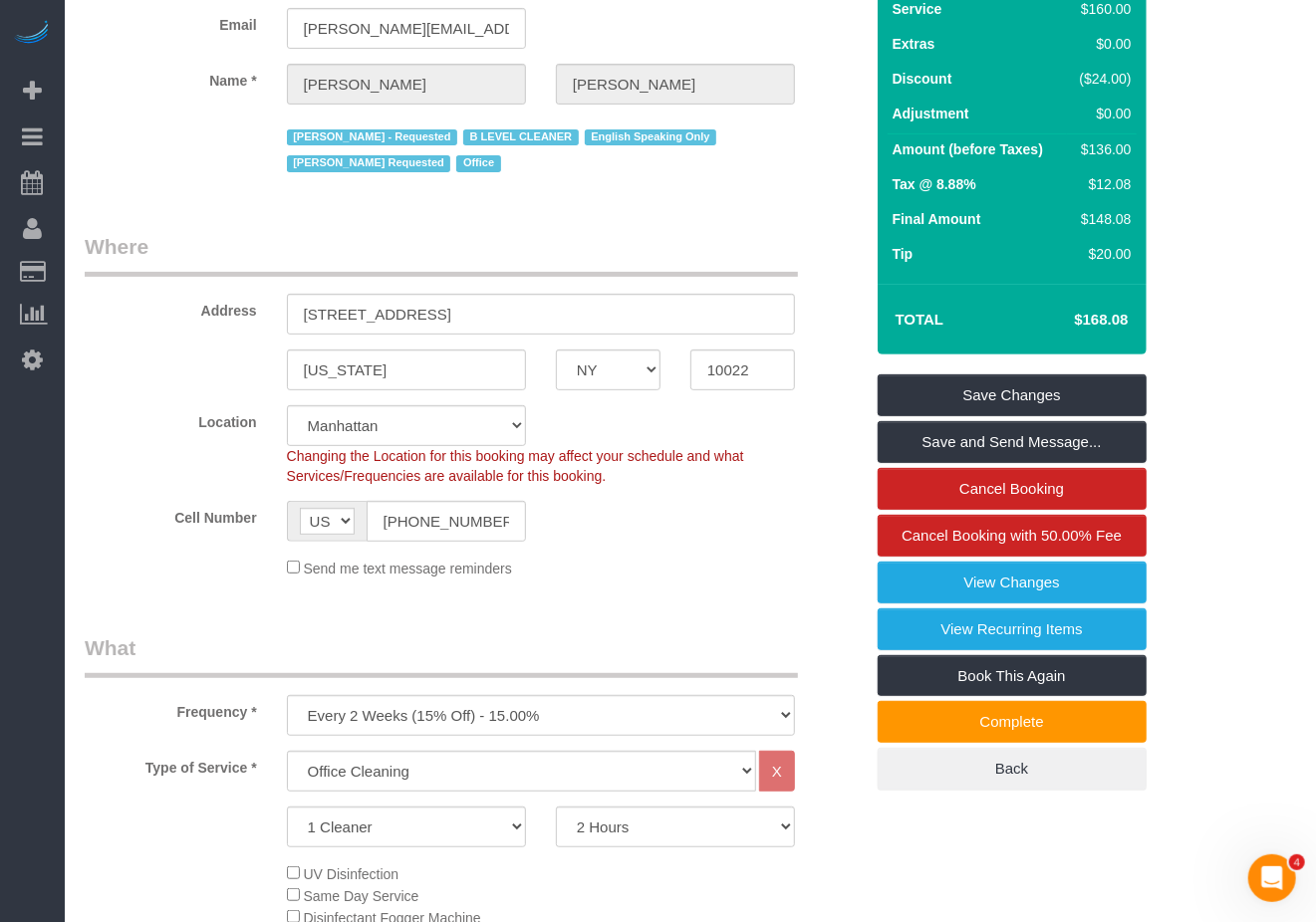 scroll, scrollTop: 201, scrollLeft: 0, axis: vertical 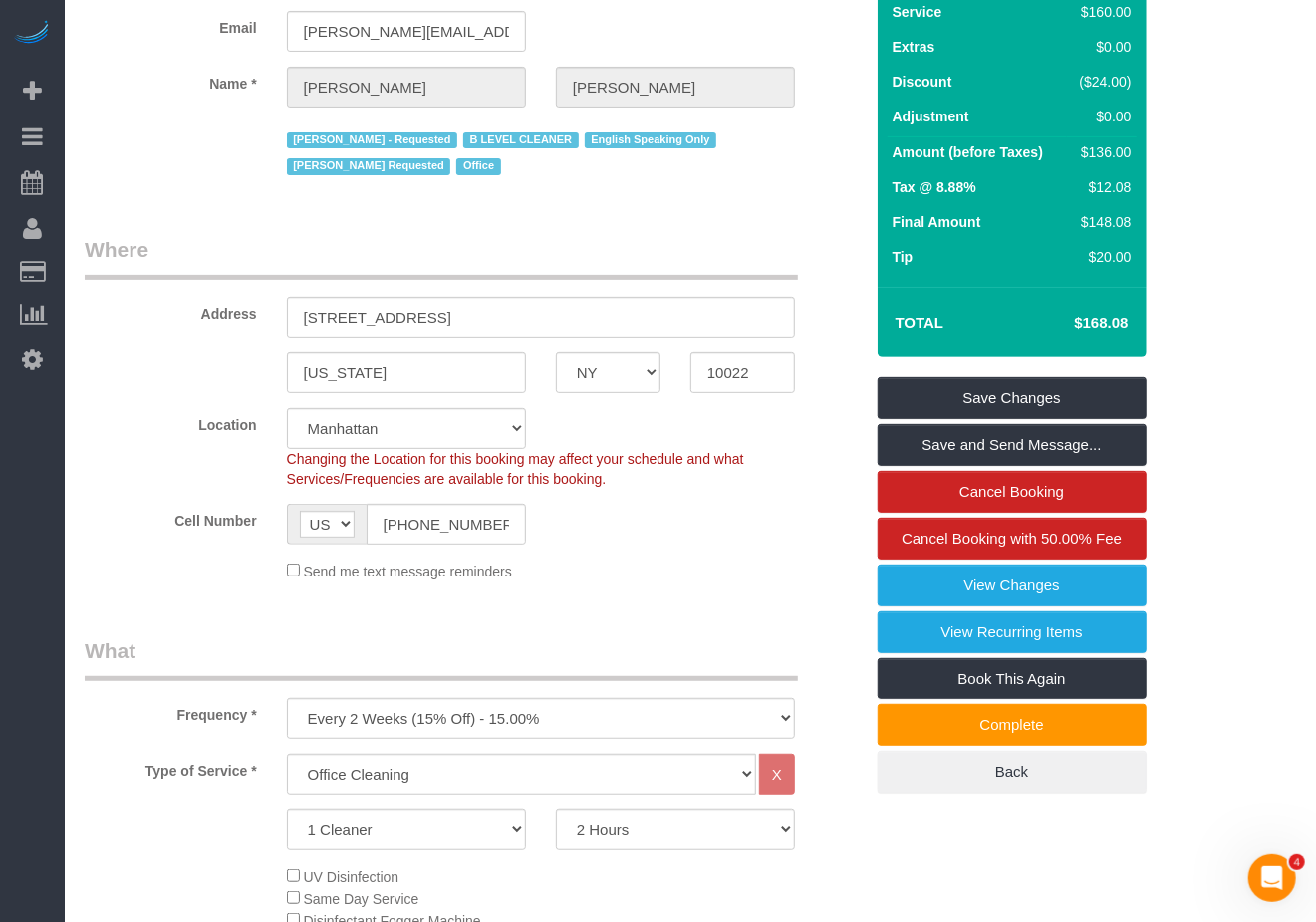drag, startPoint x: 1220, startPoint y: 197, endPoint x: 1229, endPoint y: 203, distance: 10.816654 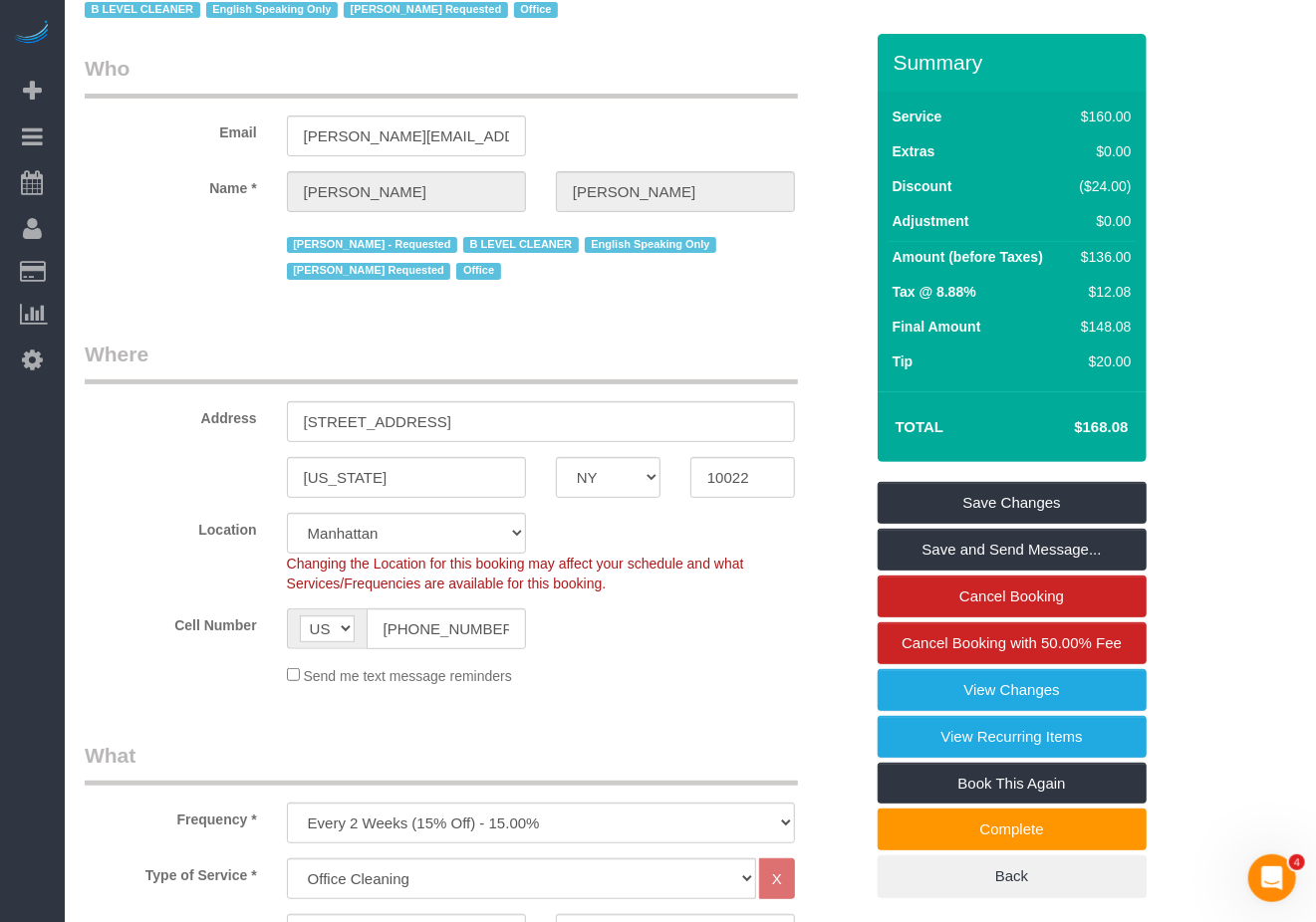scroll, scrollTop: 0, scrollLeft: 0, axis: both 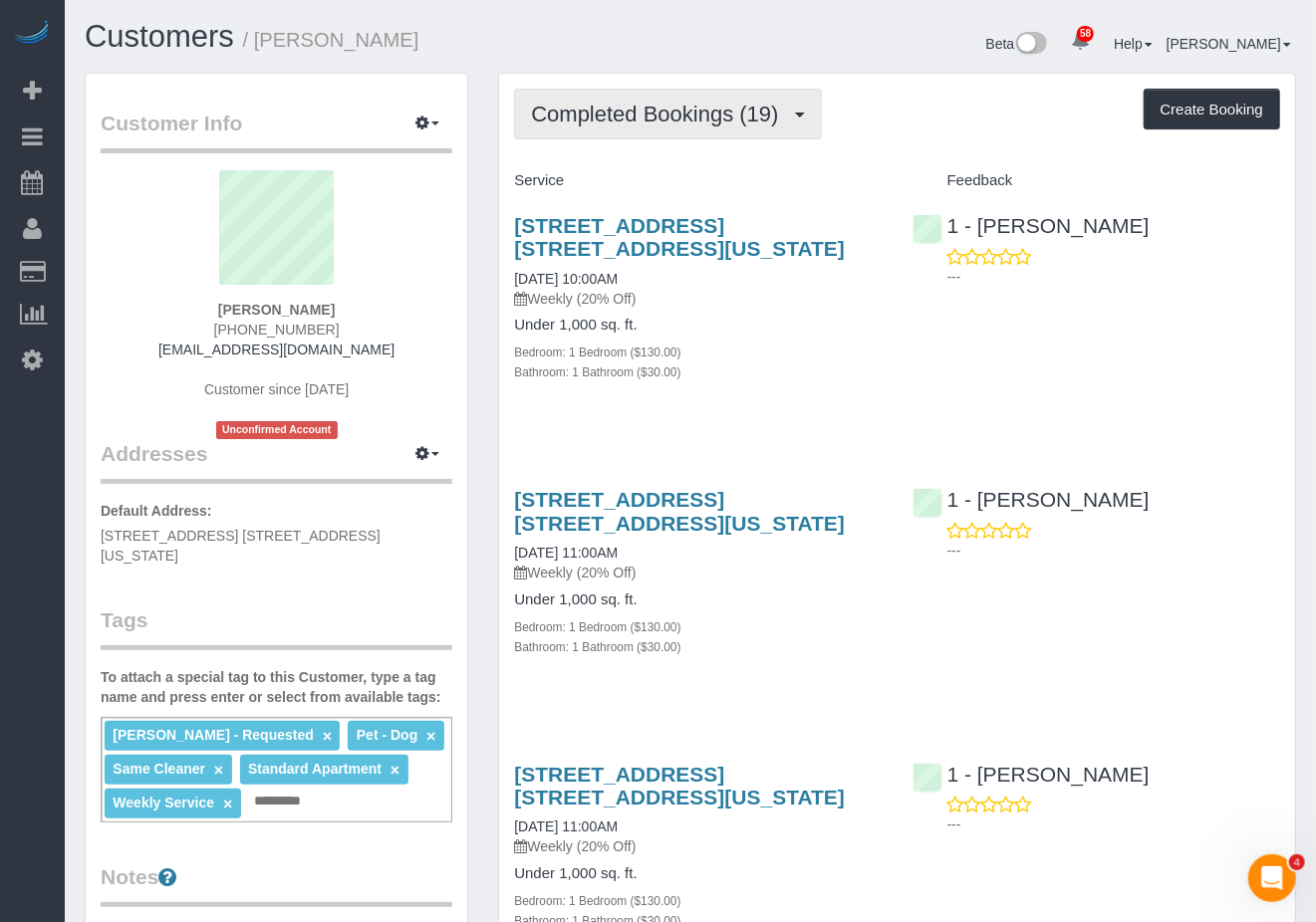 click on "Completed Bookings (19)" at bounding box center [659, 114] 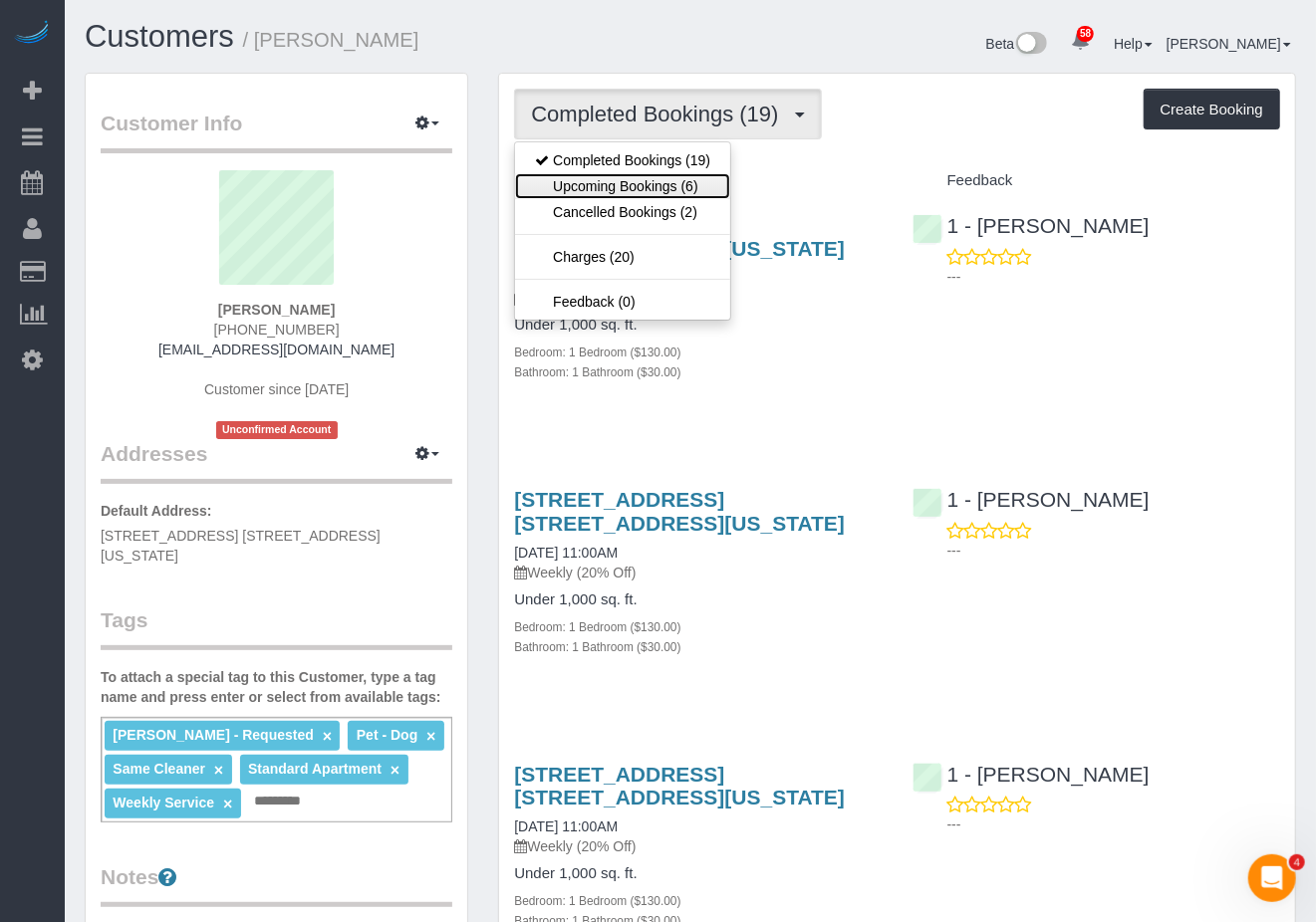 click on "Upcoming Bookings (6)" at bounding box center [623, 186] 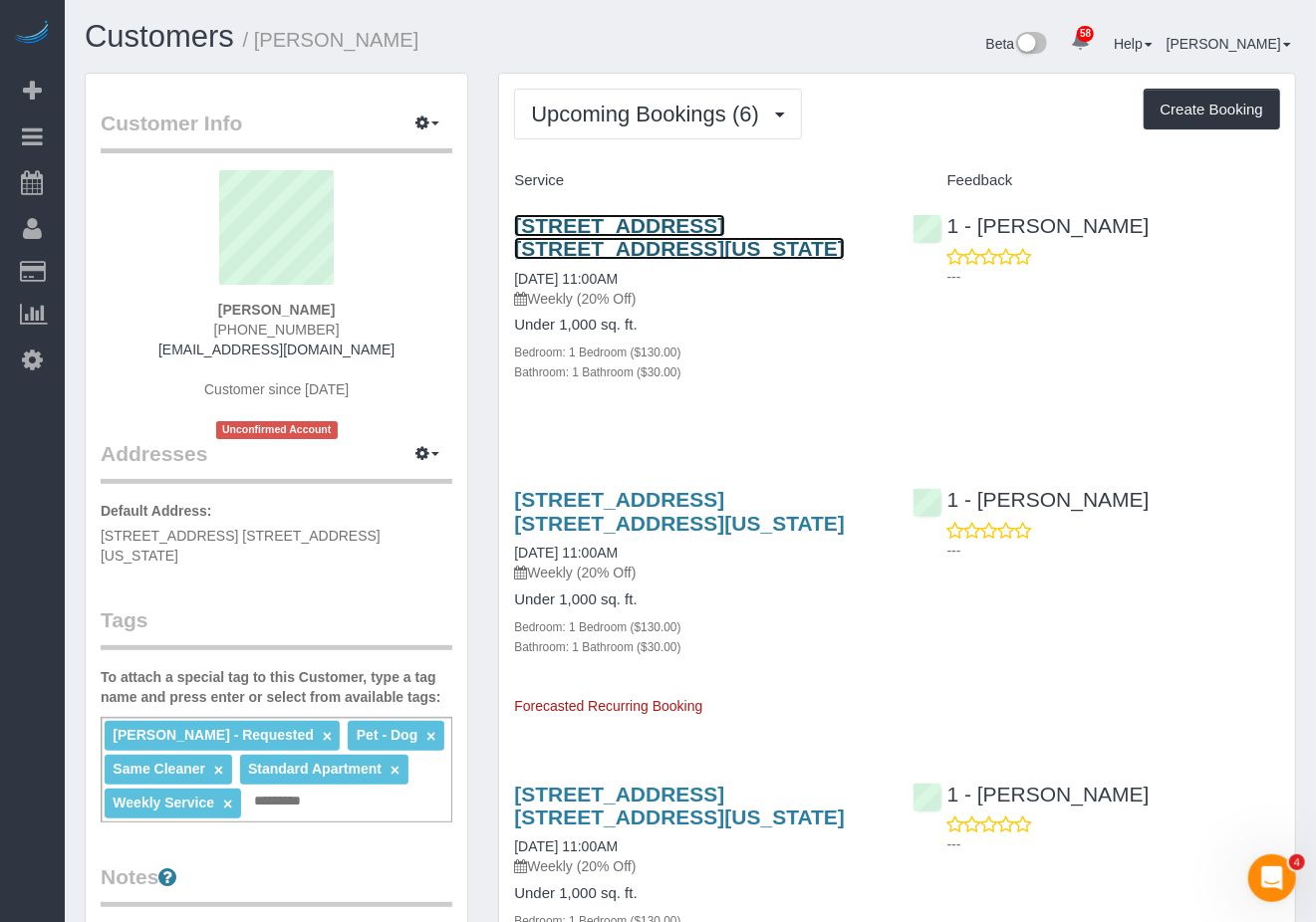 click on "17 W 54th Street, Apt. 10c, New York, NY 10019" at bounding box center (679, 237) 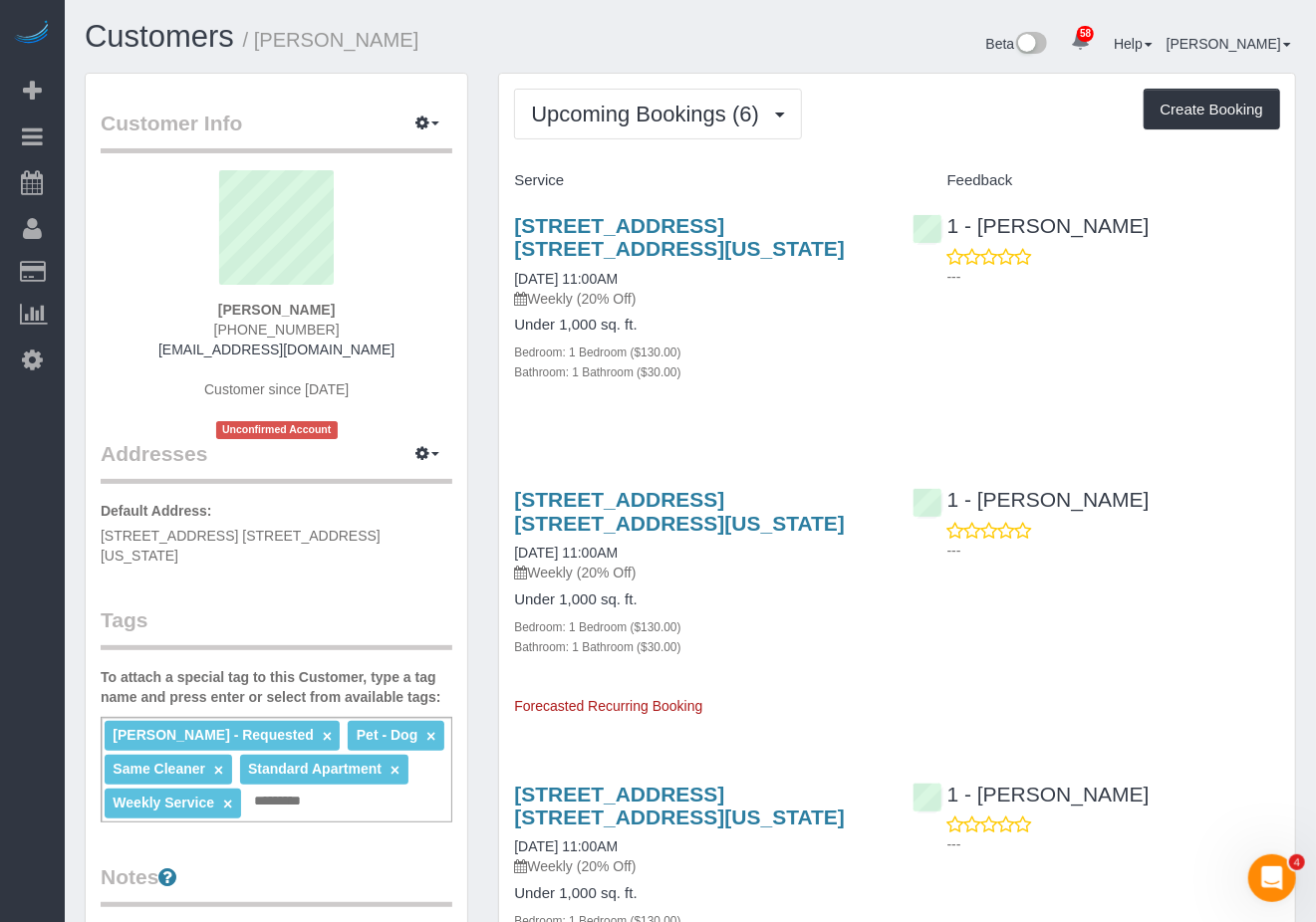 click on "---" at bounding box center [1114, 277] 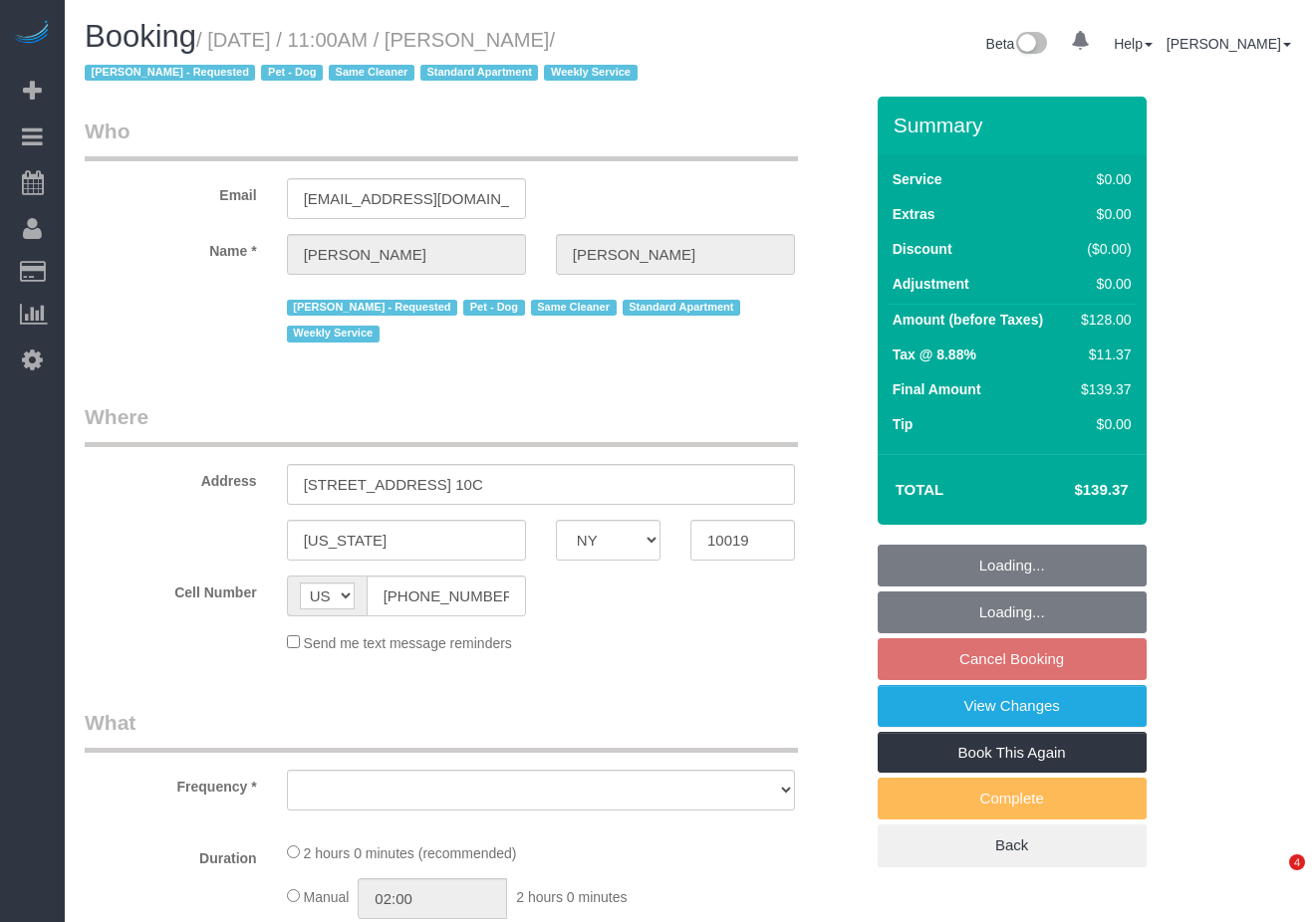 select on "NY" 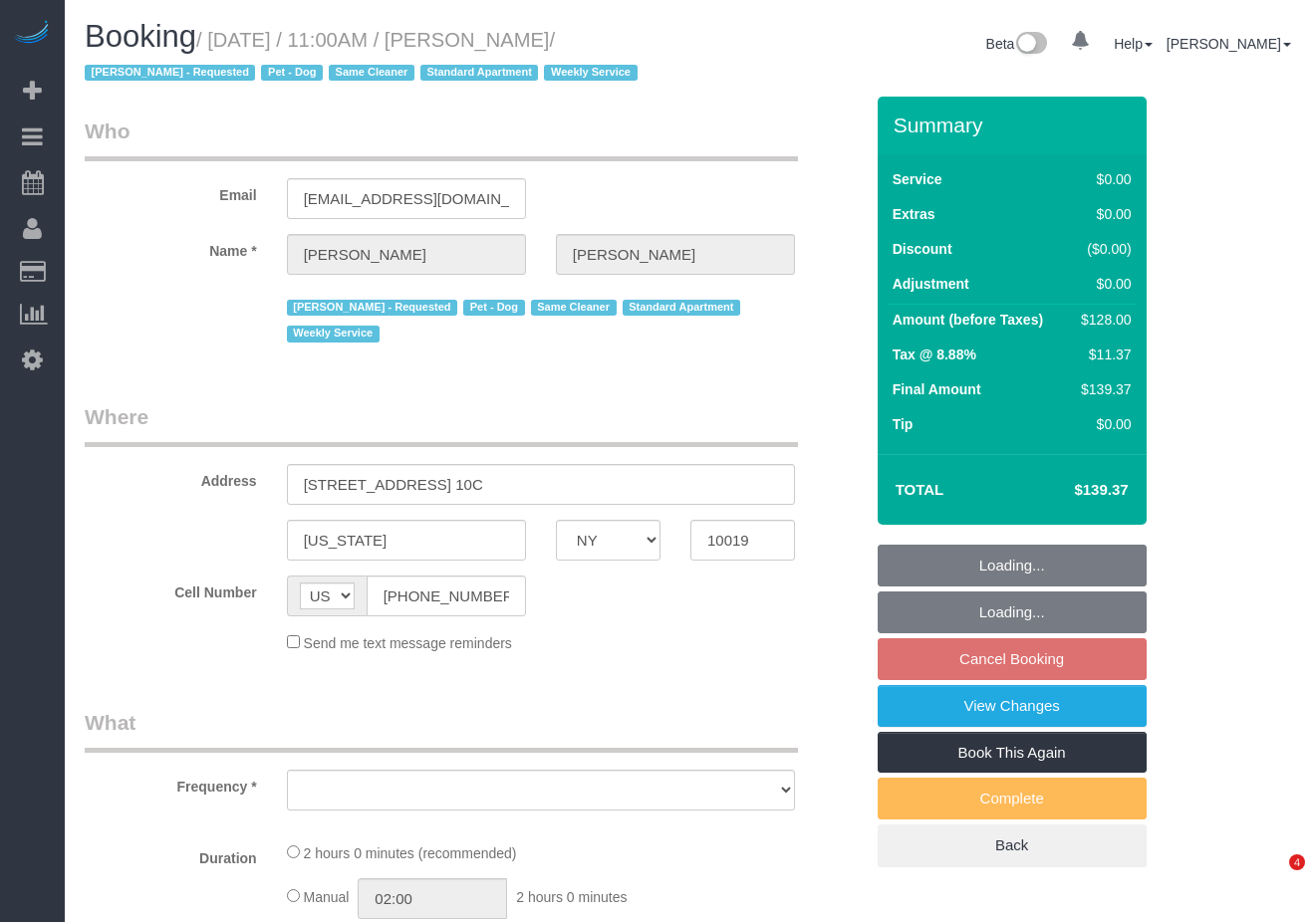 scroll, scrollTop: 0, scrollLeft: 0, axis: both 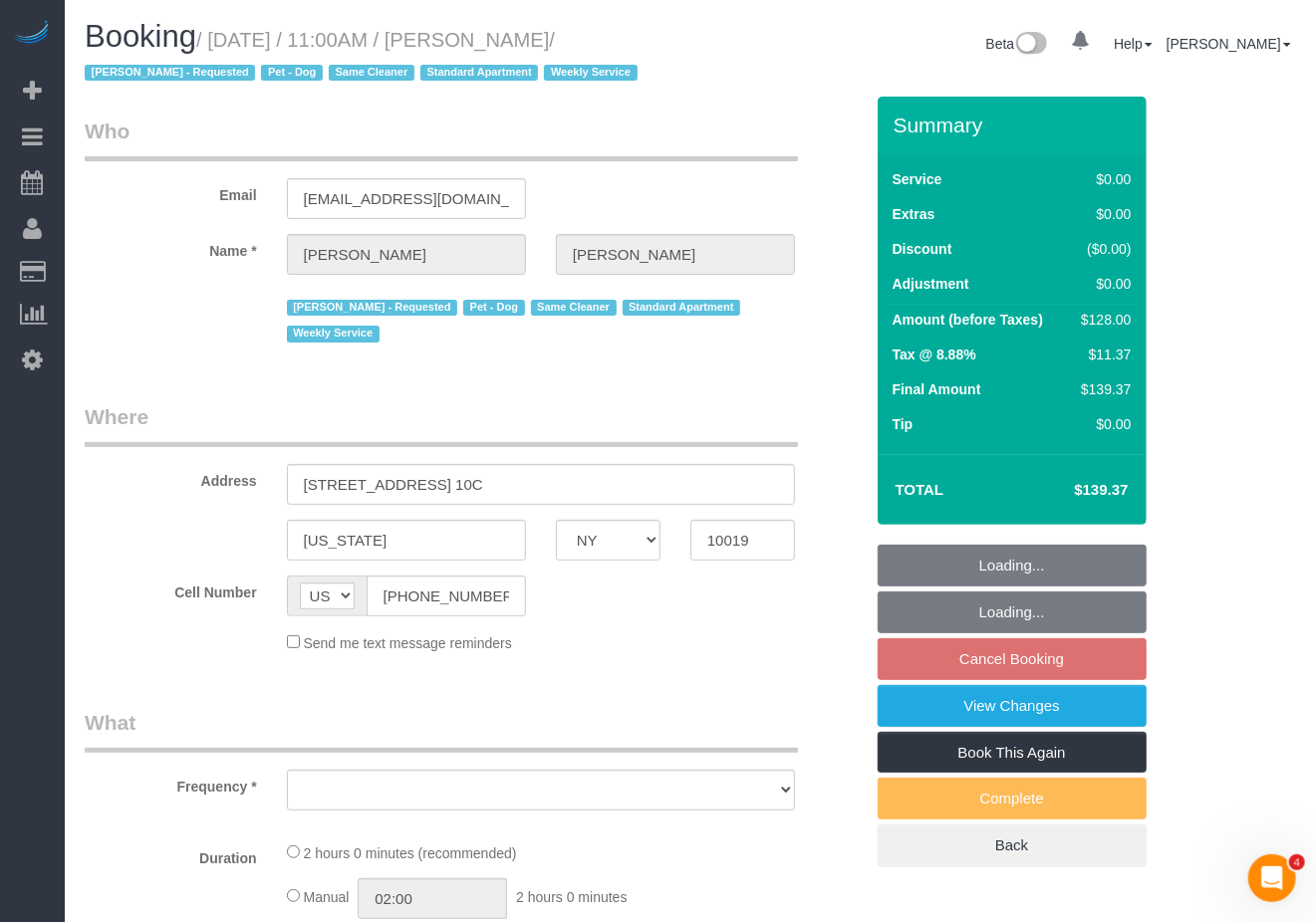 select on "object:831" 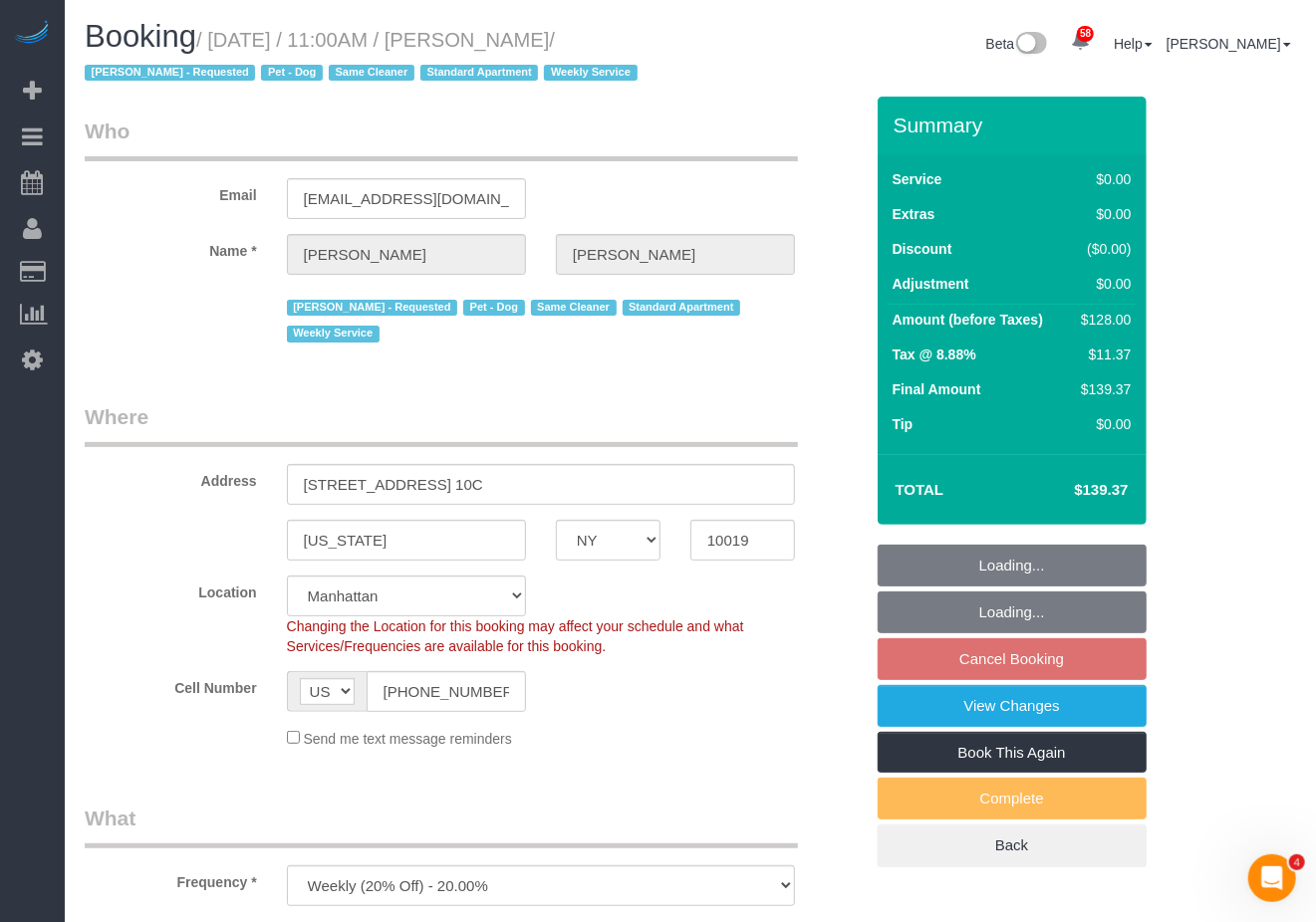 select on "1" 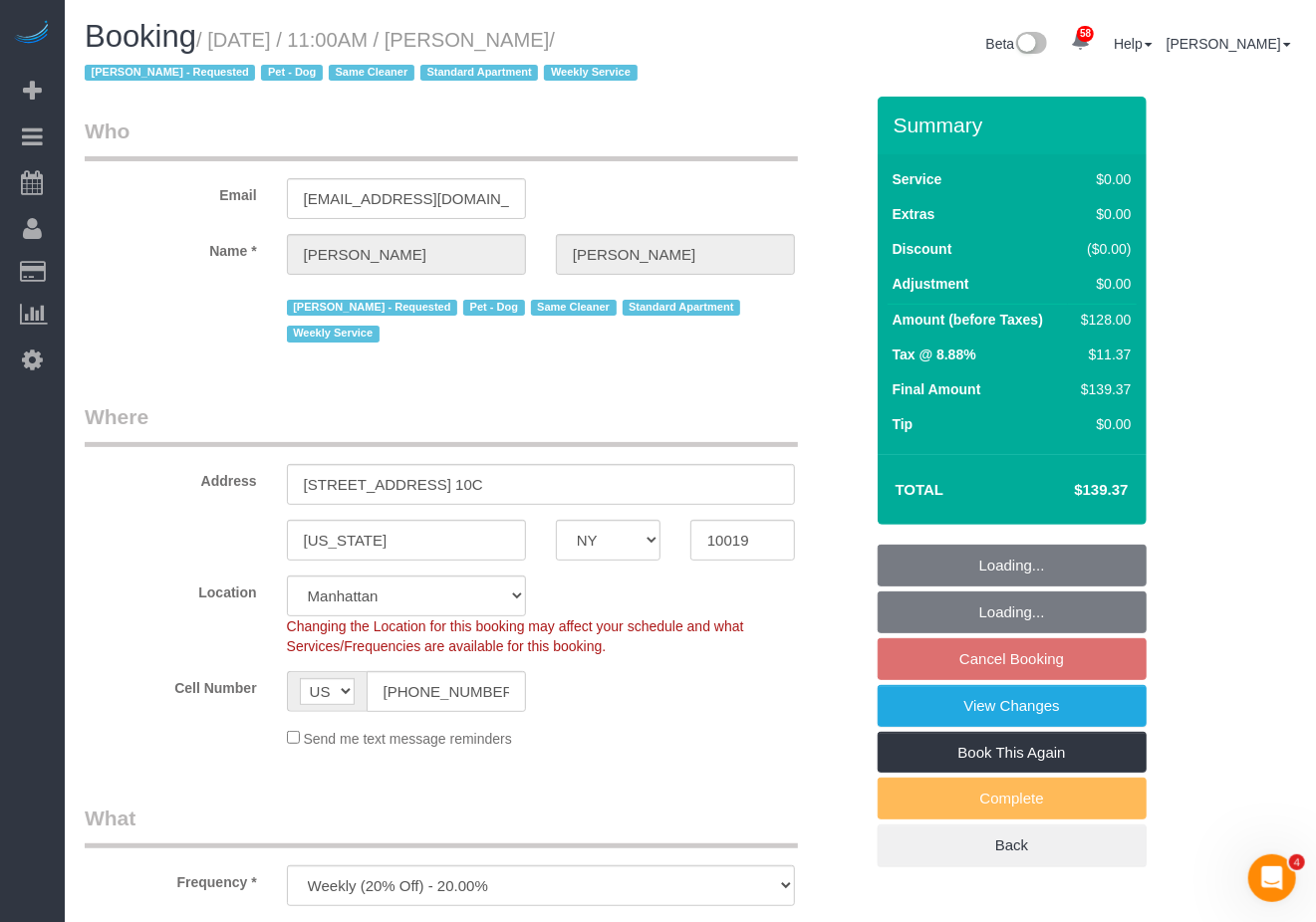 select on "spot4" 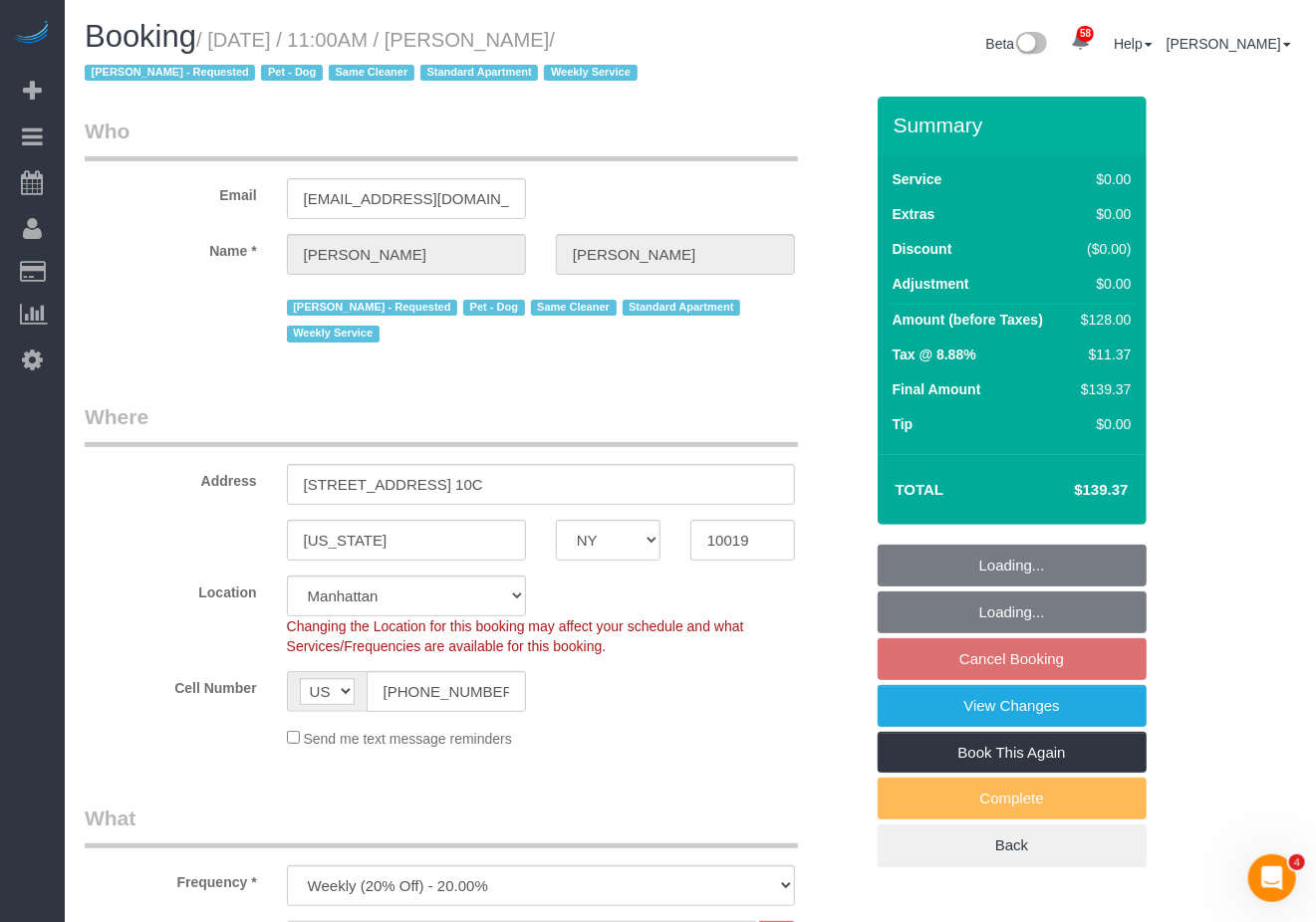 select on "object:1090" 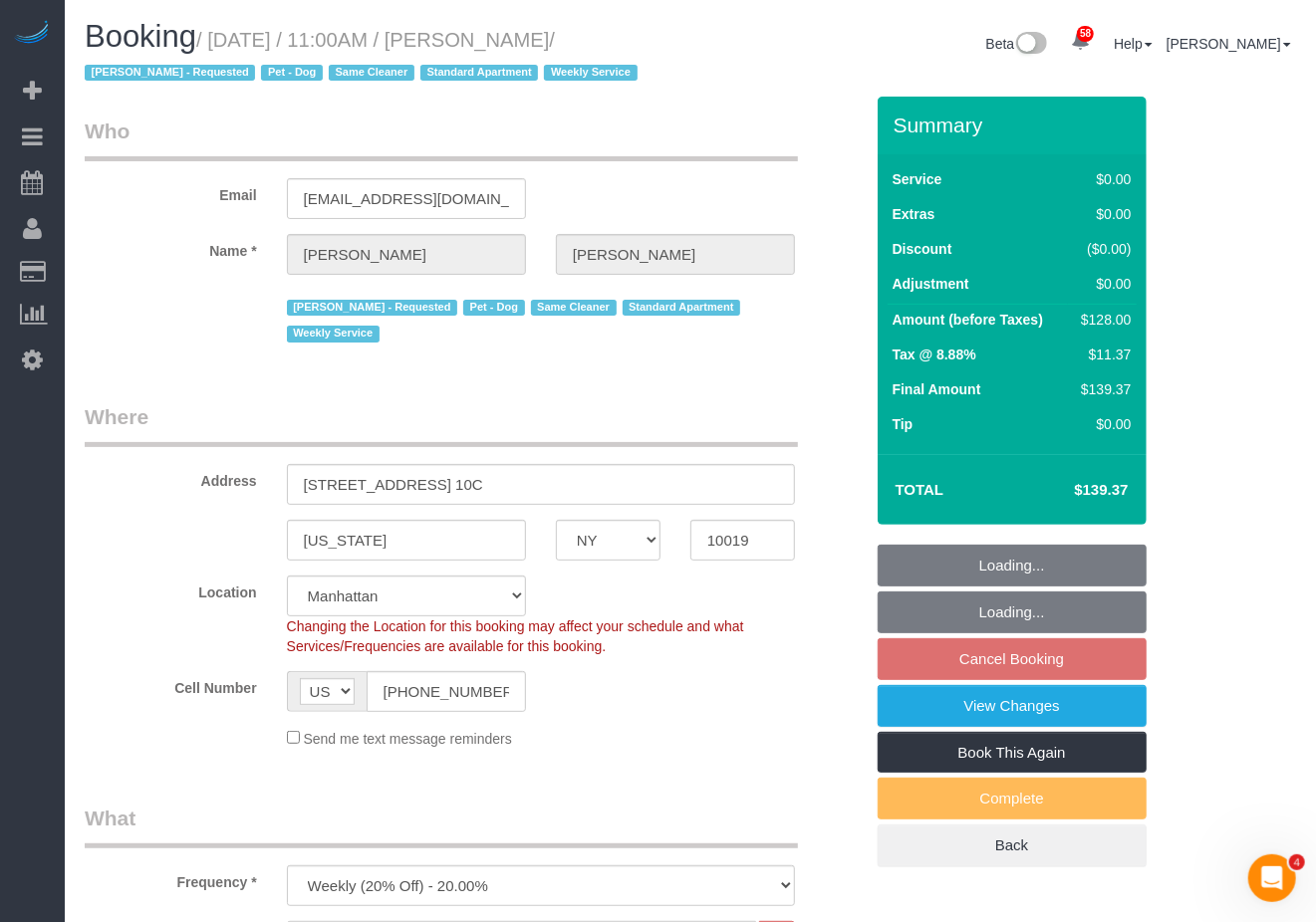 select on "string:stripe-pm_1Qprwf4VGloSiKo7wcYFckr9" 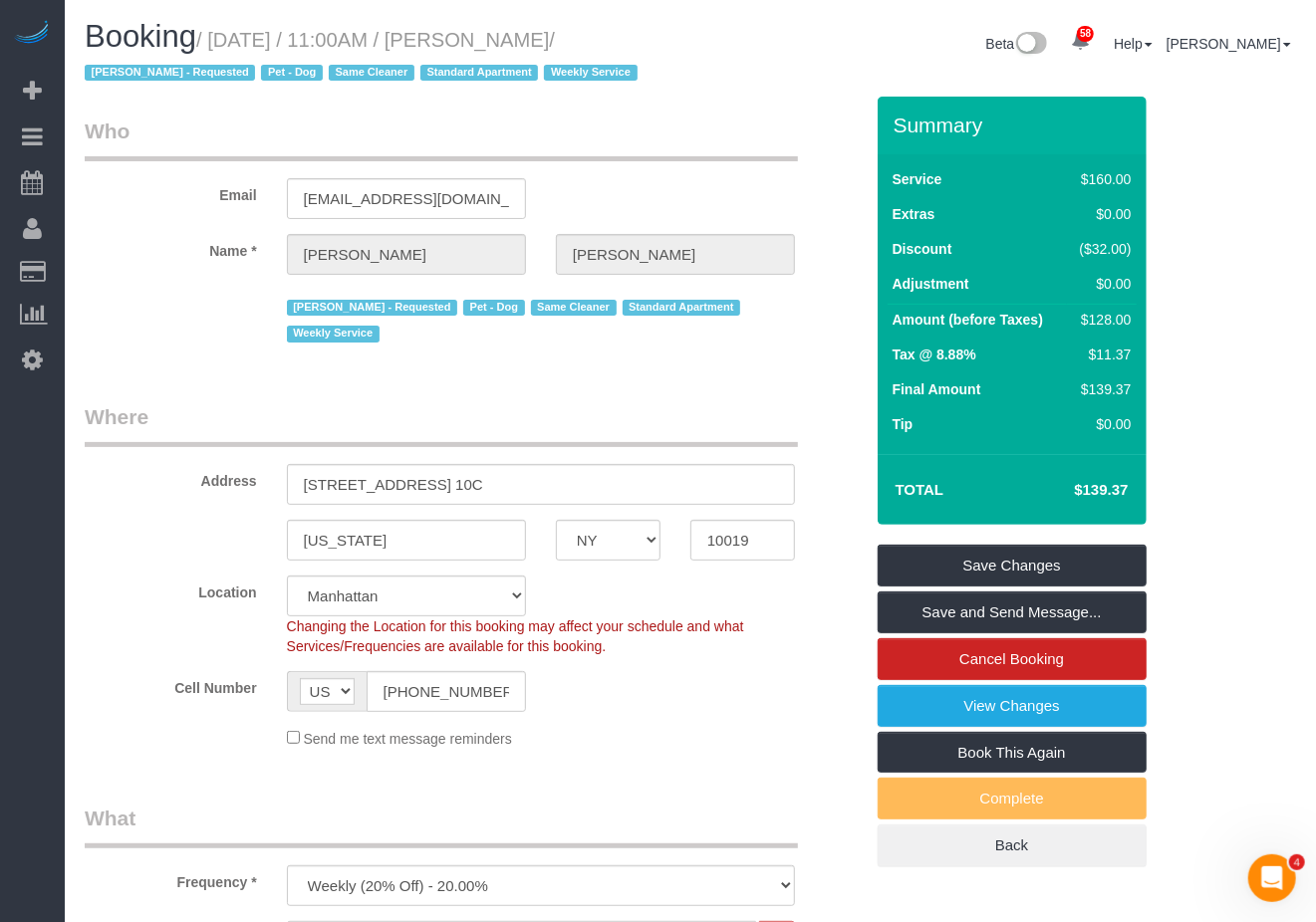 click on "Email
eafluker@gmail.com" at bounding box center [473, 167] 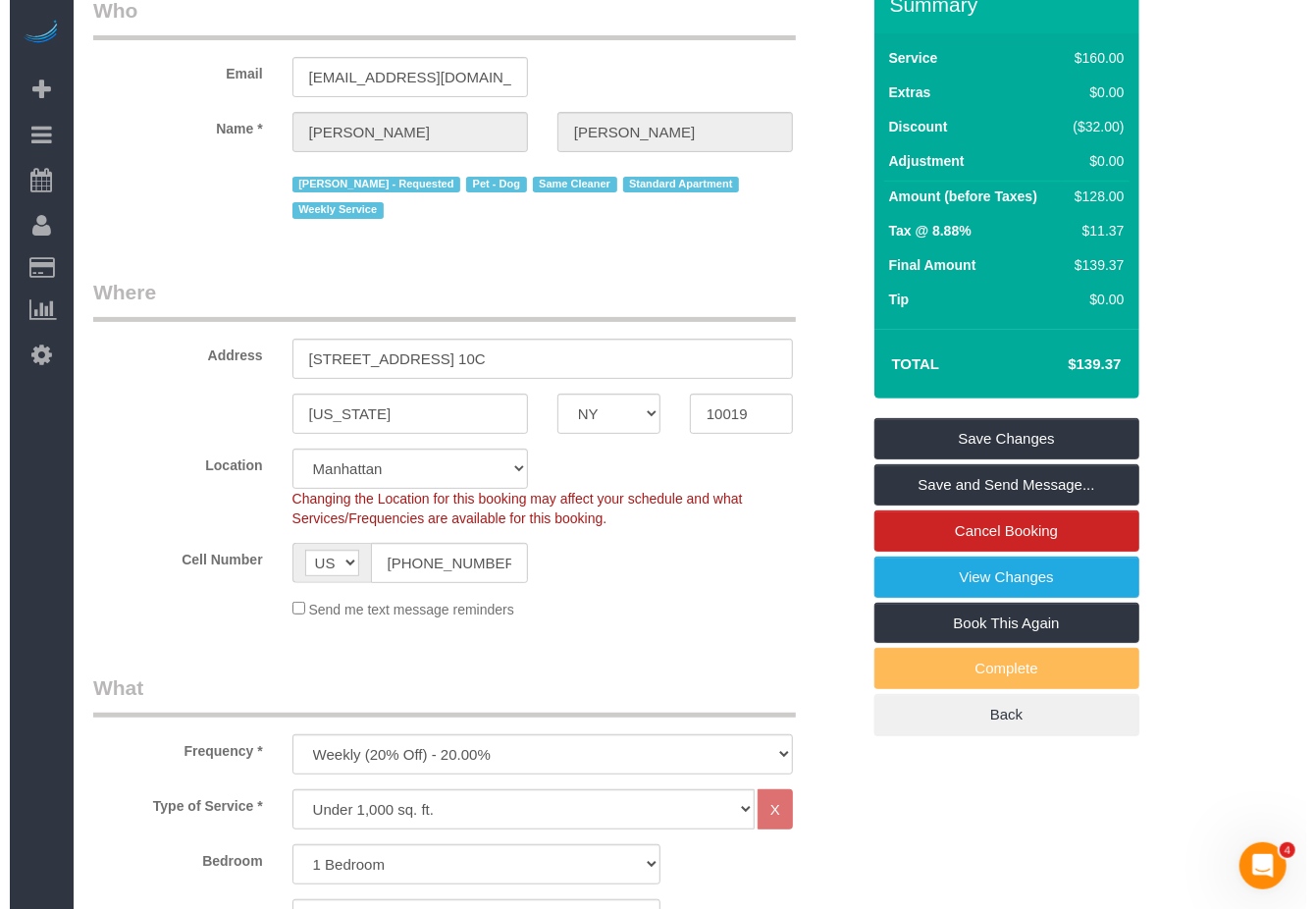 scroll, scrollTop: 0, scrollLeft: 0, axis: both 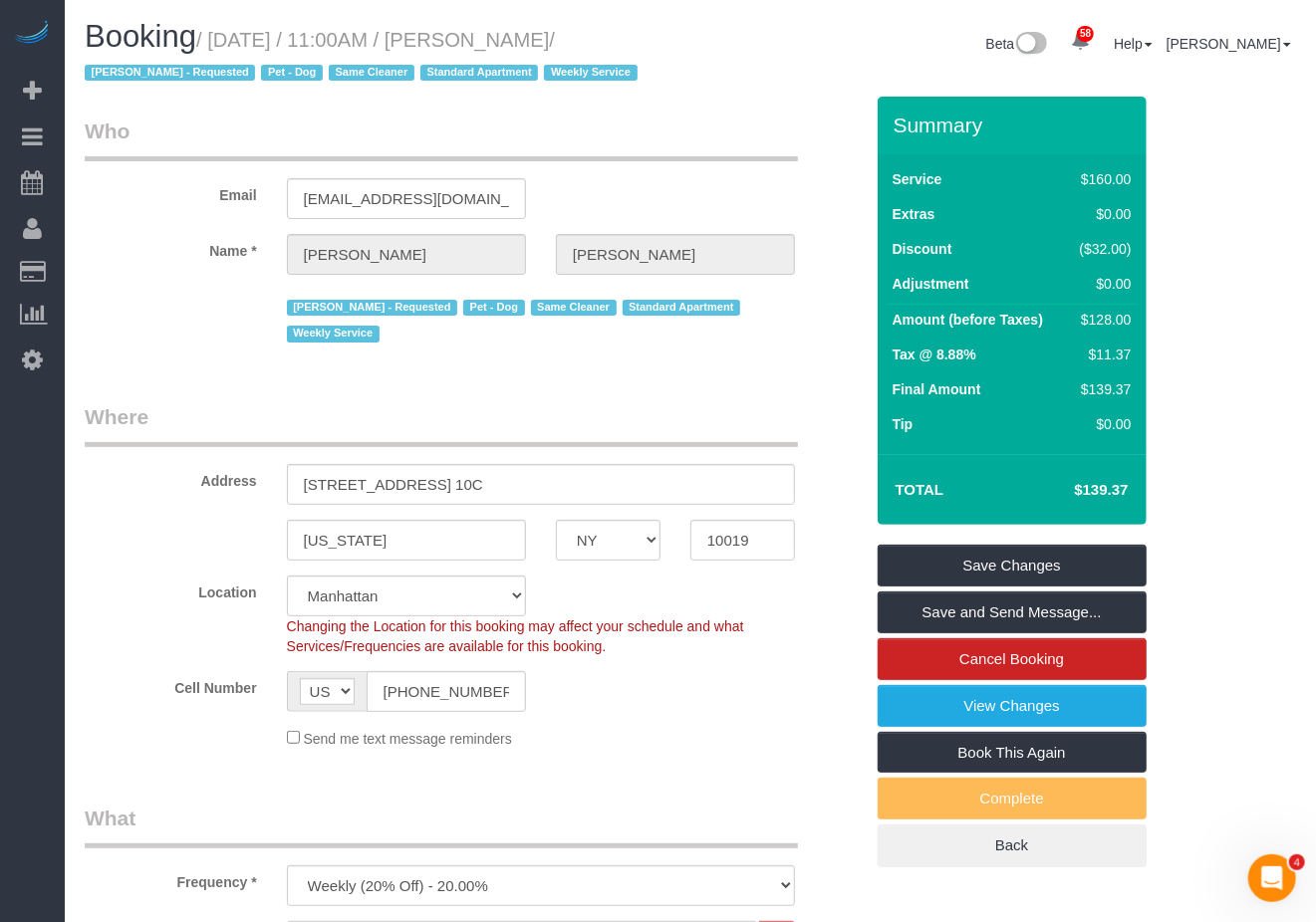 drag, startPoint x: 209, startPoint y: 42, endPoint x: 555, endPoint y: 37, distance: 346.036 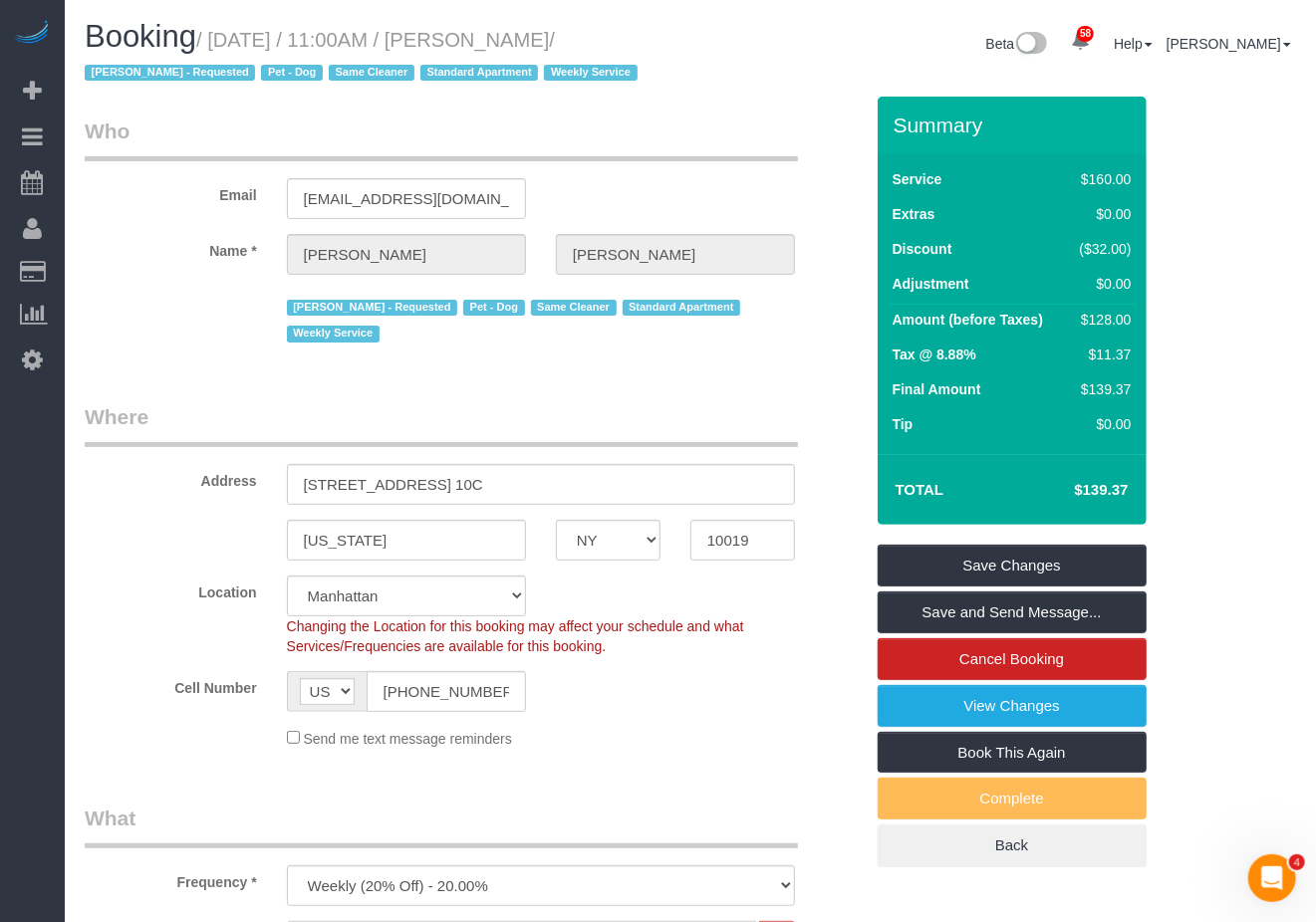click on "/ July 10, 2025 / 11:00AM / Alex Fluker
/
Ana Lopez - Requested
Pet - Dog
Same Cleaner
Standard Apartment
Weekly Service" at bounding box center [364, 57] 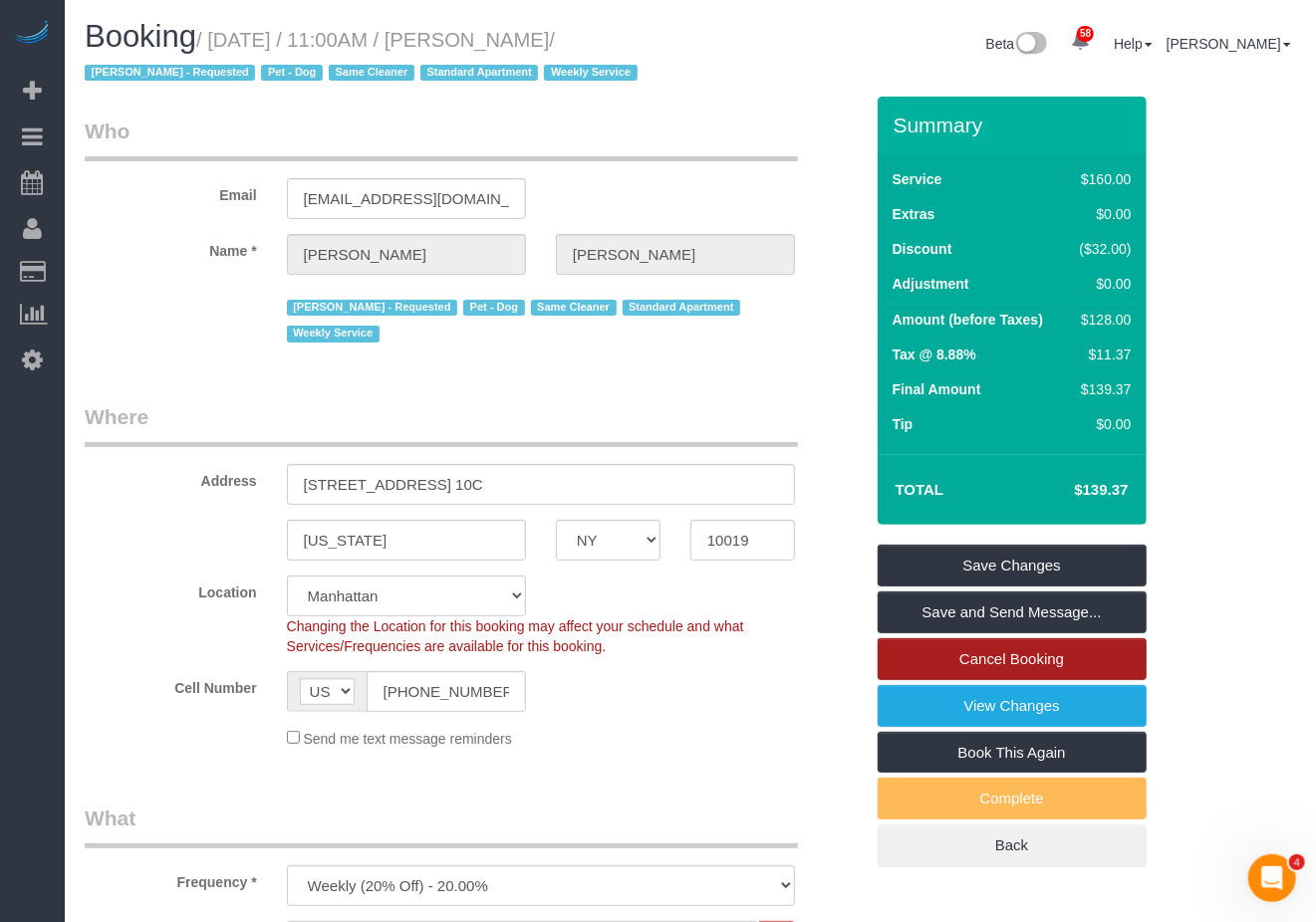 click on "Cancel Booking" at bounding box center [1012, 659] 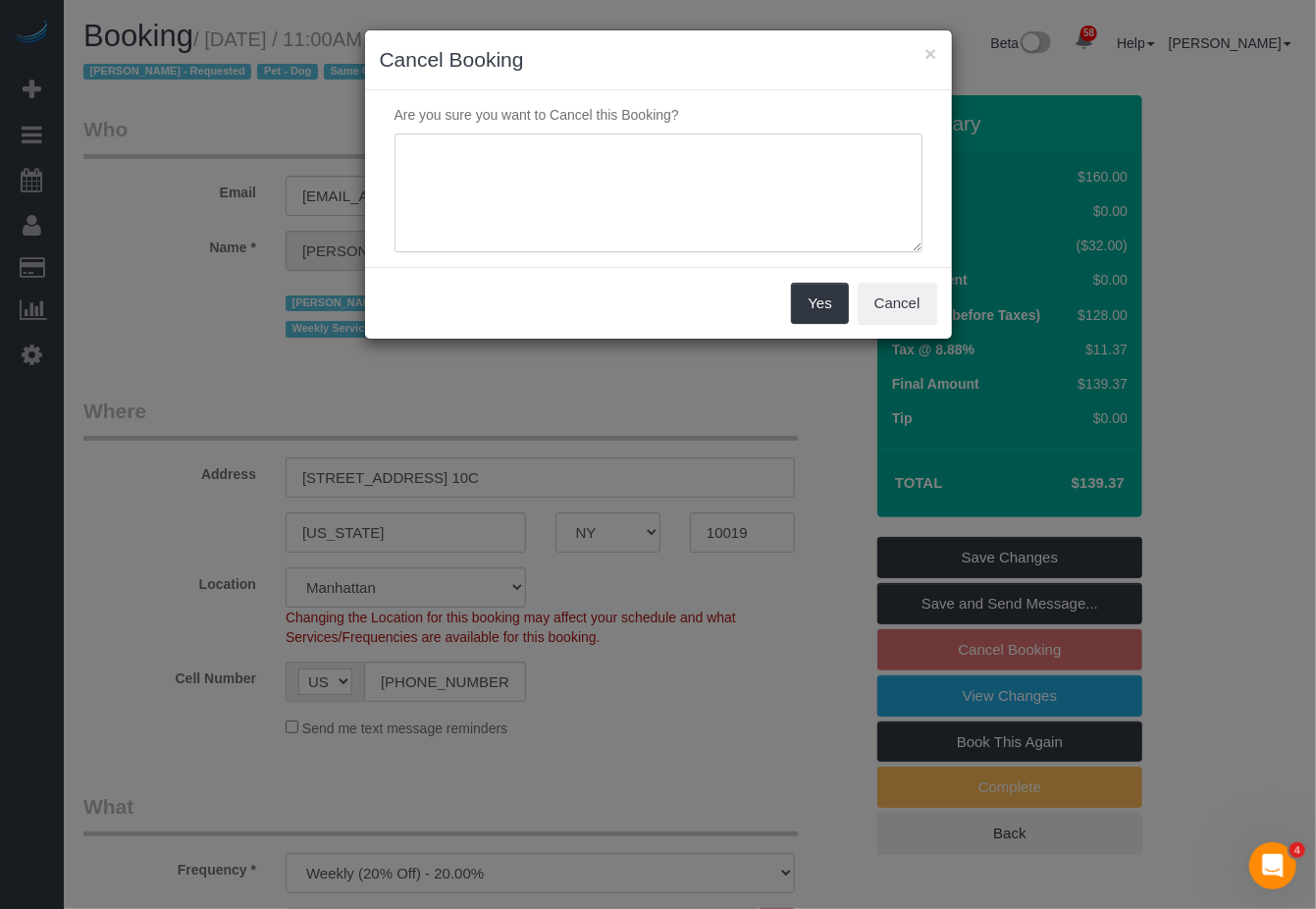 click at bounding box center [658, 193] 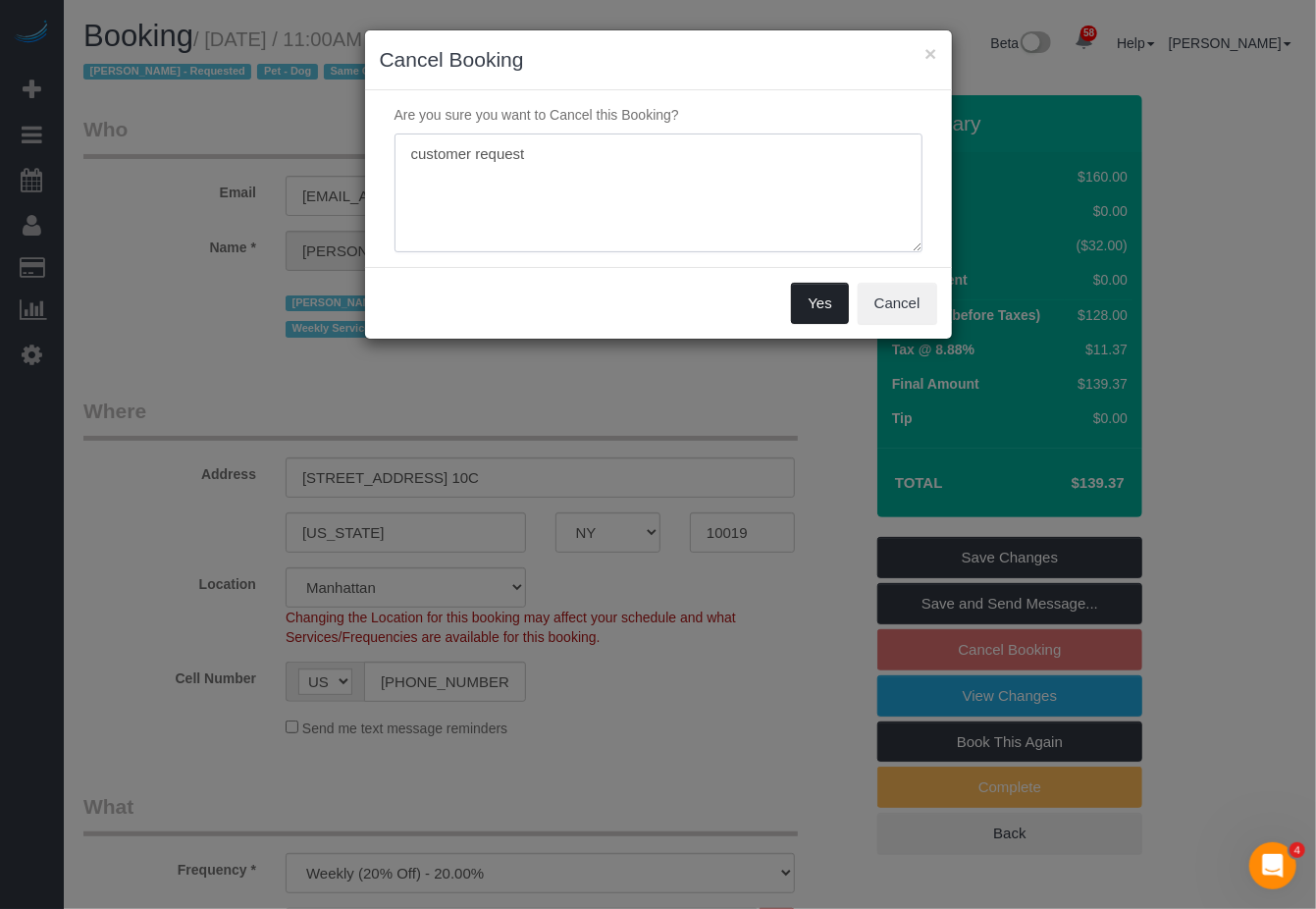 type on "customer request" 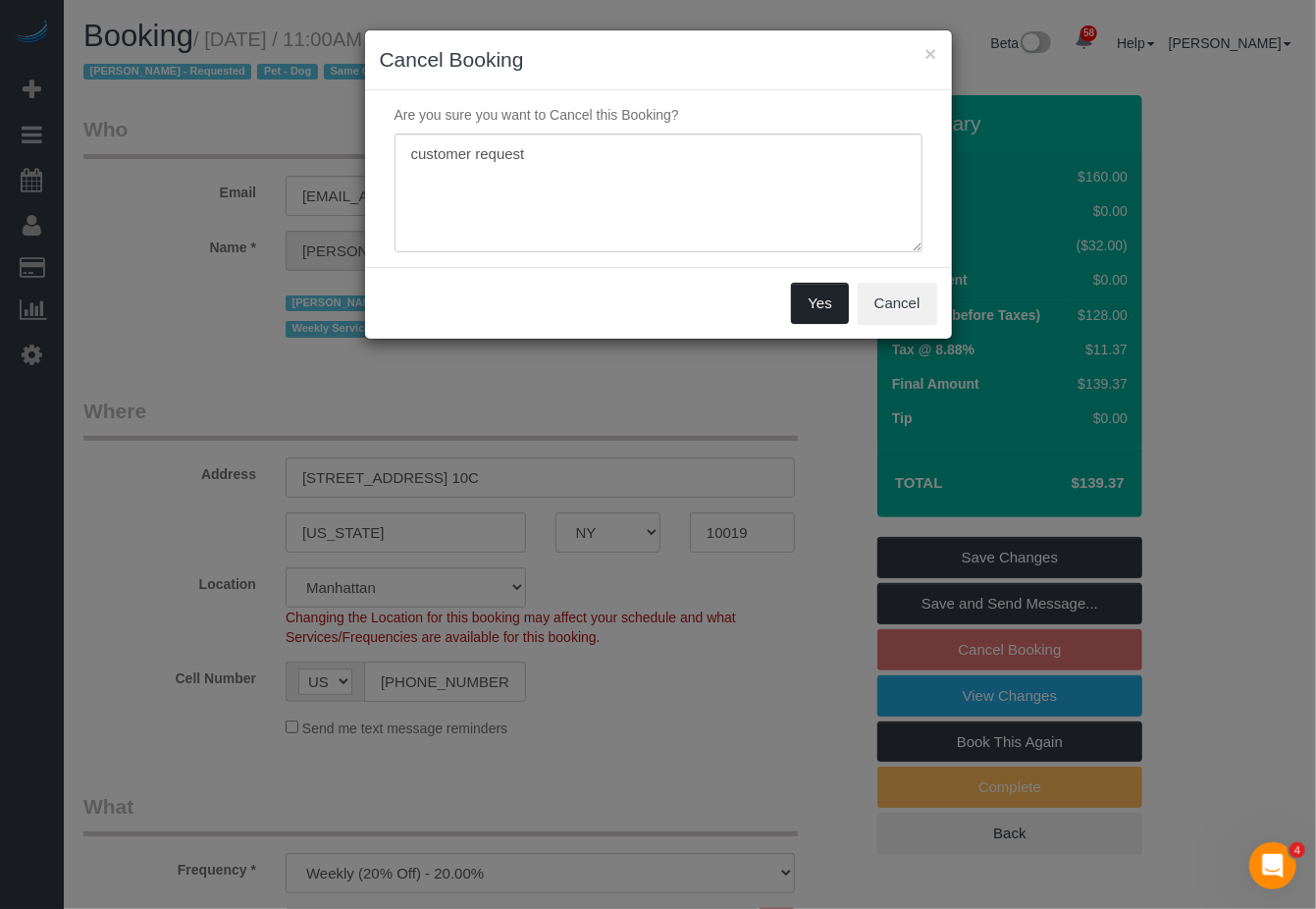 click on "Yes" at bounding box center (819, 303) 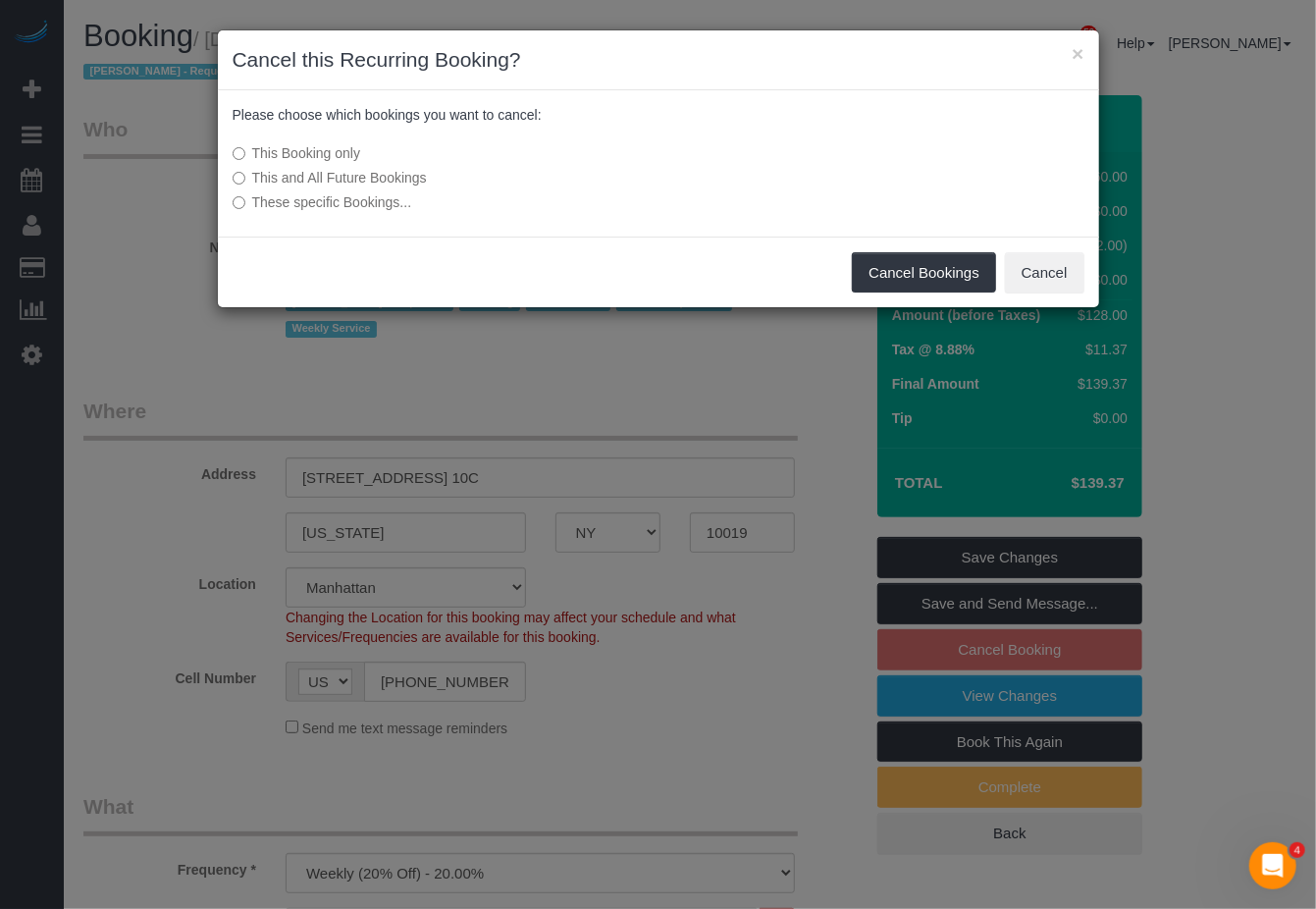 click on "×
Cancel this Recurring Booking?
Please choose which bookings you want to cancel:
This Booking only
This and All Future Bookings
These specific Bookings...
Cancel Bookings
Cancel" at bounding box center (658, 454) 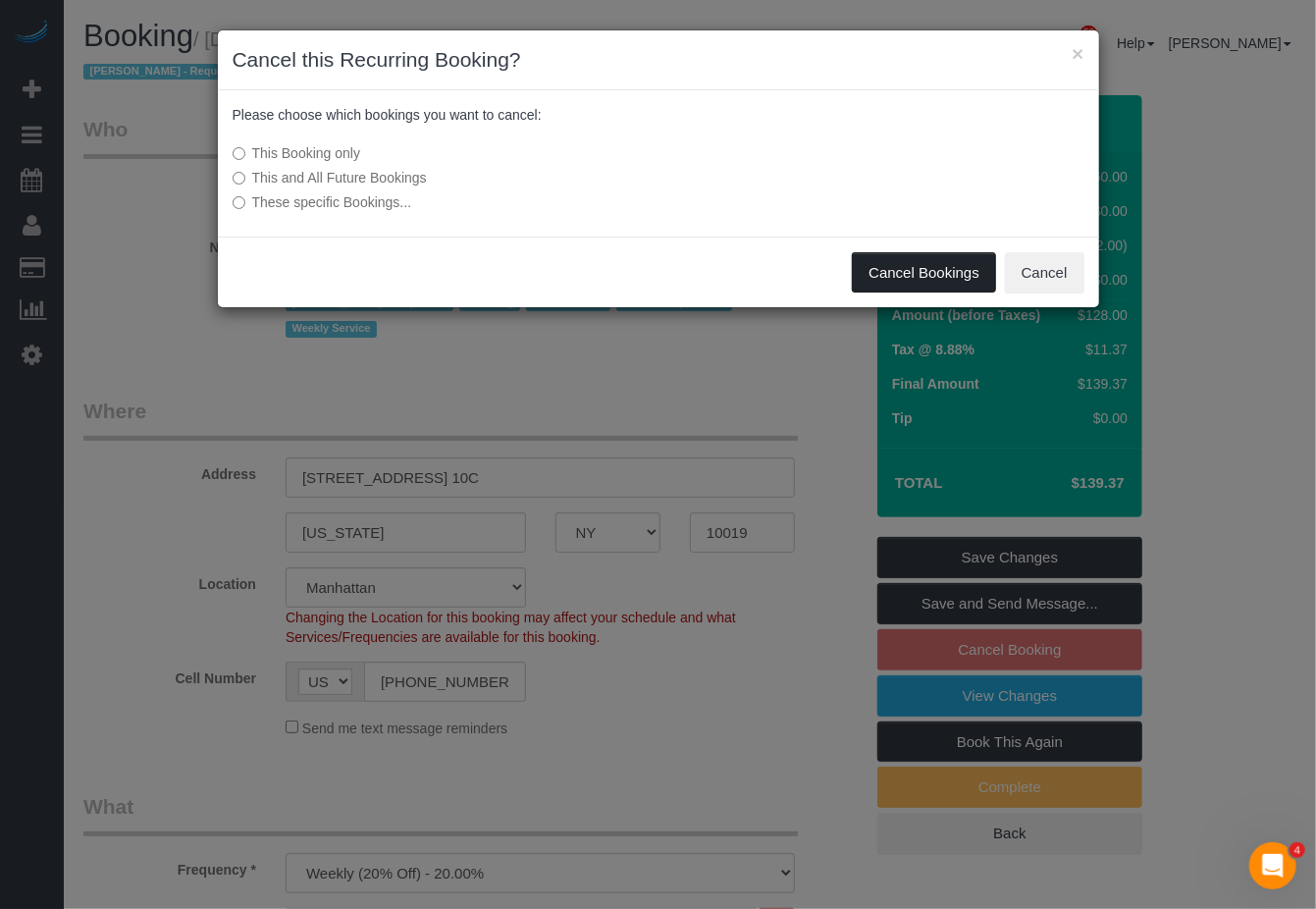 click on "Cancel Bookings" at bounding box center (923, 273) 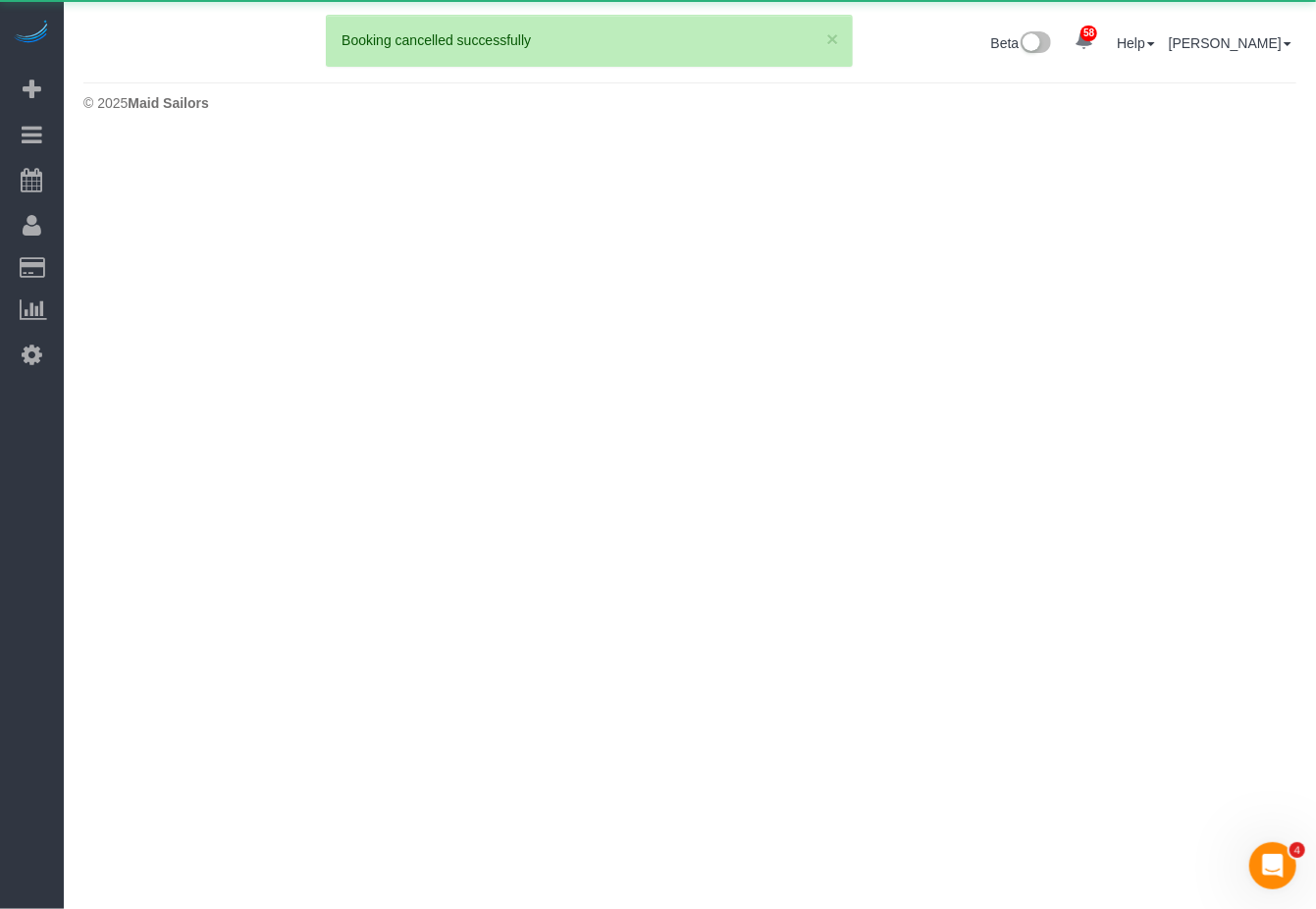 click on "58
Beta
Your Notifications
You have 0 alerts
×
You have 2  to charge for [DATE]
×
You have 3  to charge for [DATE]
×
You have 5  to charge for [DATE]
×" at bounding box center [658, 454] 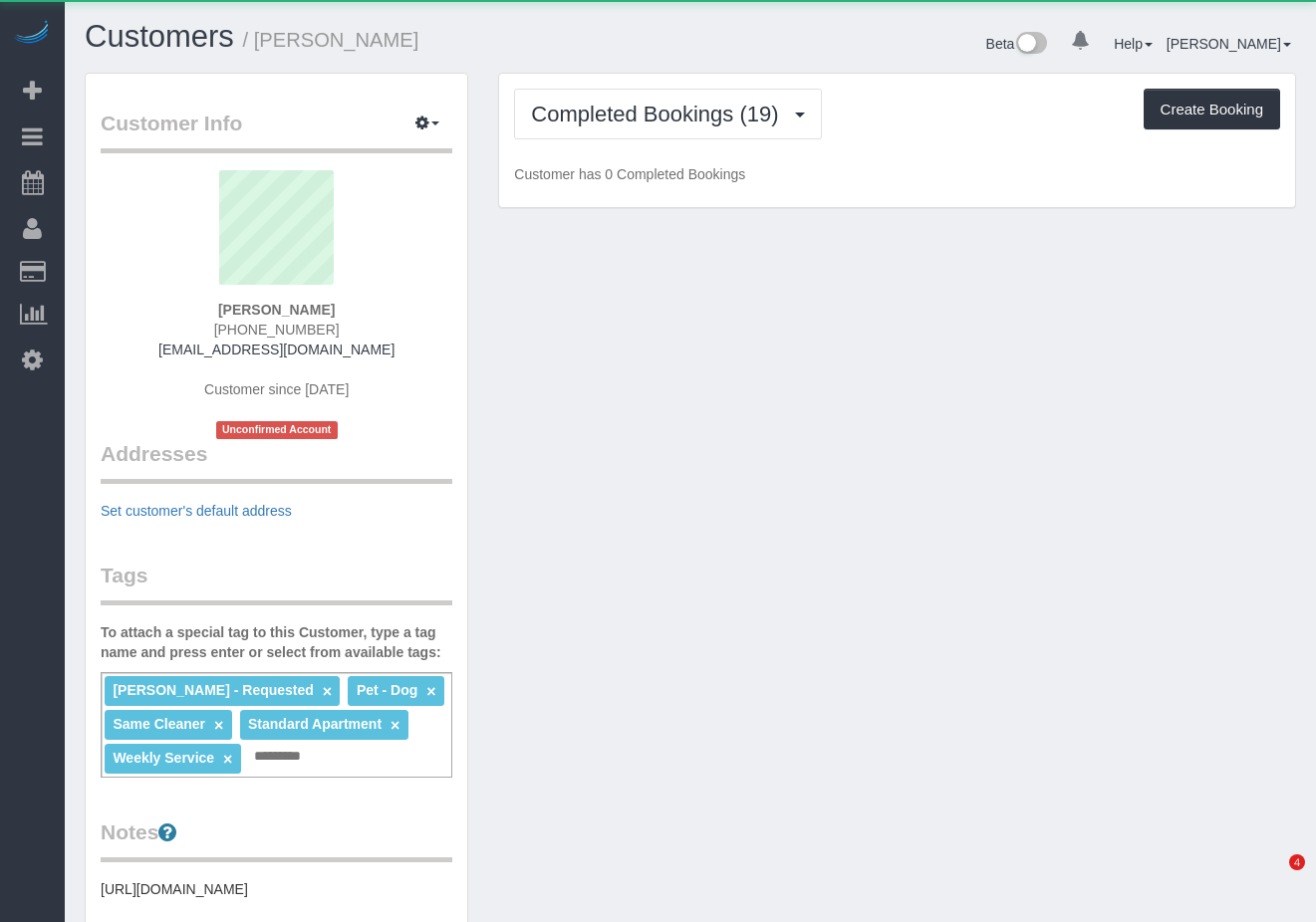 scroll, scrollTop: 0, scrollLeft: 0, axis: both 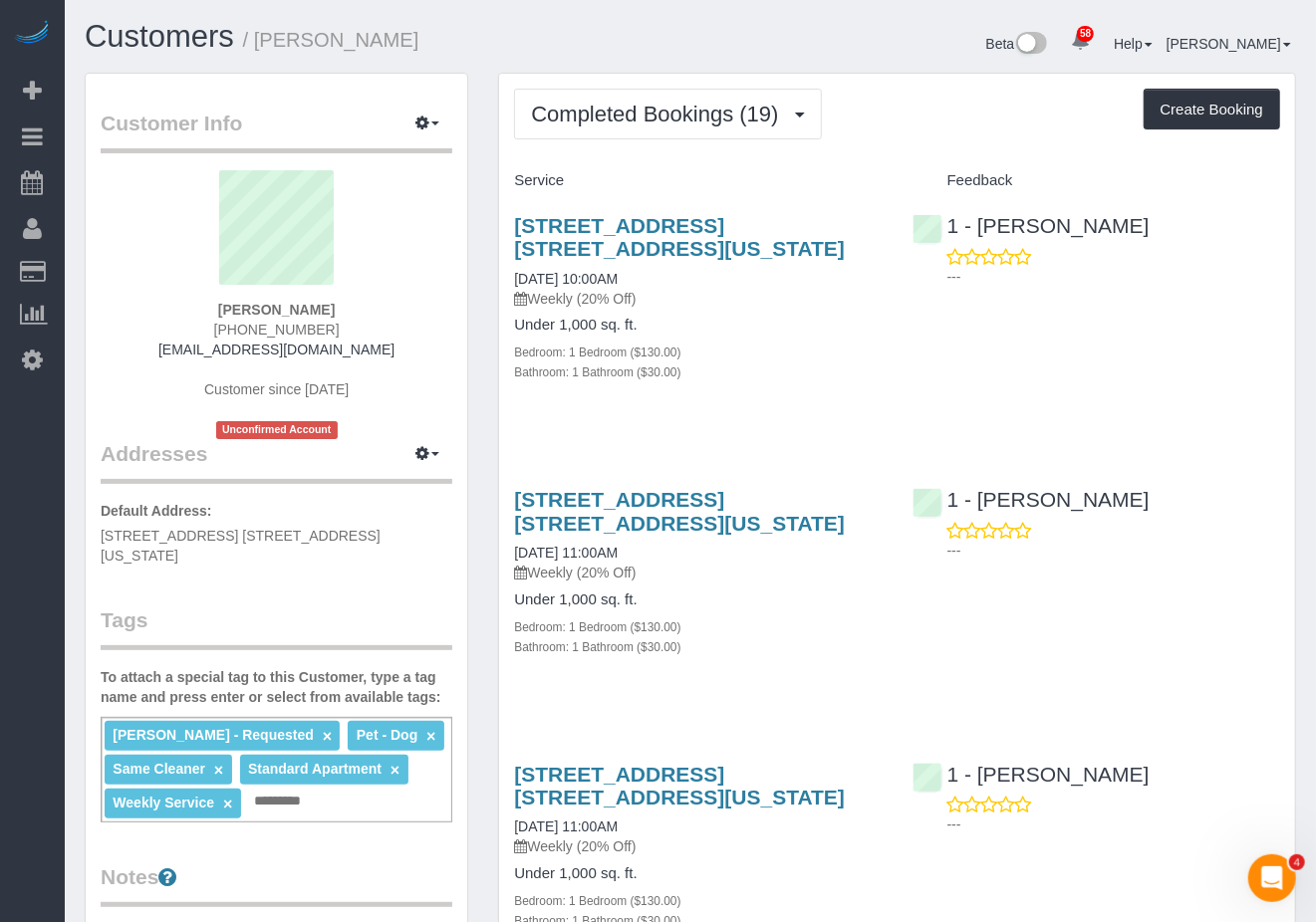 click on "Customers
/ Alex Fluker
Beta
58
Your Notifications
You have 0 alerts
×
You have 2  to charge for 07/03/2025
×
You have 3  to charge for 07/02/2025
×
You have 5  to charge for 07/01/2025
×" at bounding box center (690, 2754) 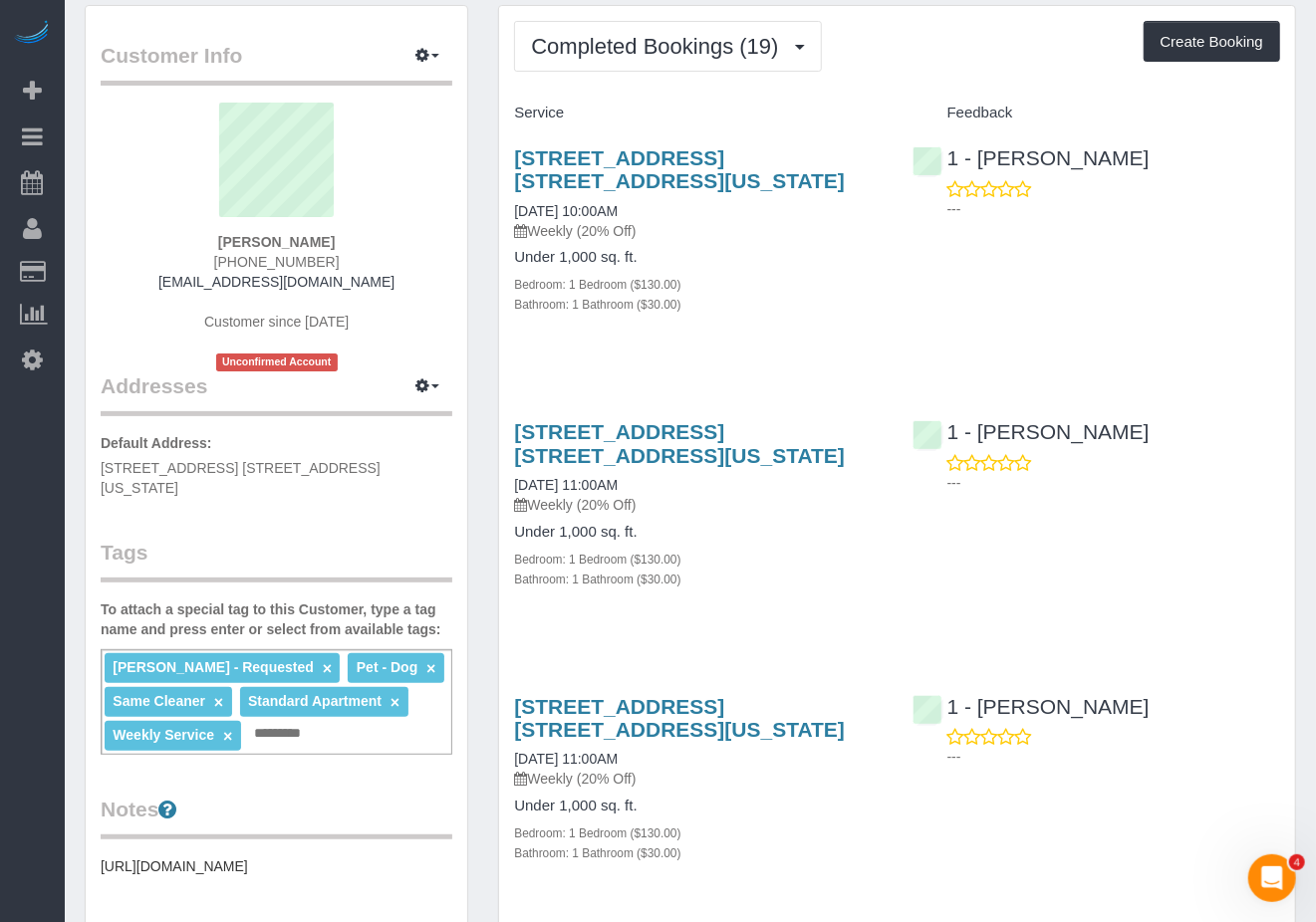 scroll, scrollTop: 0, scrollLeft: 0, axis: both 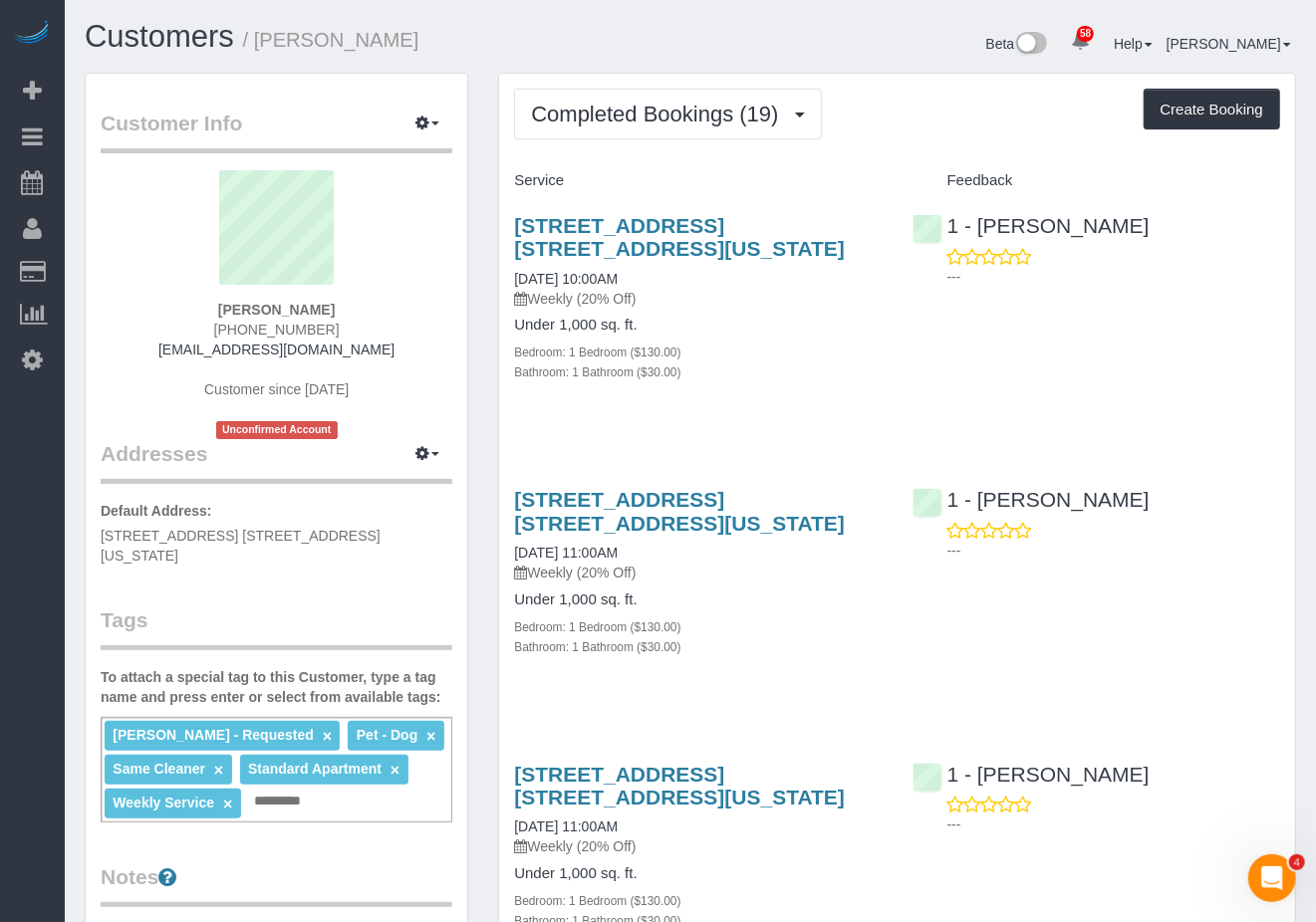 click on "17 W 54th Street, Apt. 10c, New York, NY 10019" at bounding box center [697, 237] 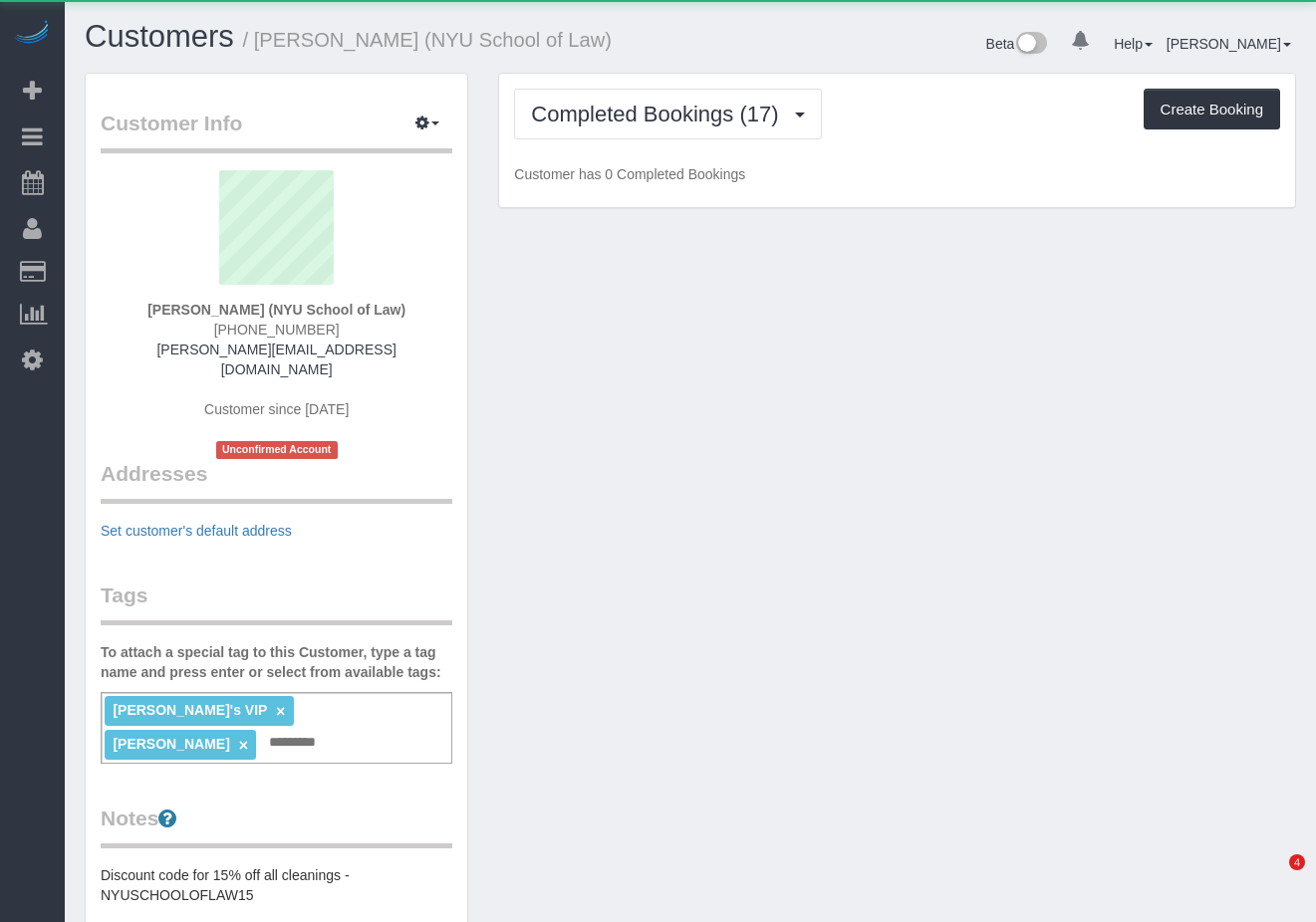 scroll, scrollTop: 0, scrollLeft: 0, axis: both 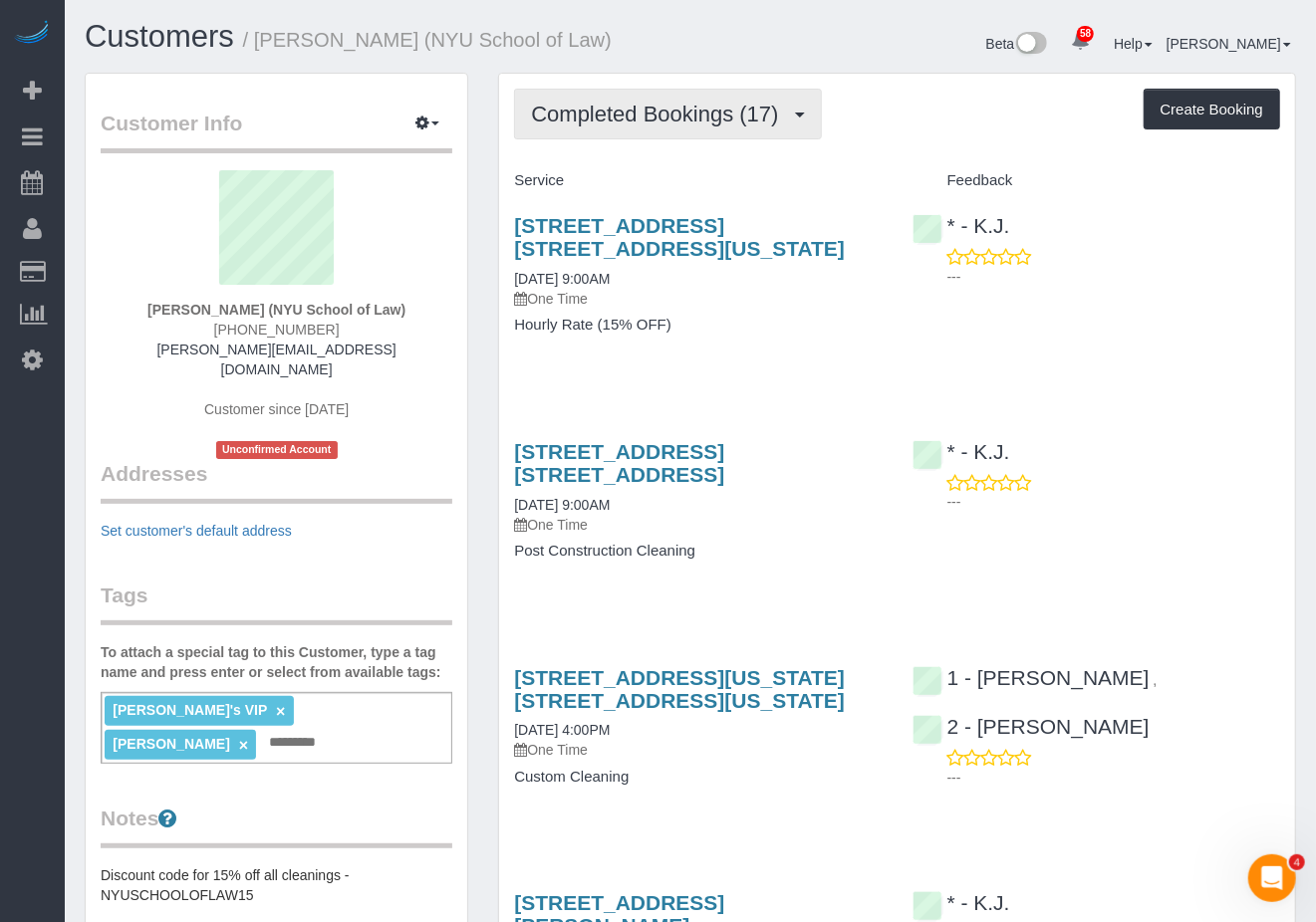 click on "Completed Bookings (17)" at bounding box center (659, 114) 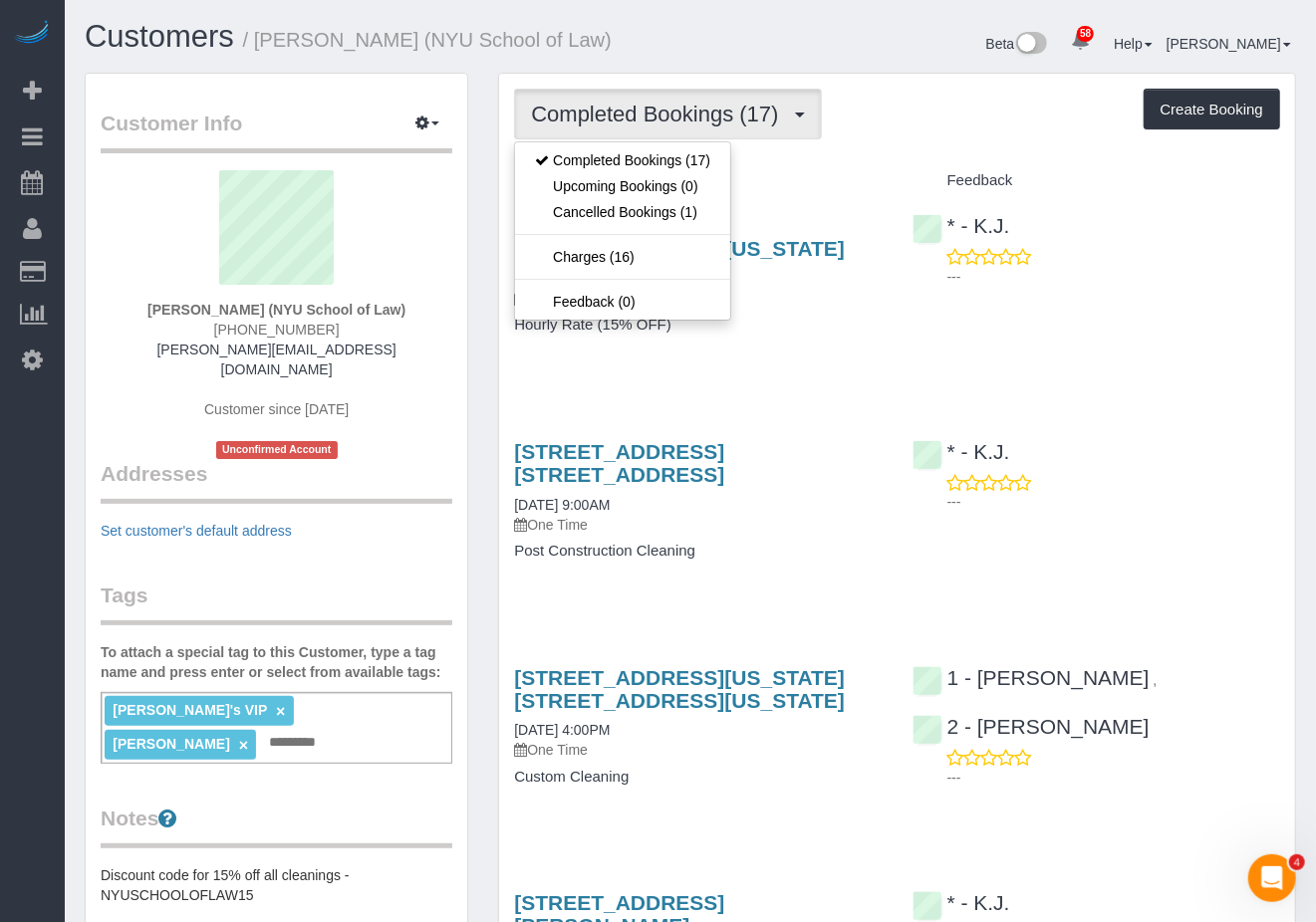 click on "[STREET_ADDRESS] [STREET_ADDRESS][US_STATE]
[DATE] 9:00AM
One Time
Hourly Rate (15% OFF)
* - K.J.
---" at bounding box center [897, 285] 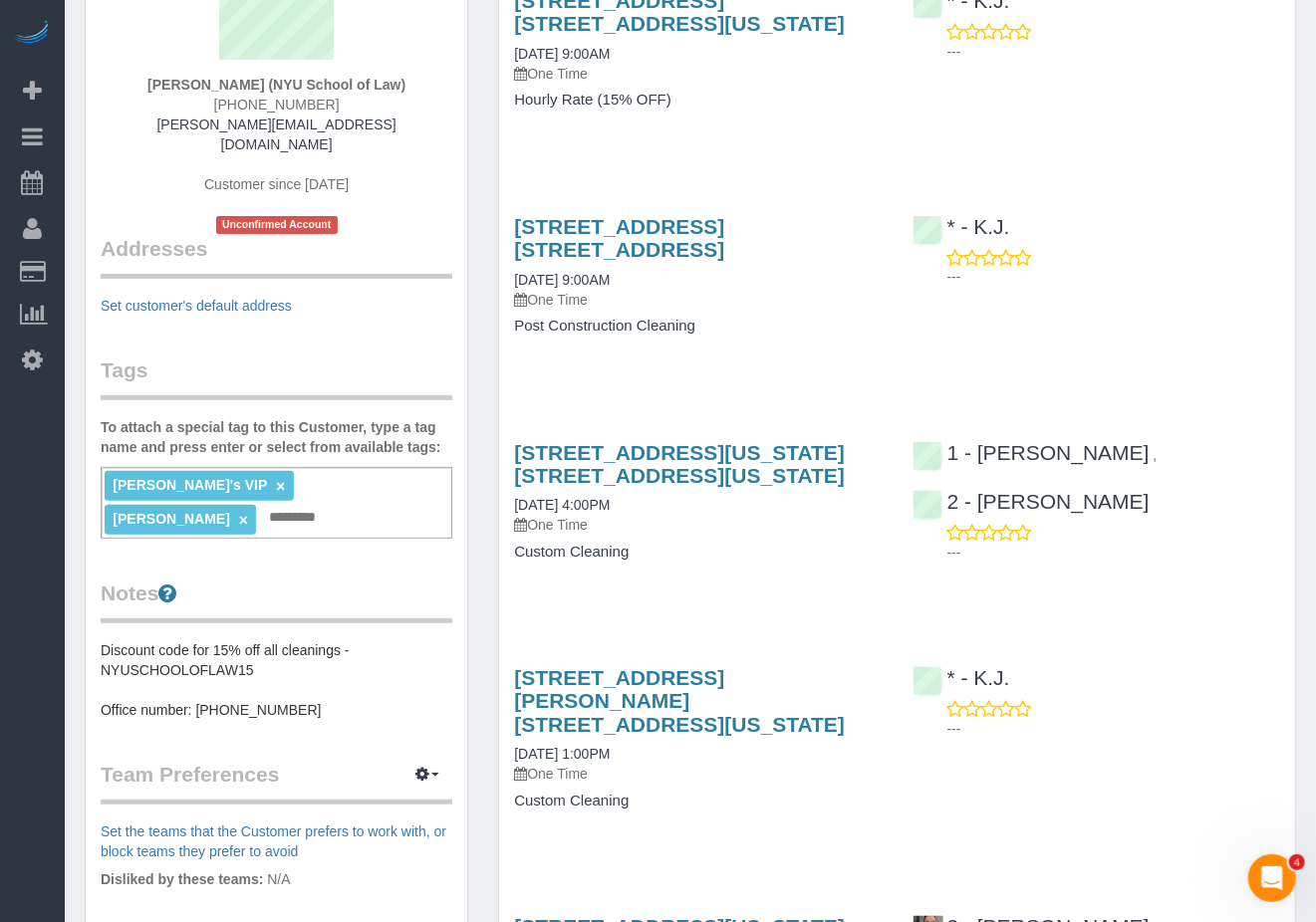 scroll, scrollTop: 265, scrollLeft: 0, axis: vertical 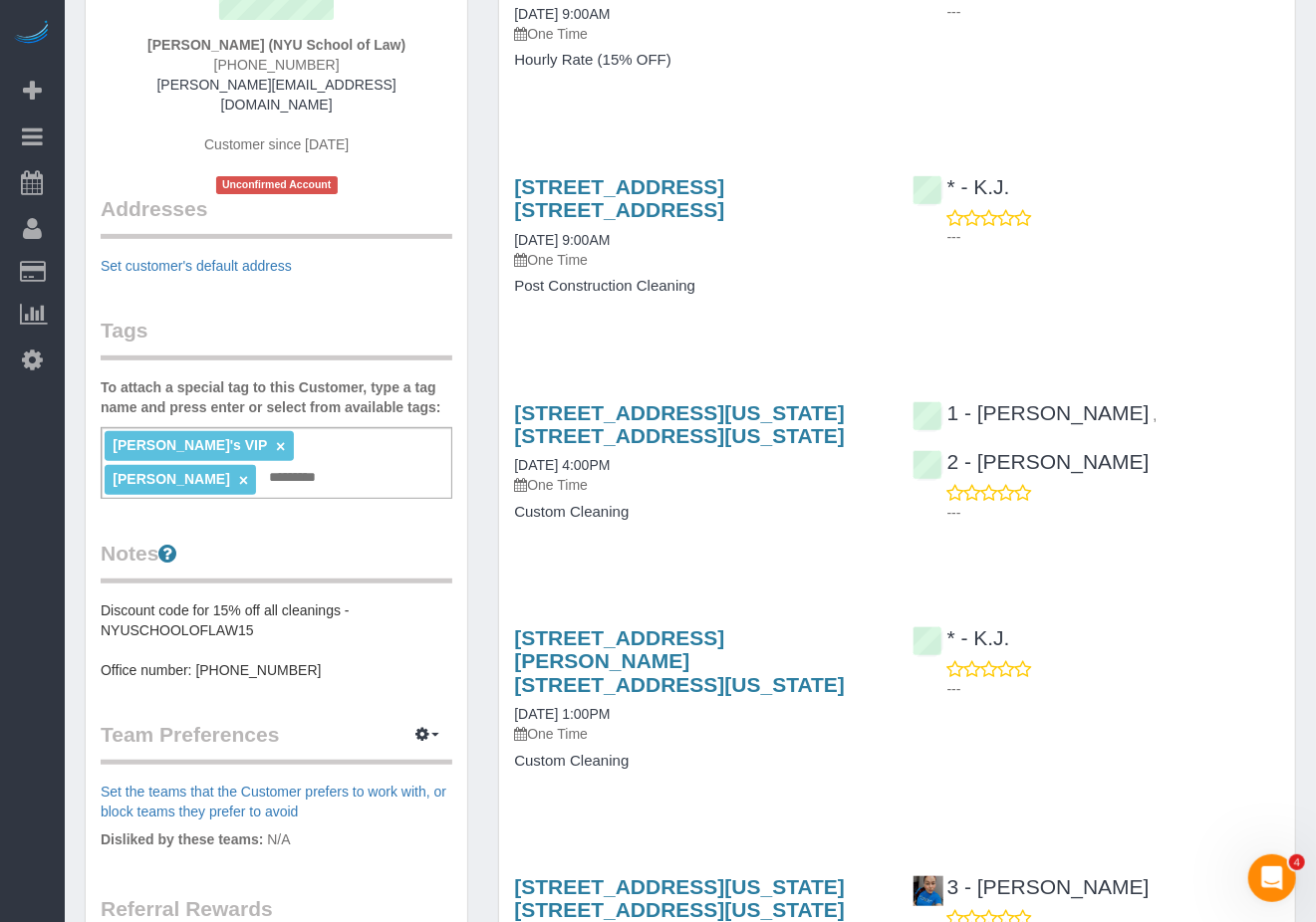 click on "Service
Feedback
[STREET_ADDRESS] [STREET_ADDRESS][US_STATE]
[DATE] 9:00AM
One Time
Hourly Rate (15% OFF)
* - K.J.
---
[STREET_ADDRESS] [STREET_ADDRESS]
[DATE] 9:00AM" at bounding box center (897, 1862) 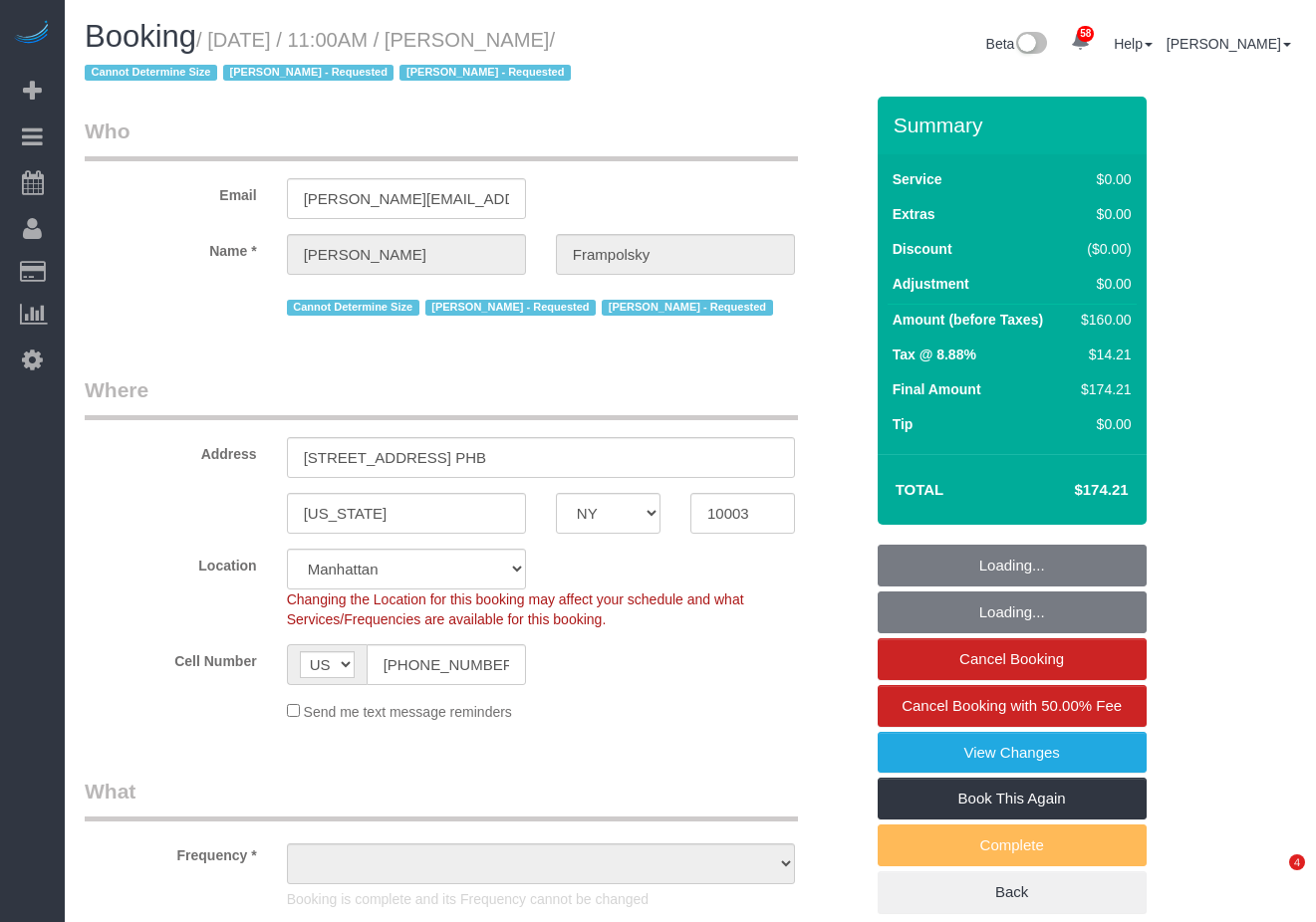 select on "NY" 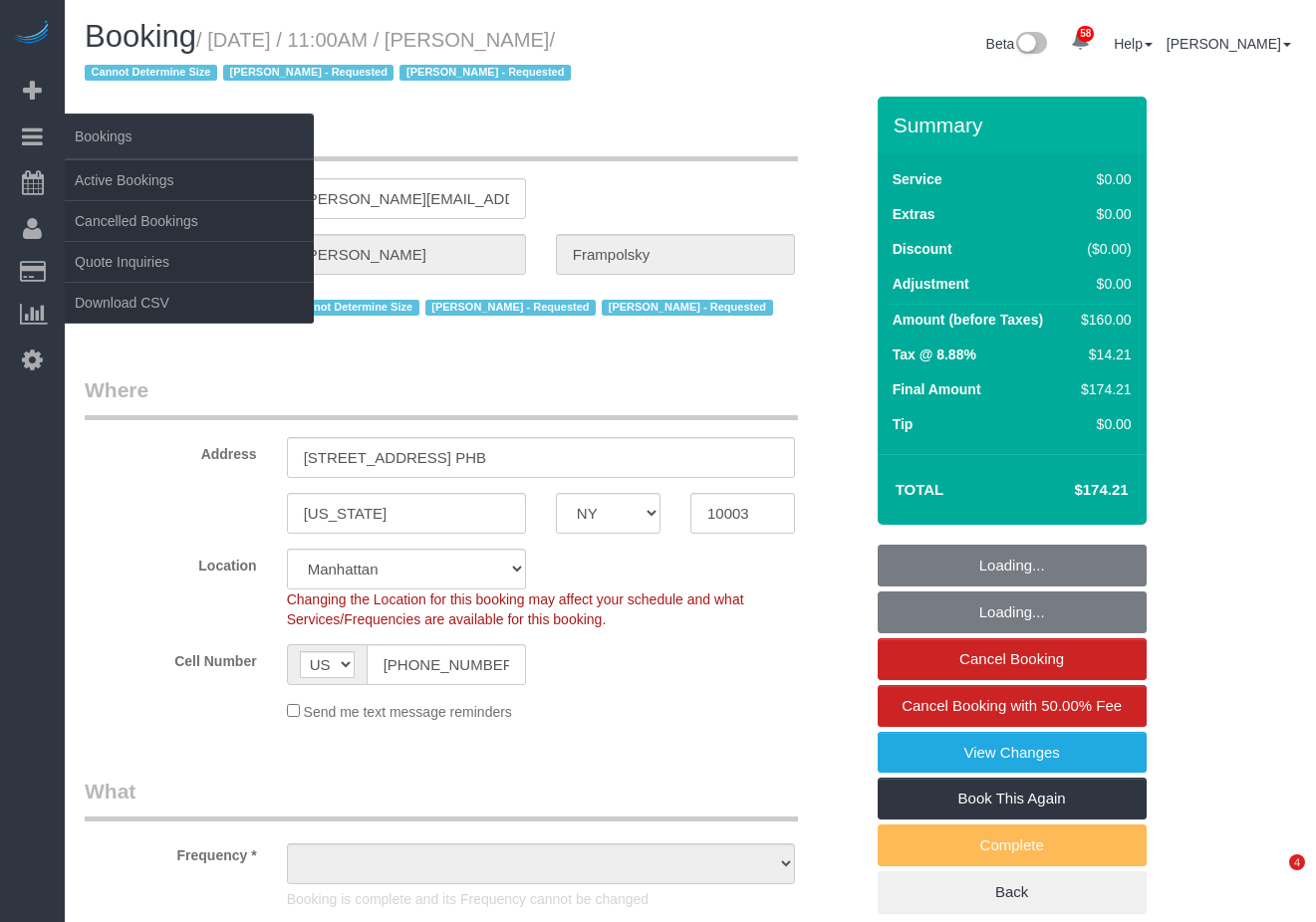 scroll, scrollTop: 0, scrollLeft: 0, axis: both 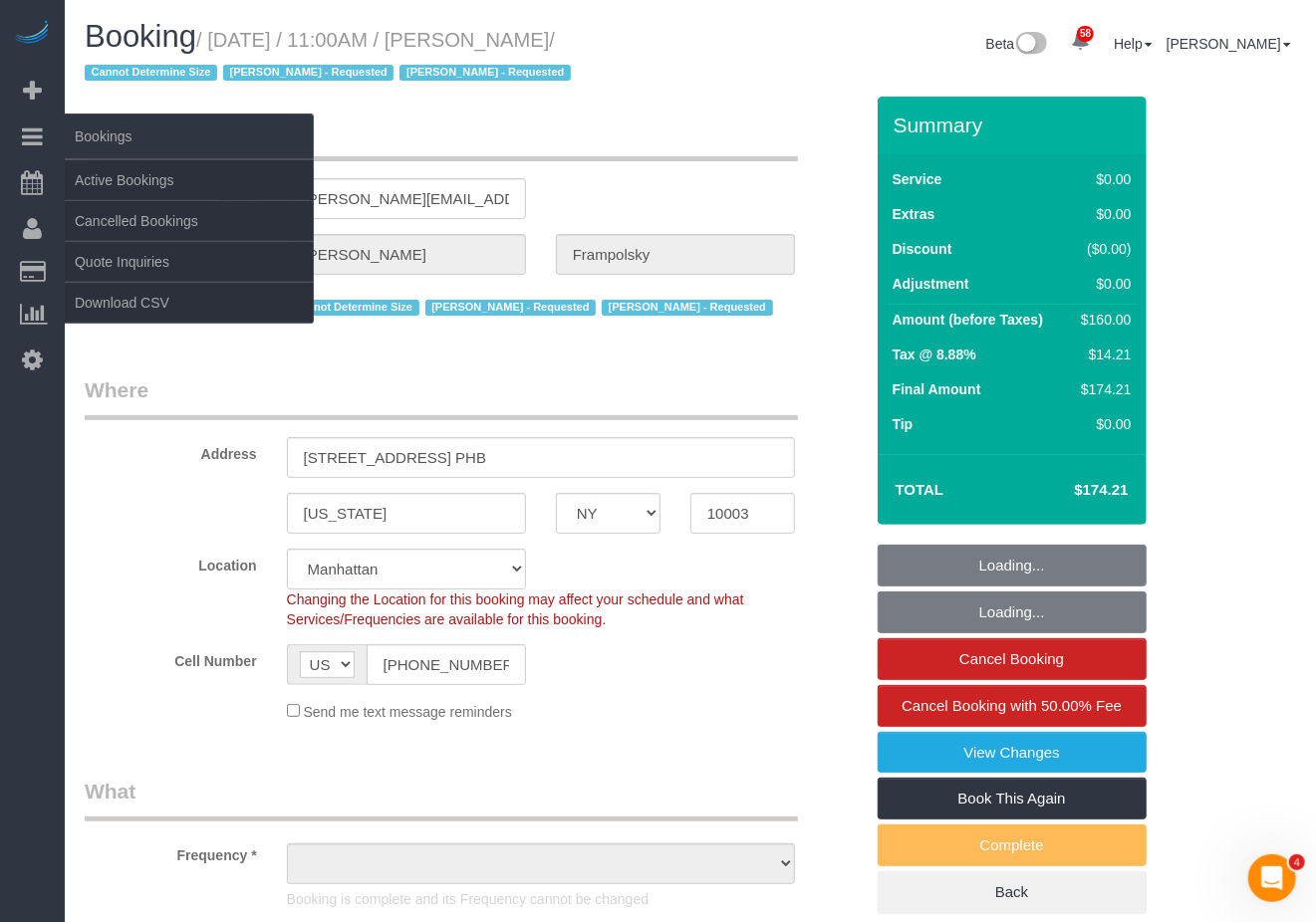 select on "object:834" 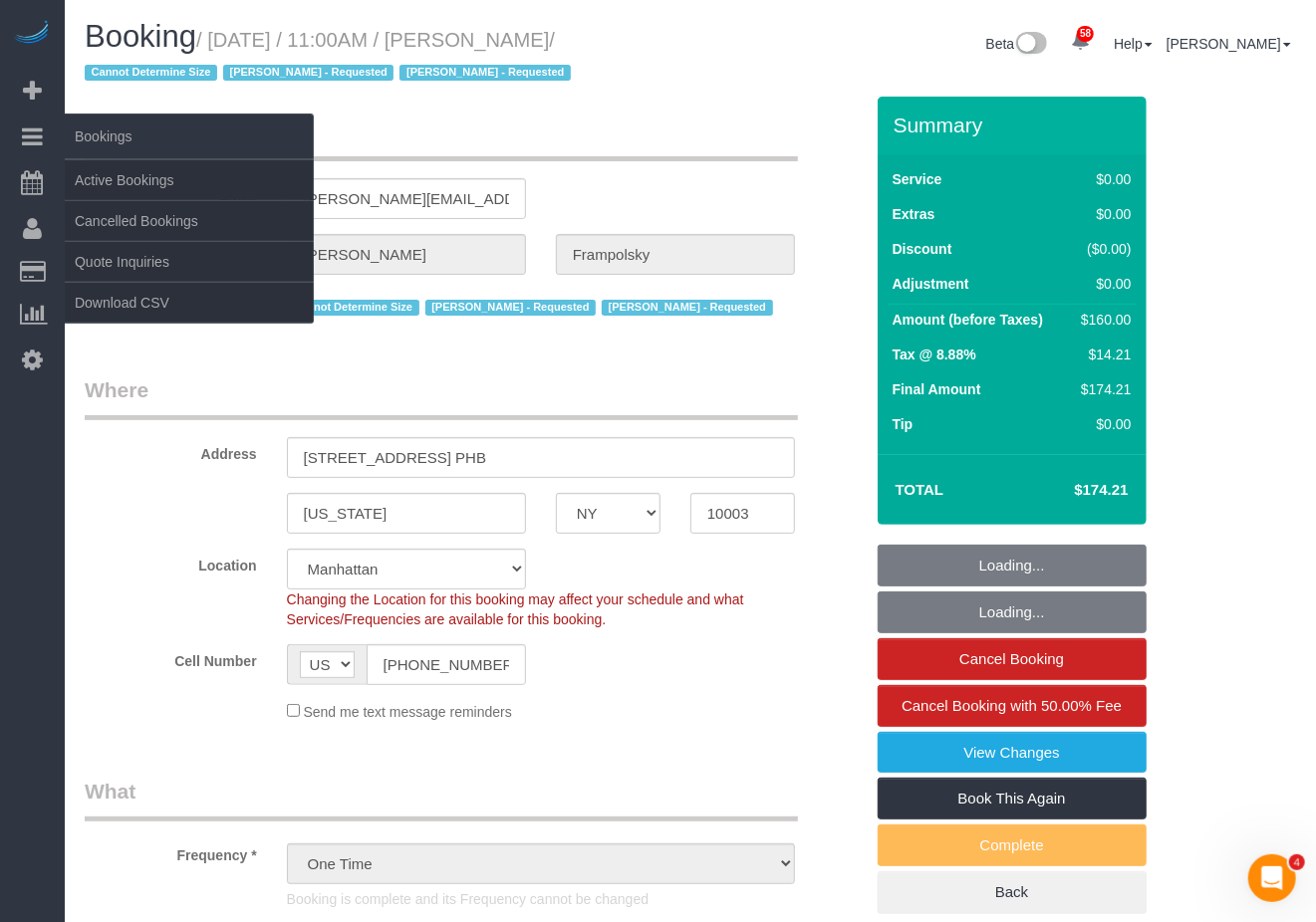 select on "string:stripe-pm_1QjVlC4VGloSiKo7wAOhglht" 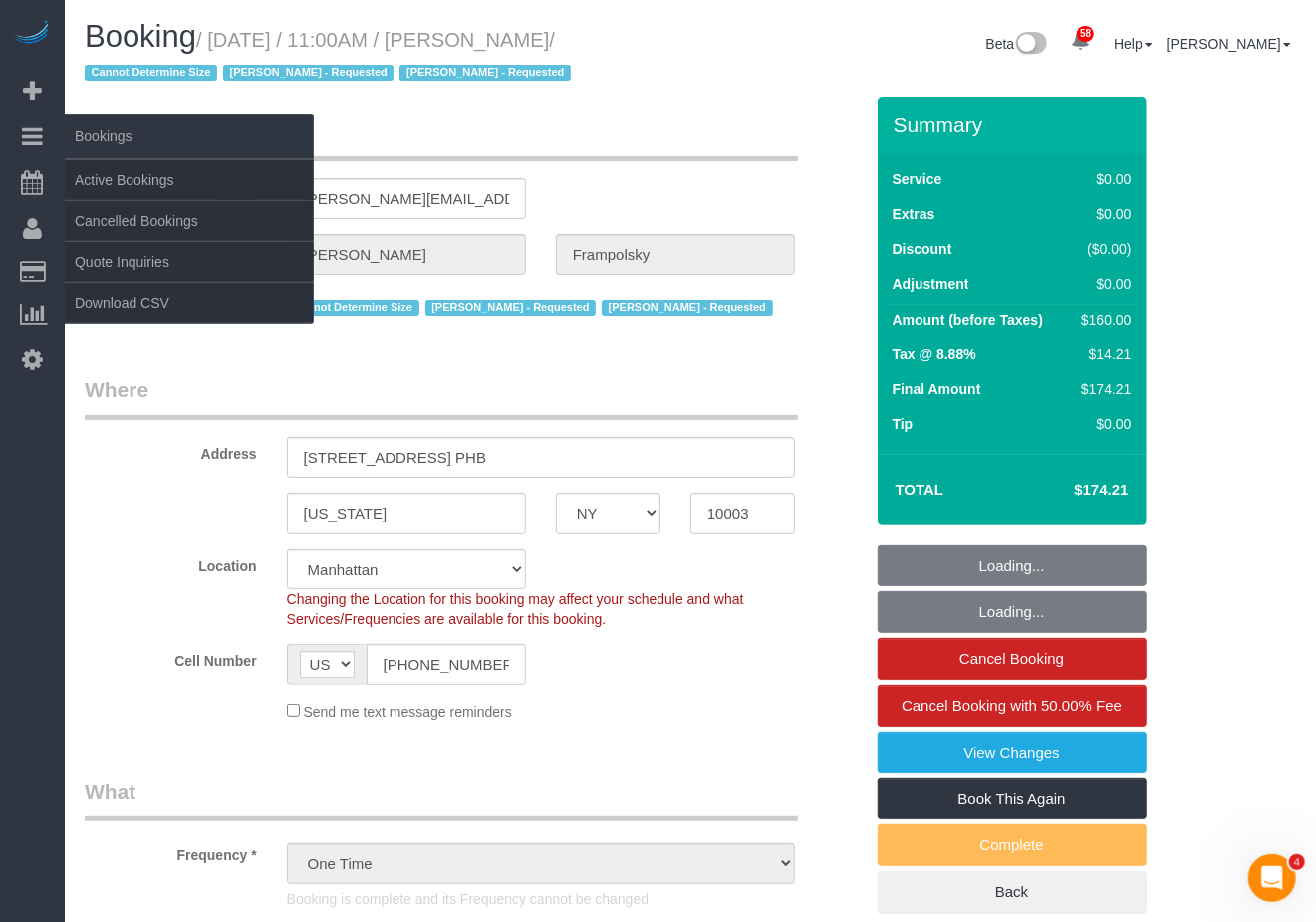 select on "1" 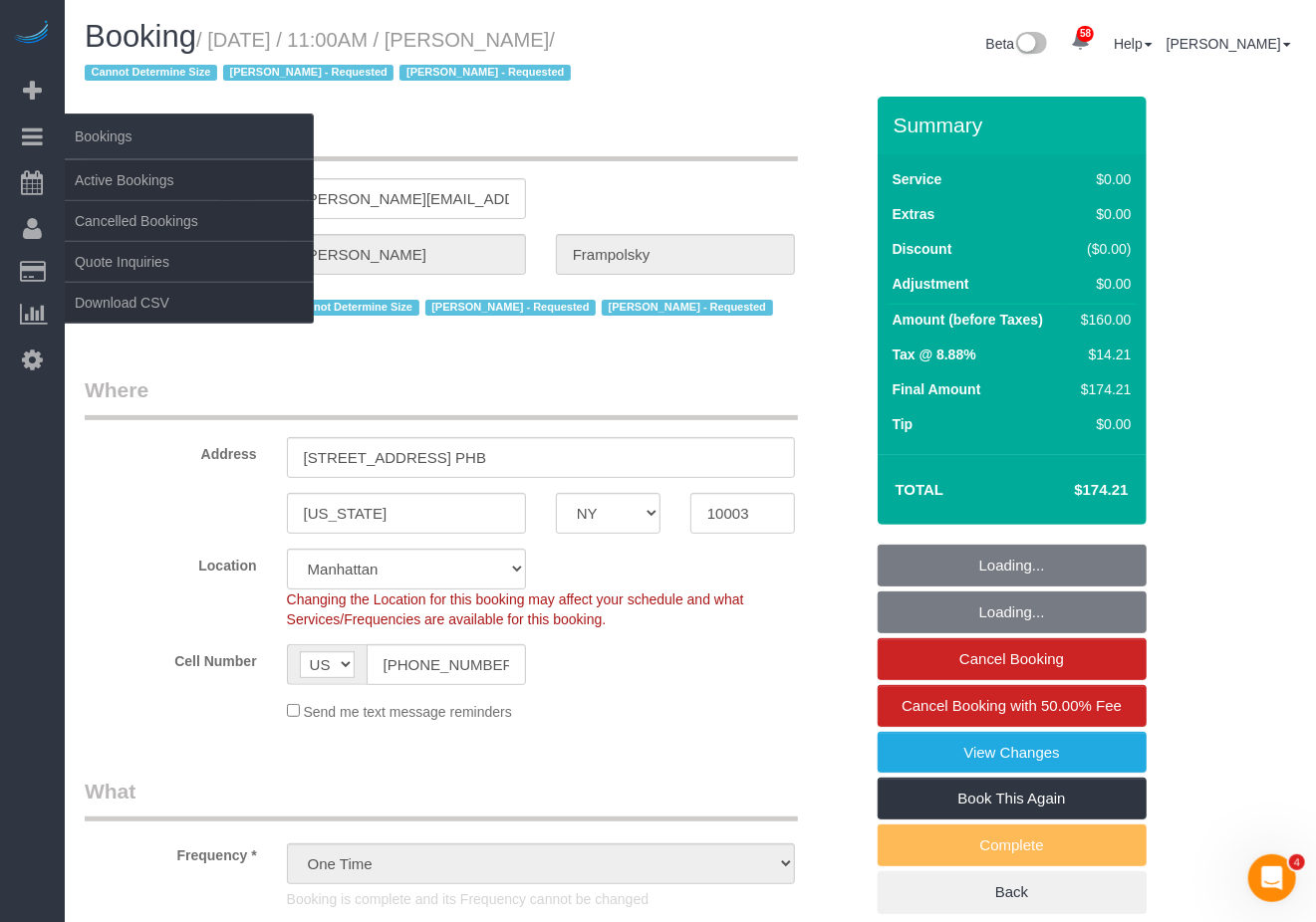 select on "object:1441" 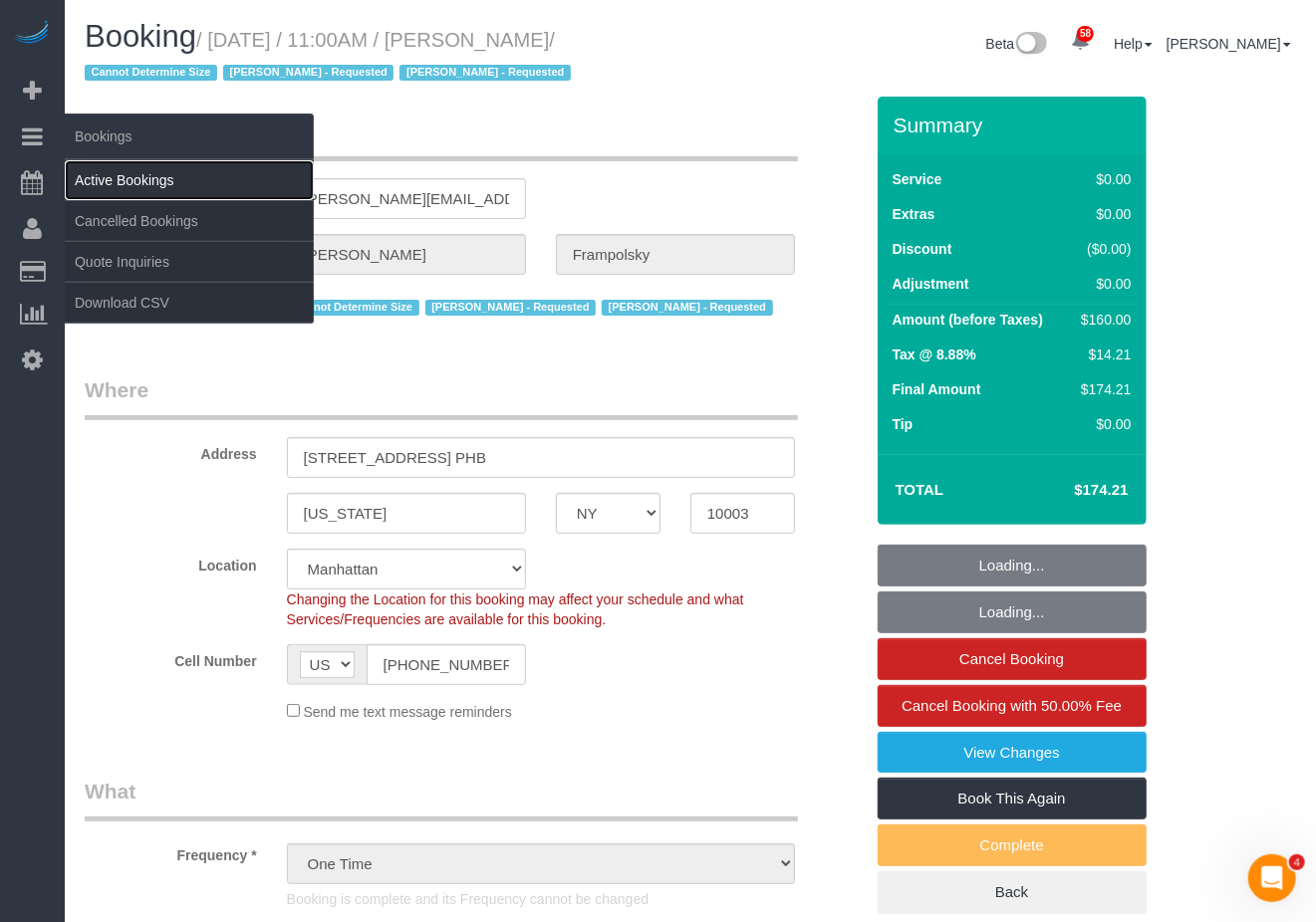 select on "1" 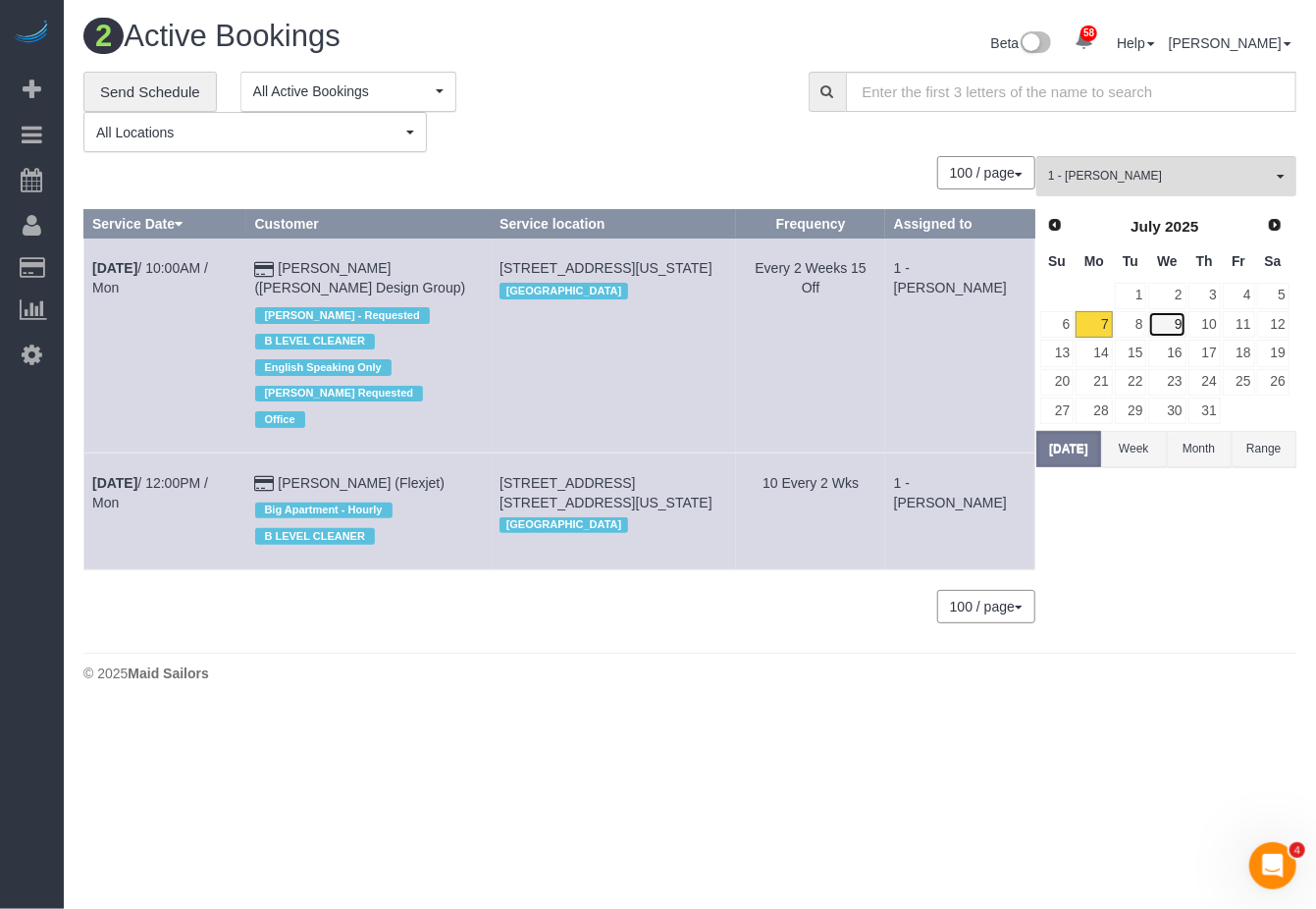 click on "9" at bounding box center (1167, 324) 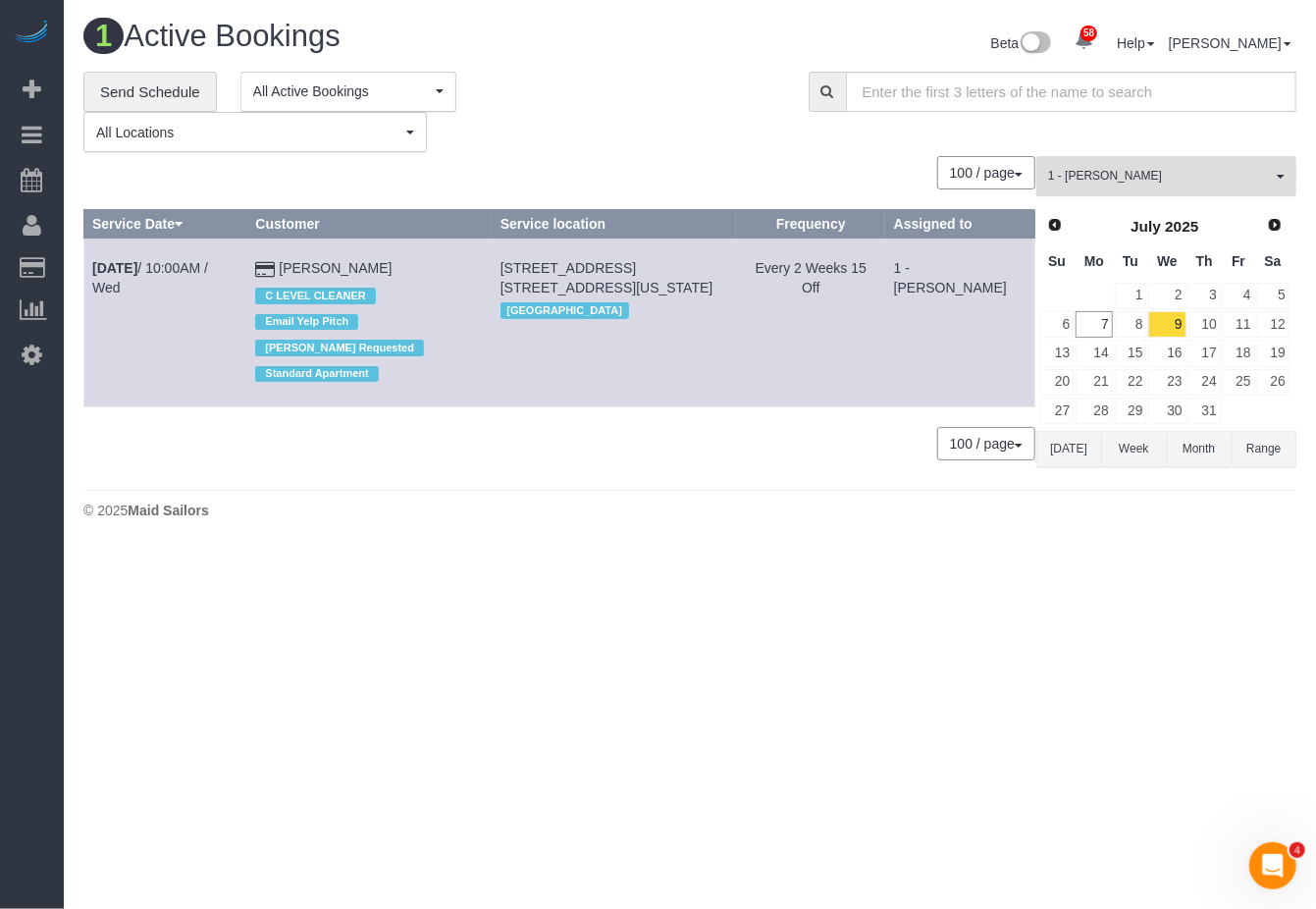 click on "1 - Ana Lopez
All Teams" at bounding box center [1166, 176] 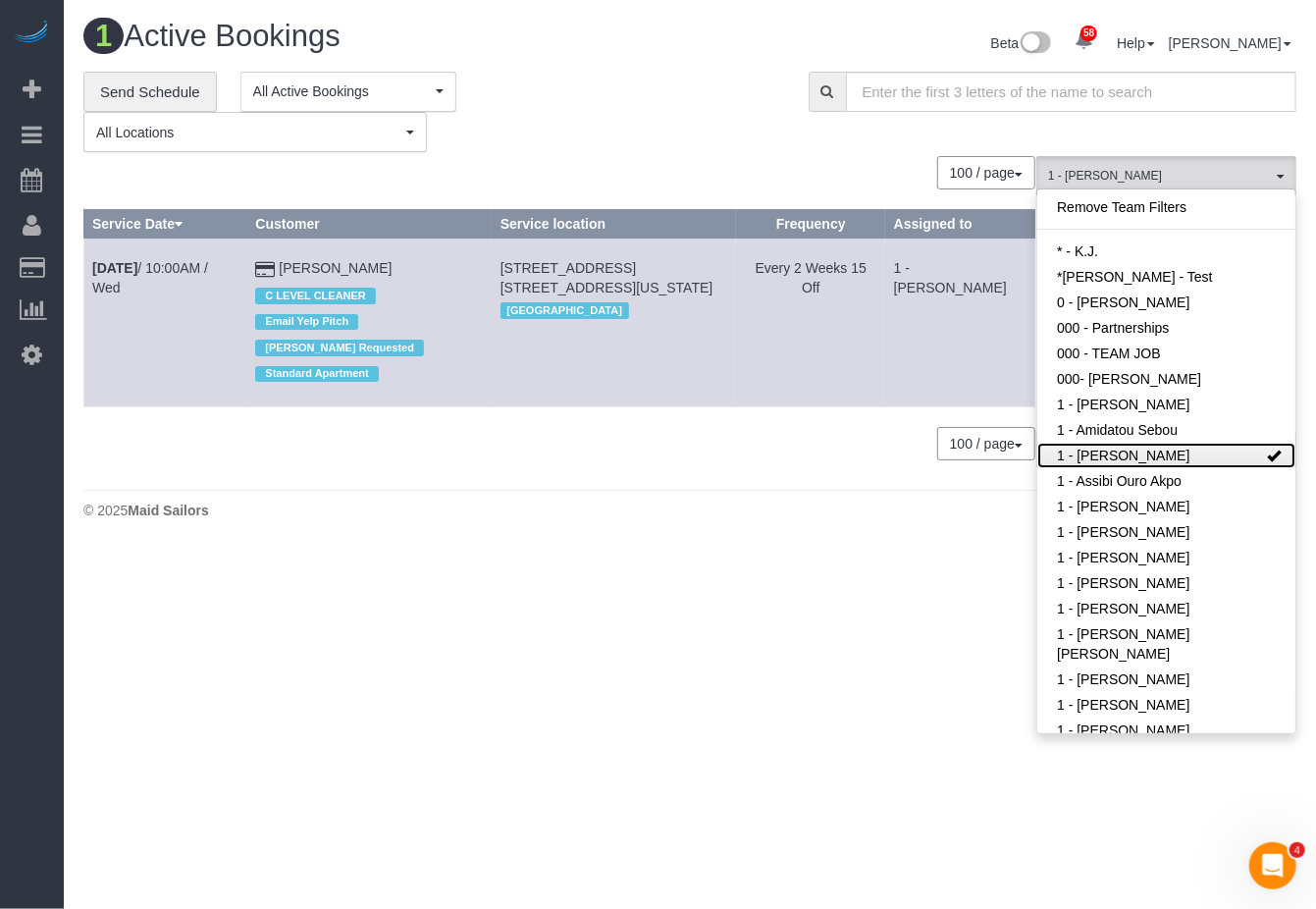 click on "1 - [PERSON_NAME]" at bounding box center [1166, 455] 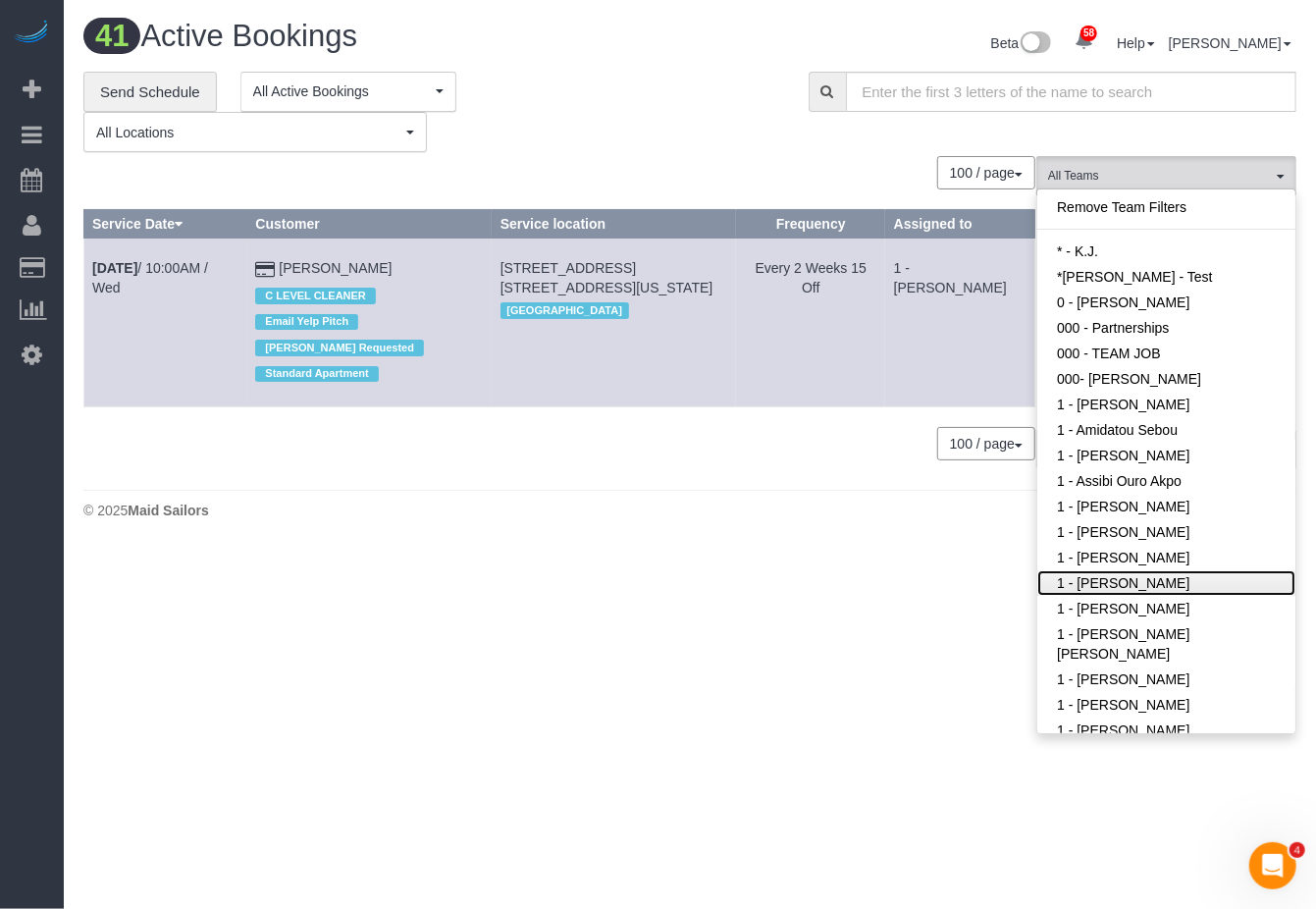 click on "1 - [PERSON_NAME]" at bounding box center (1166, 583) 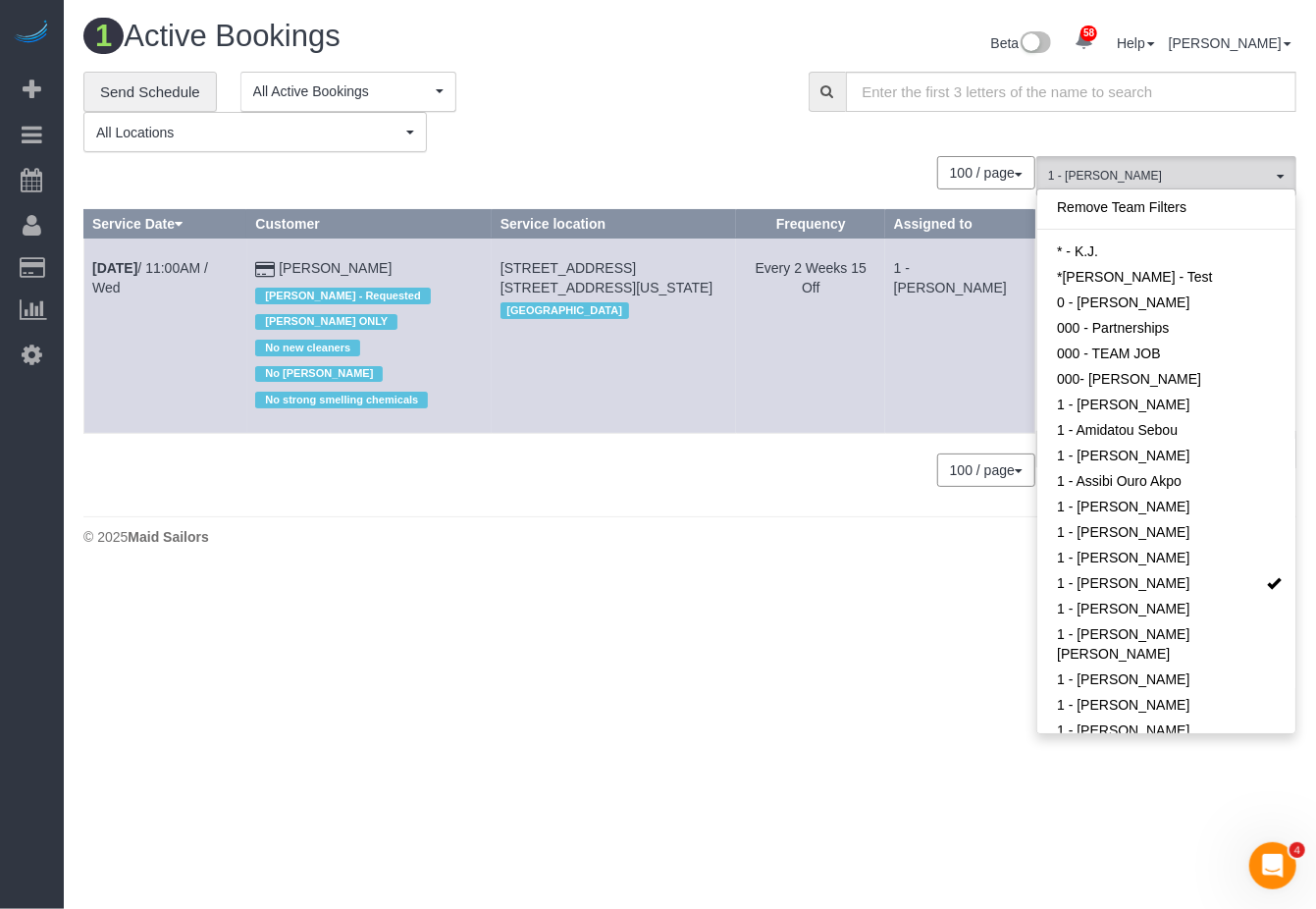click on "© 2025
Maid Sailors" at bounding box center (690, 537) 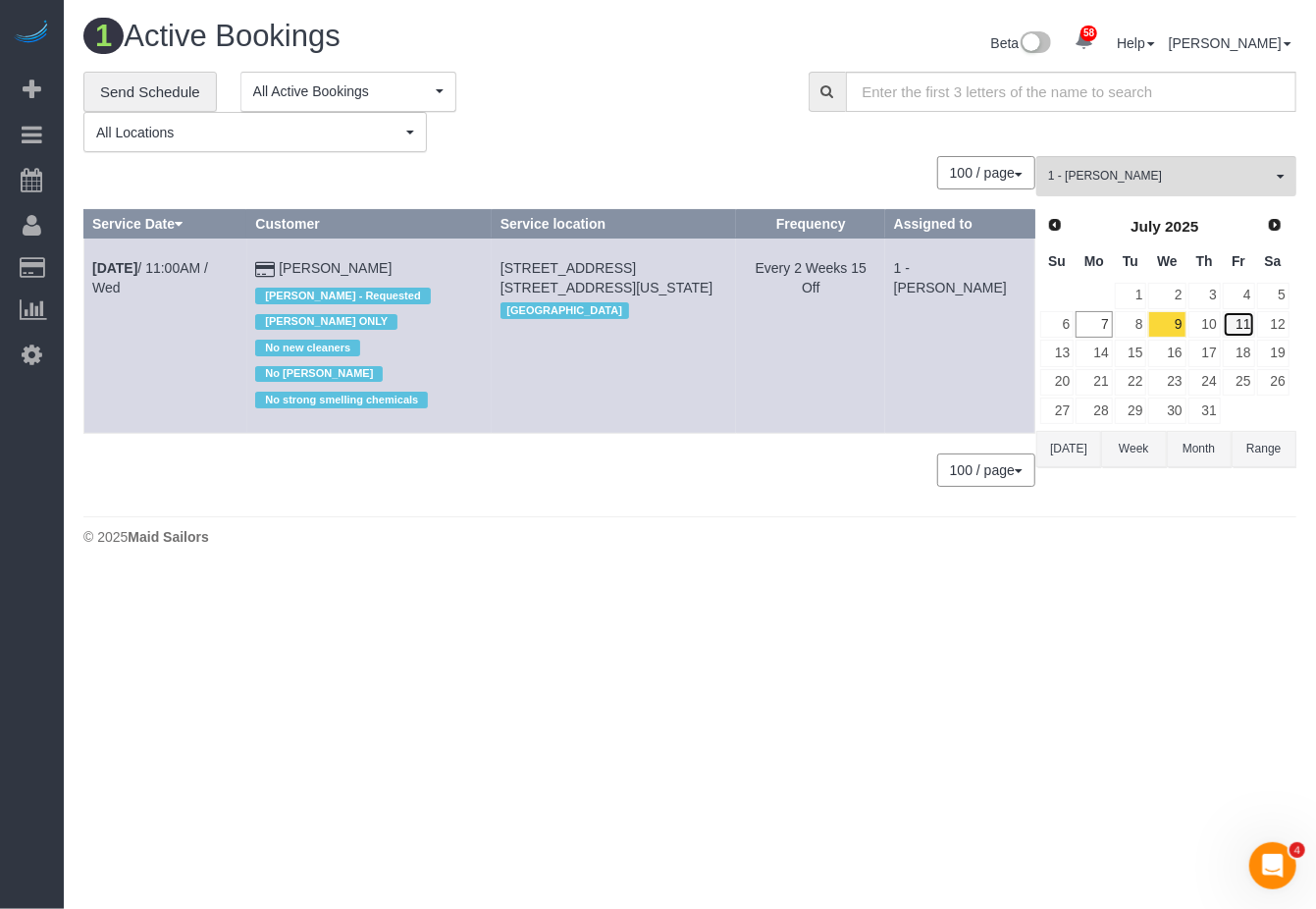 click on "11" at bounding box center [1238, 324] 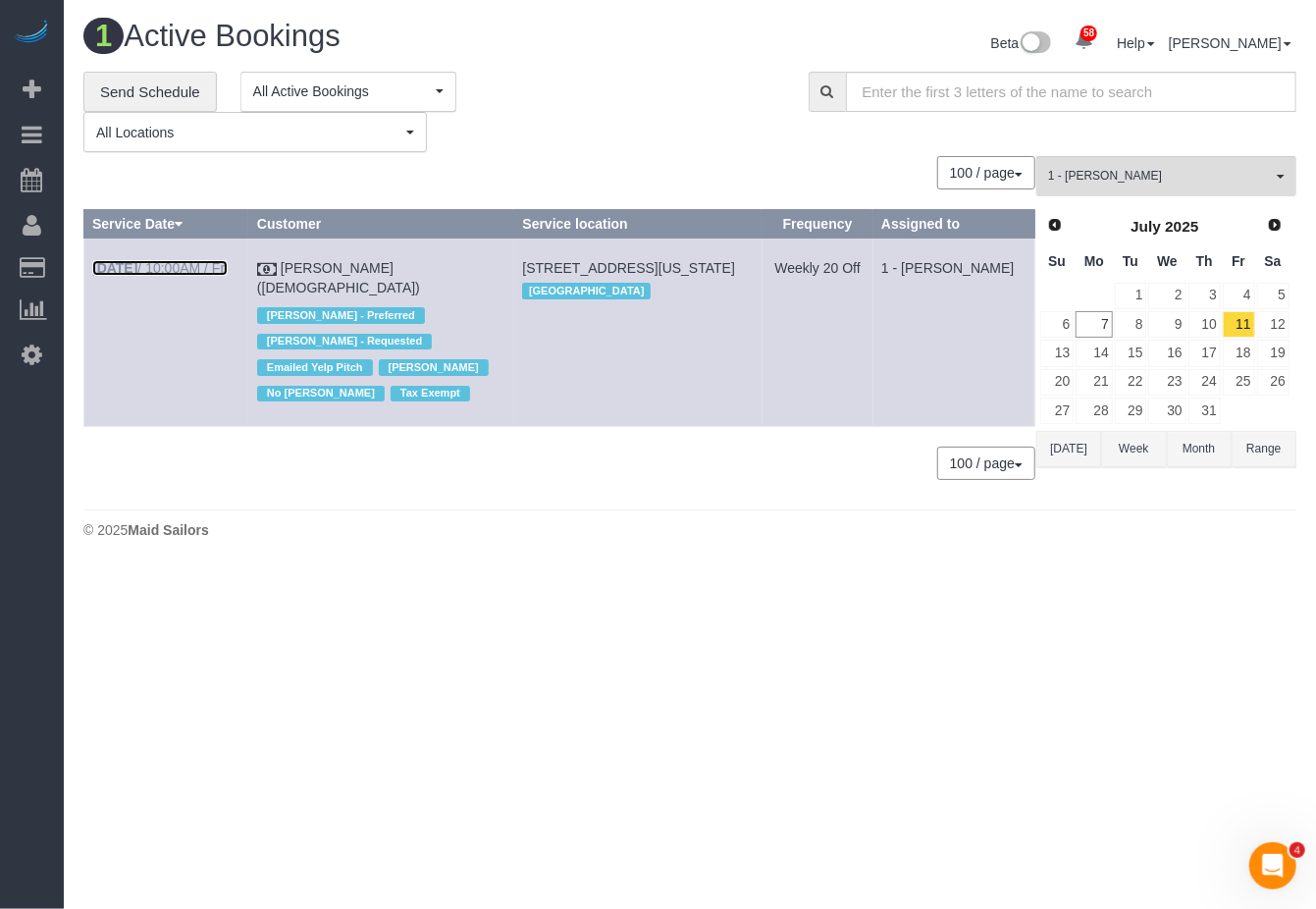 click on "Jul 11th
/ 10:00AM / Fri" at bounding box center [160, 268] 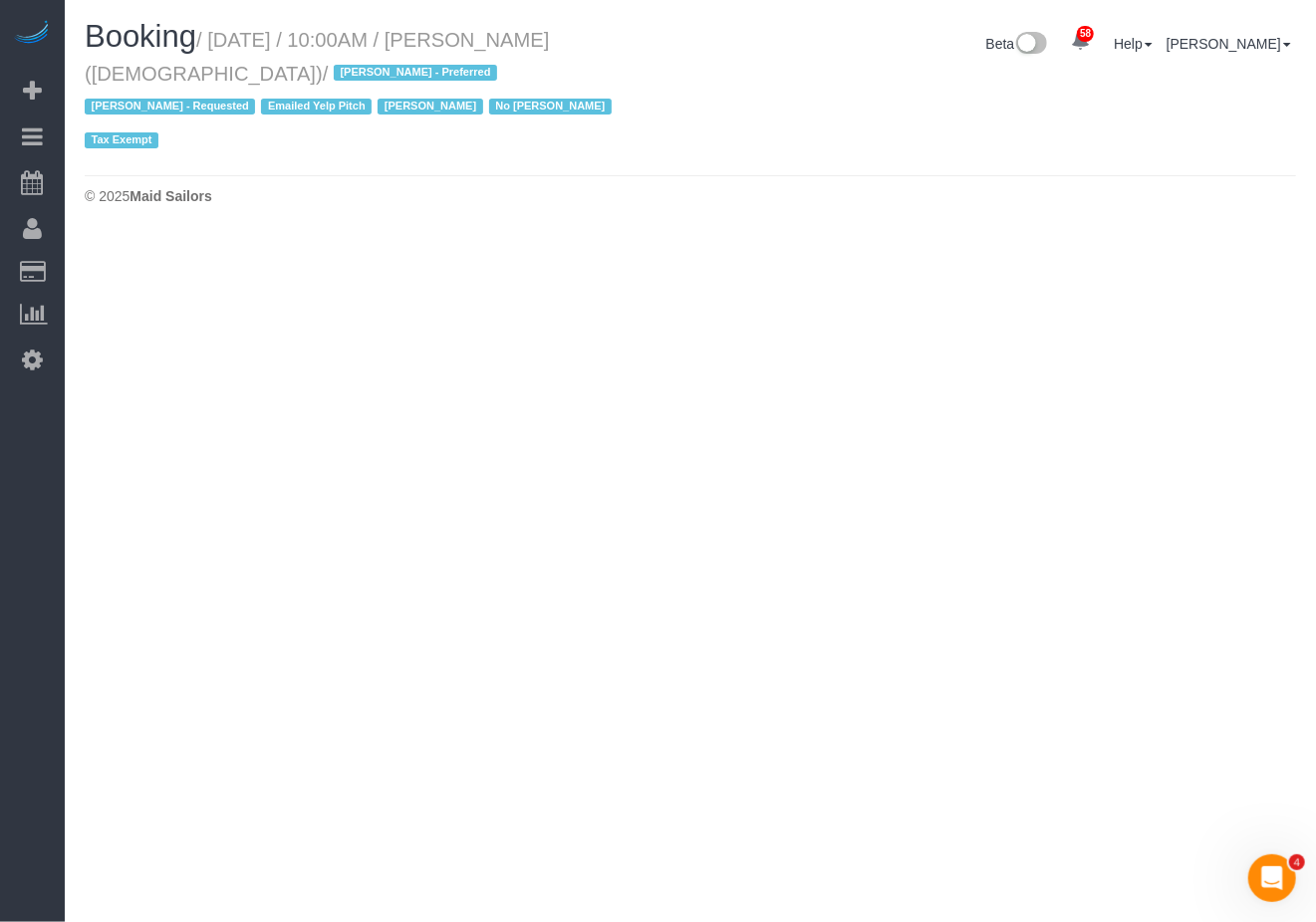 select on "NY" 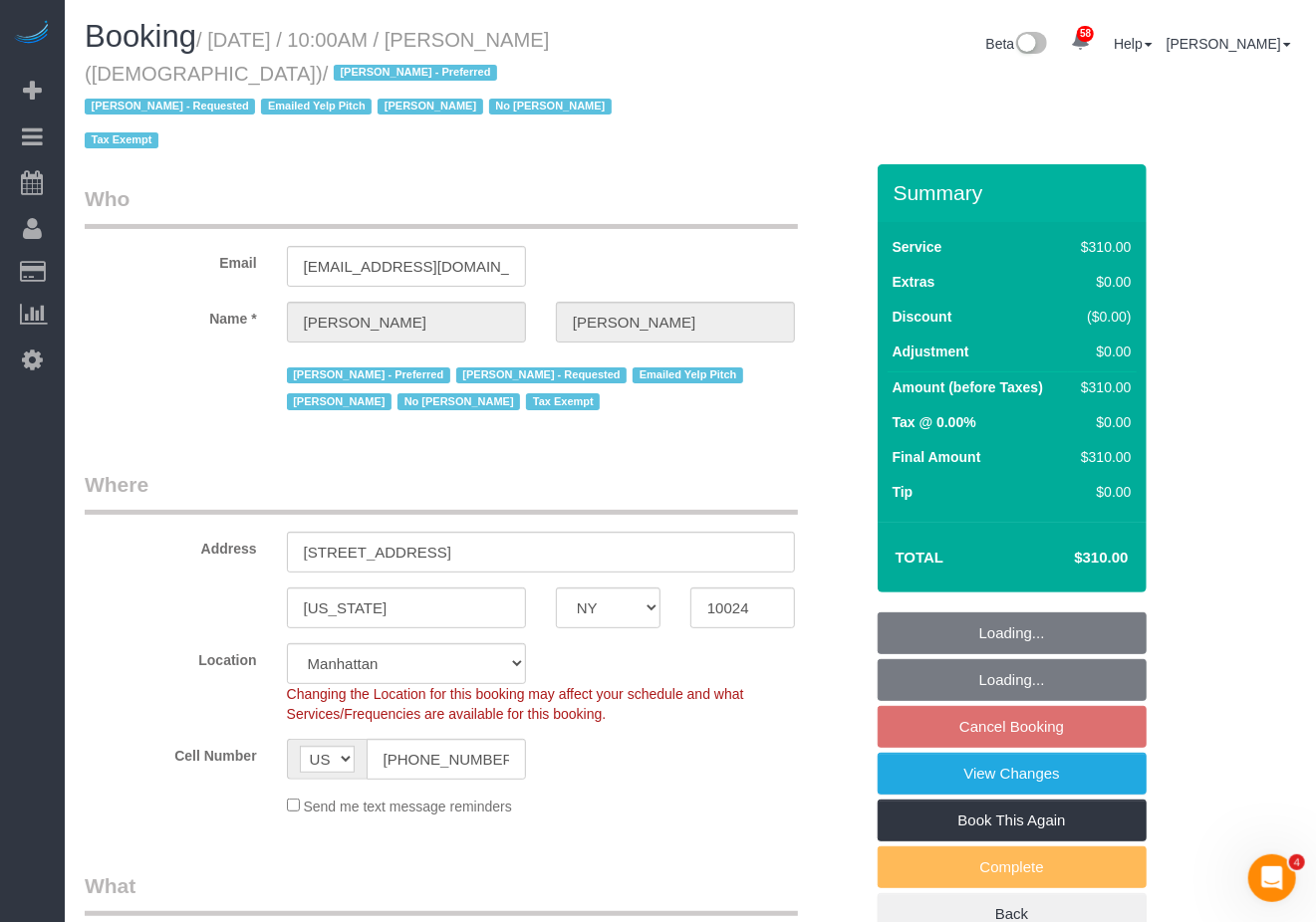 select on "number:89" 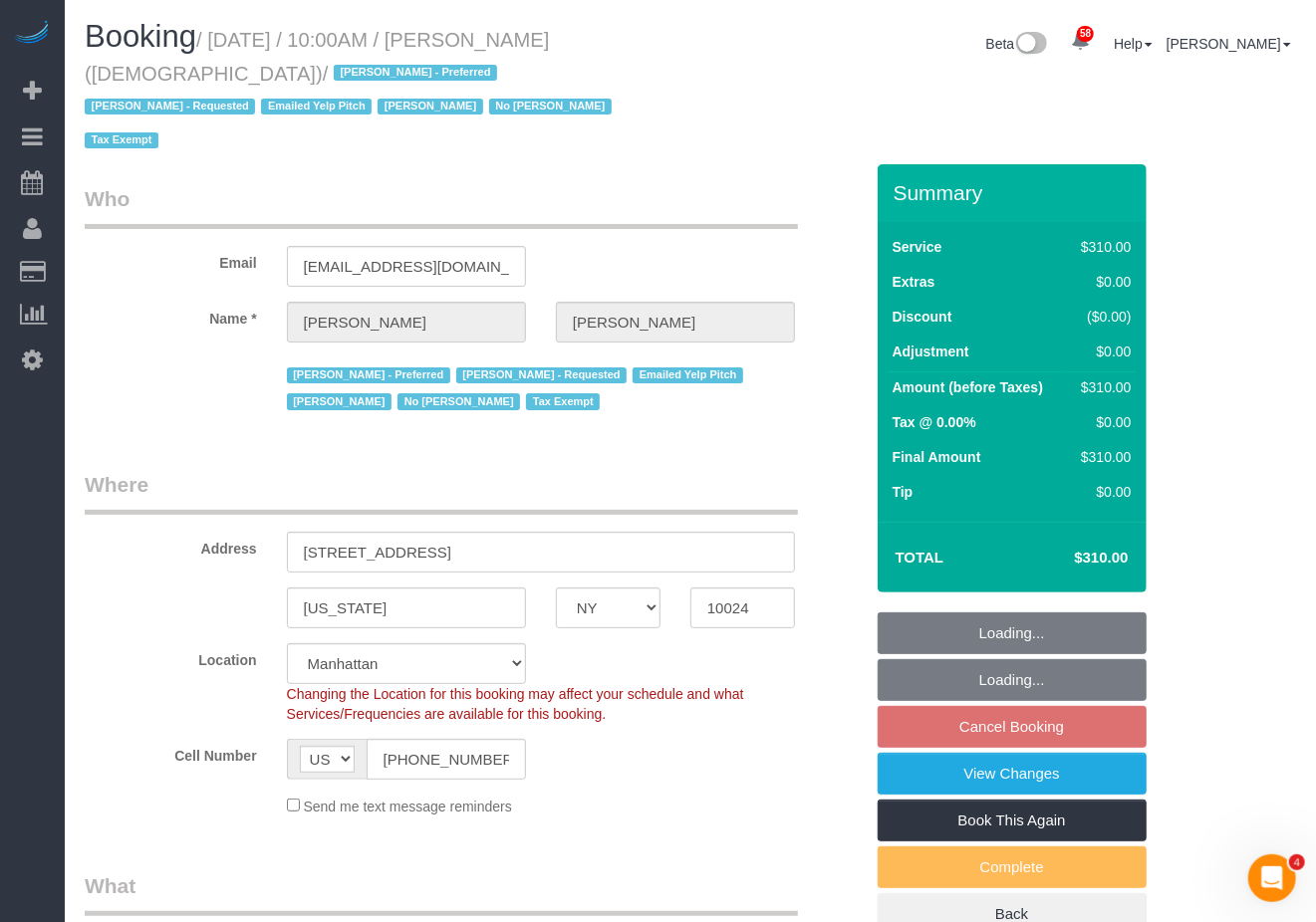 select on "number:90" 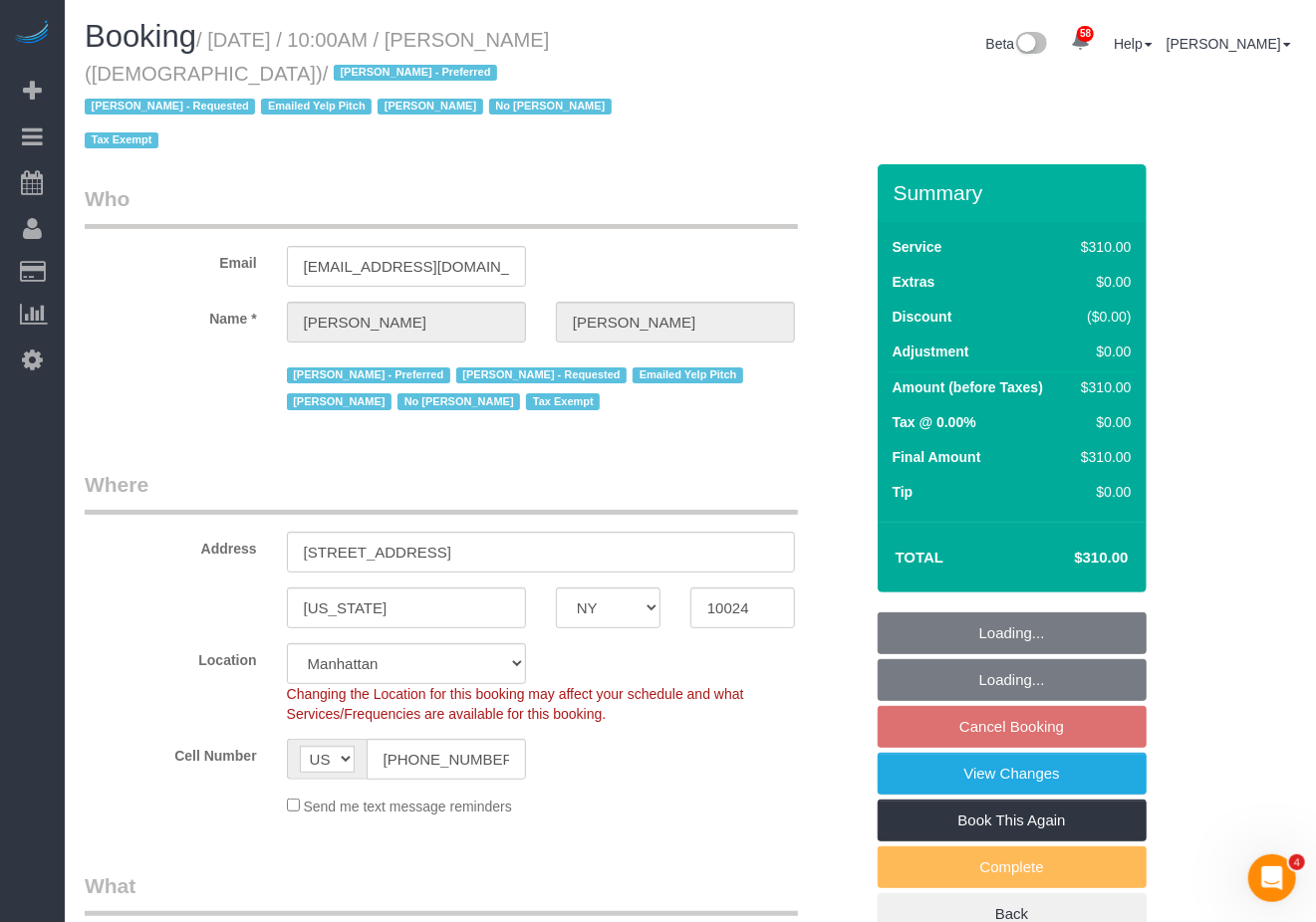 select on "object:3470" 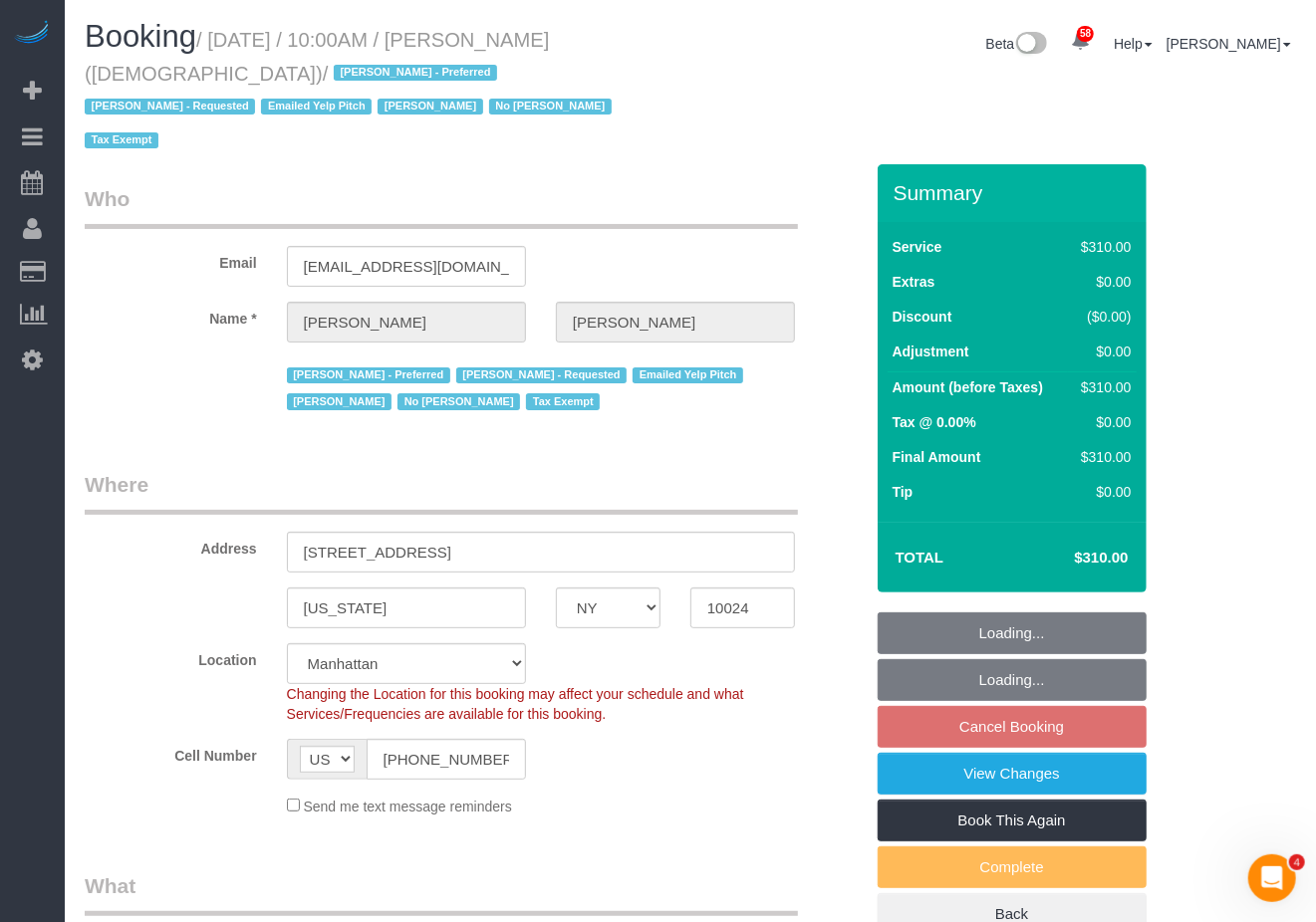 select on "300" 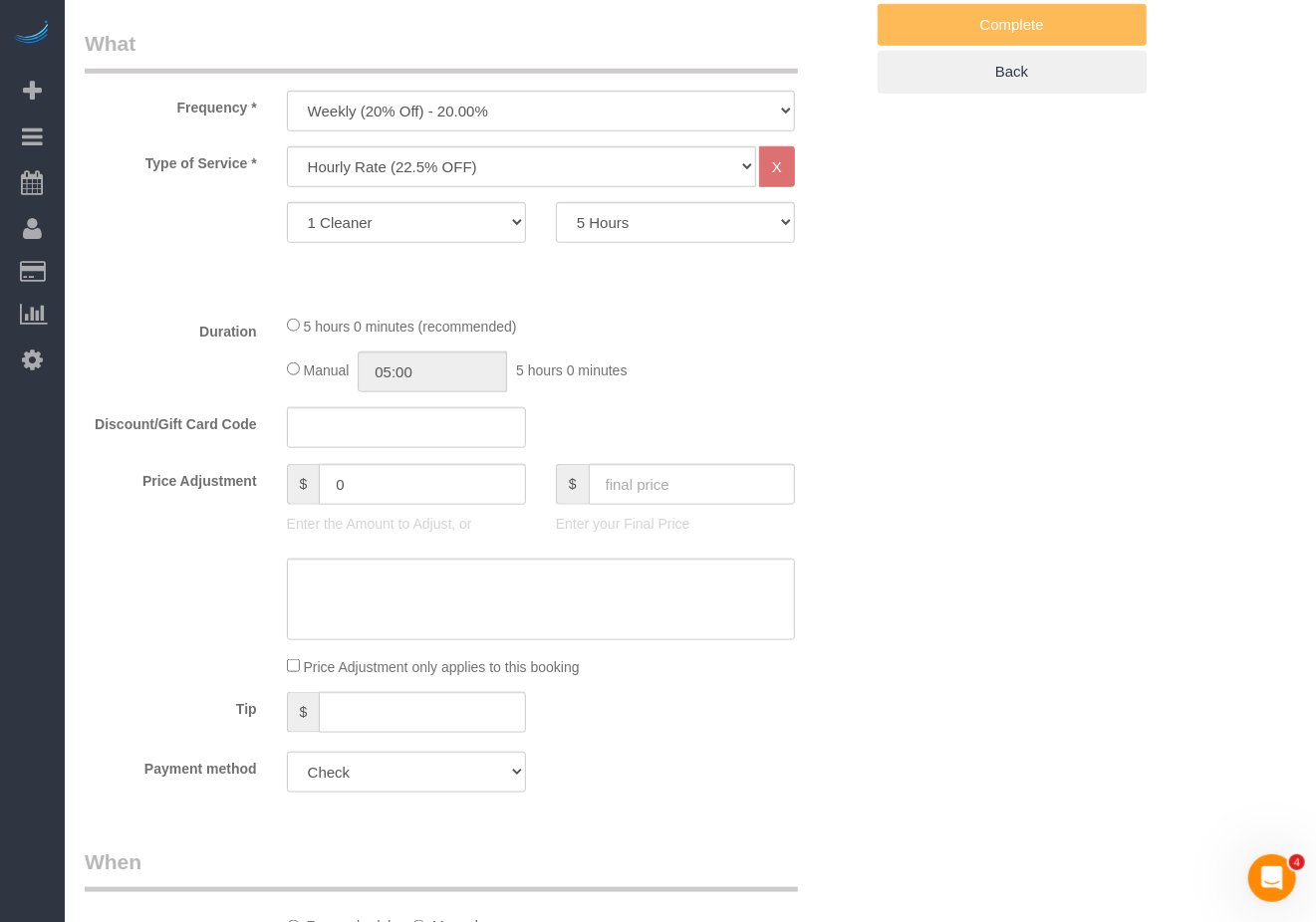 scroll, scrollTop: 797, scrollLeft: 0, axis: vertical 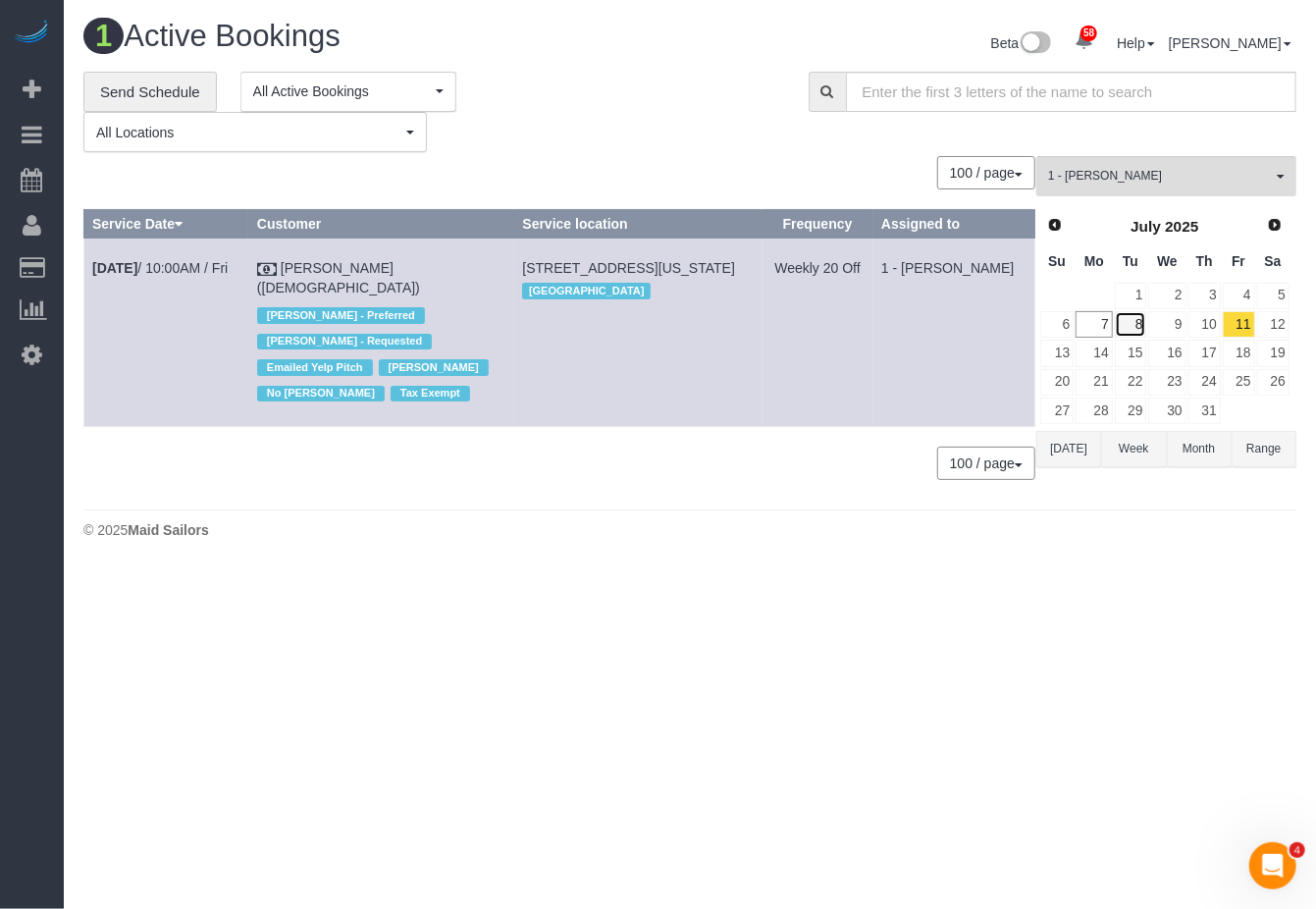 click on "8" at bounding box center [1131, 324] 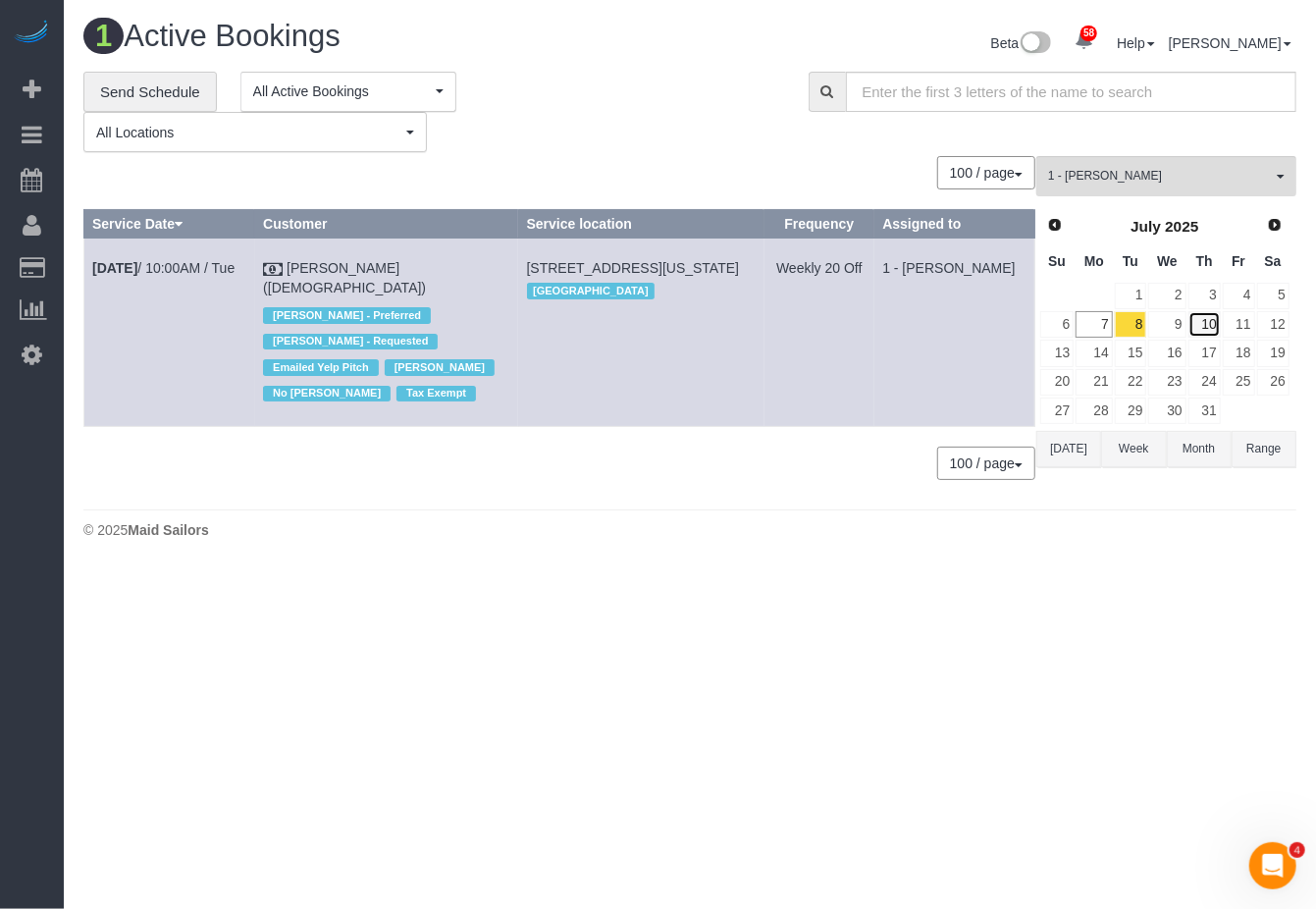 click on "10" at bounding box center (1204, 324) 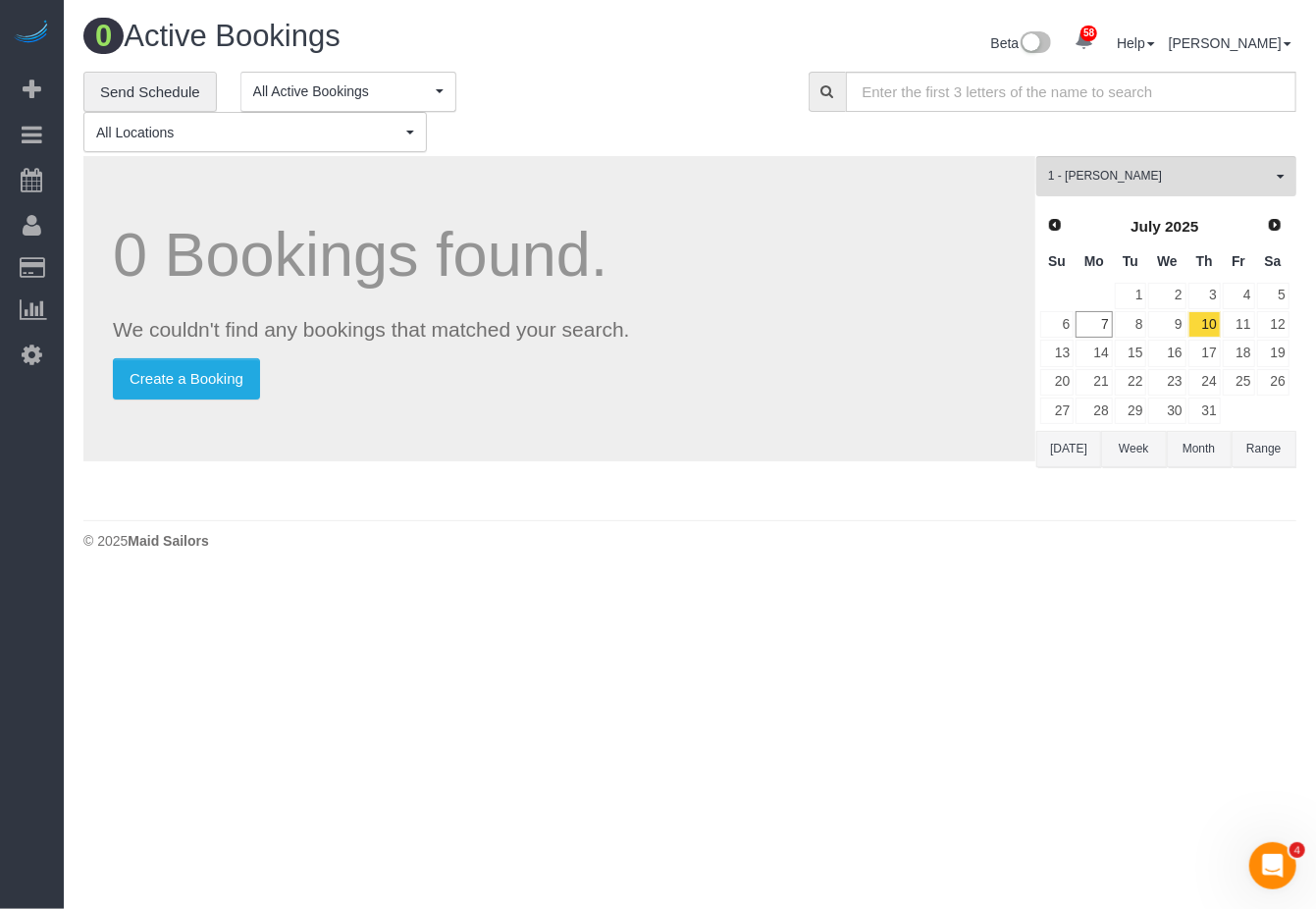 click on "58
Beta
Your Notifications
You have 0 alerts
×
You have 2  to charge for 07/03/2025
×
You have 3  to charge for 07/02/2025
×
You have 5  to charge for 07/01/2025
×" at bounding box center [658, 454] 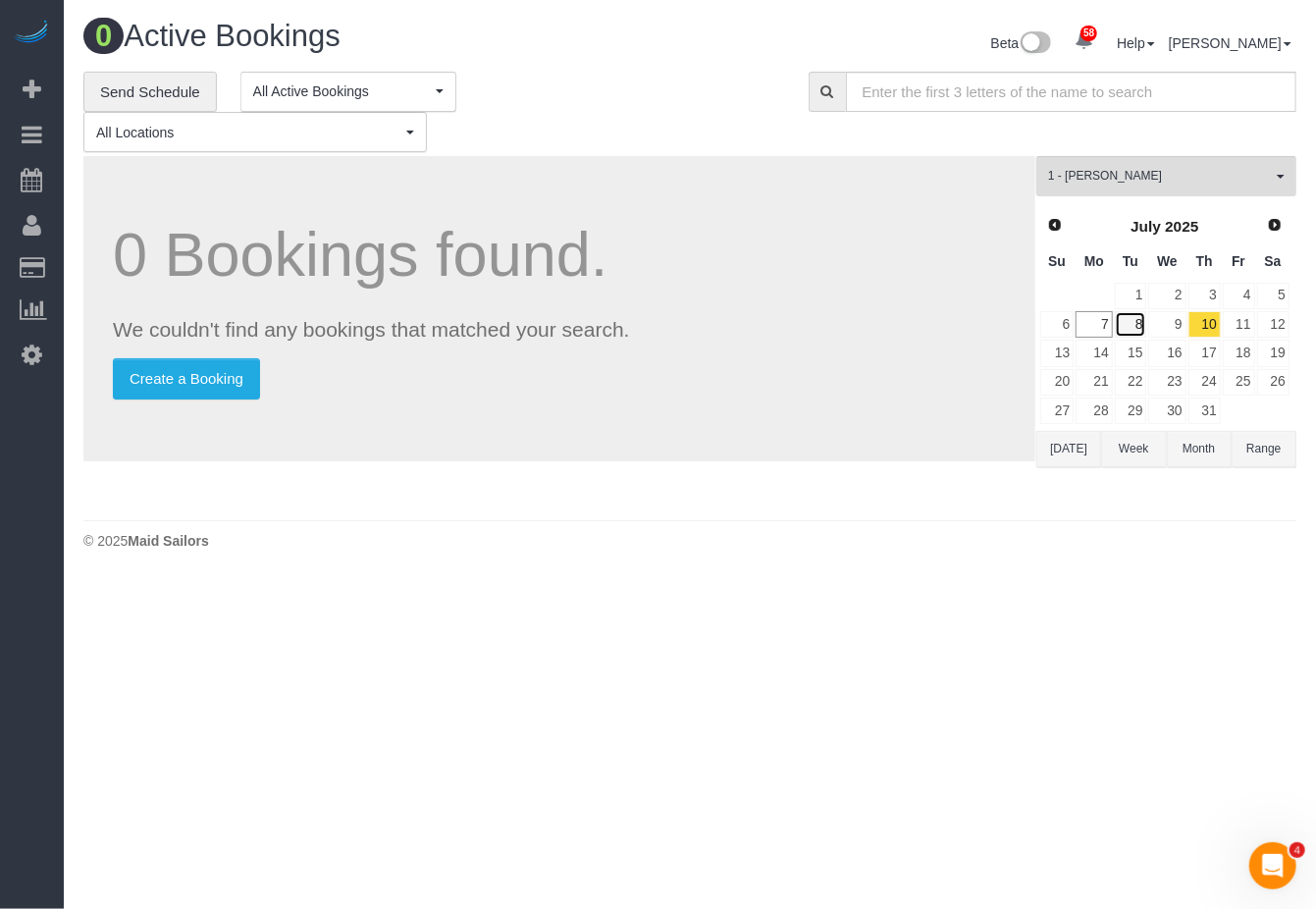 click on "8" at bounding box center [1131, 324] 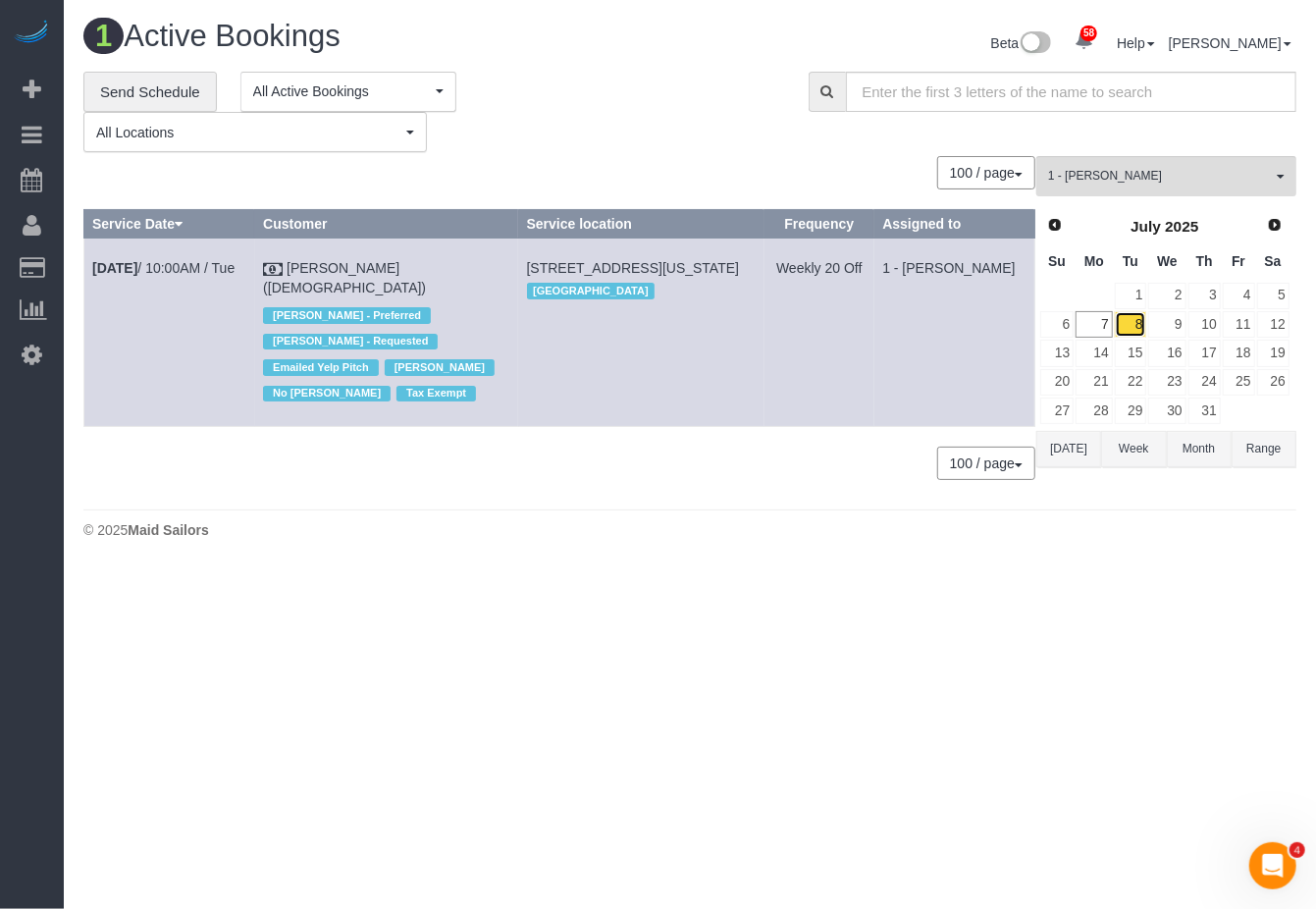 click on "8" at bounding box center (1131, 324) 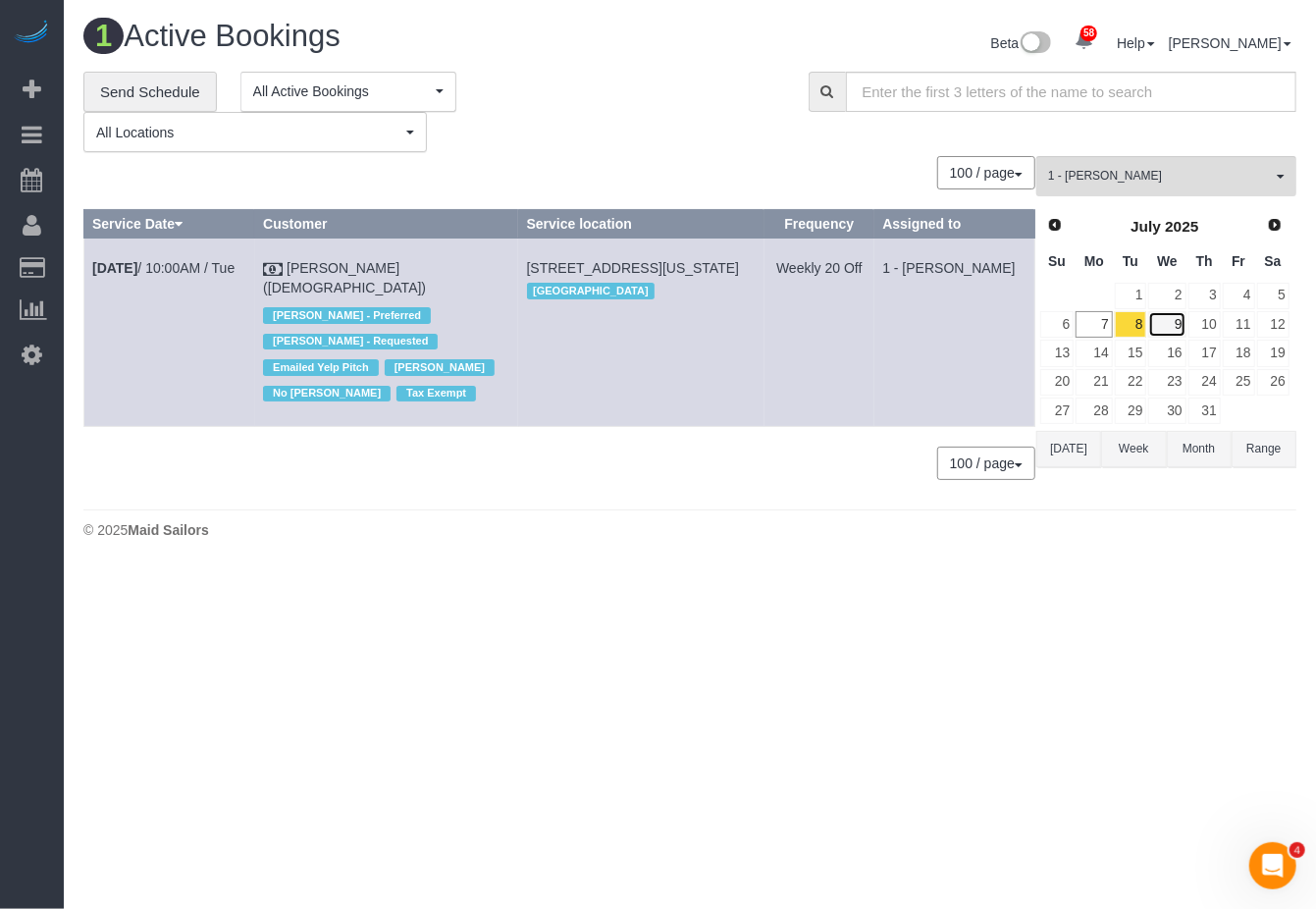 click on "9" at bounding box center [1167, 324] 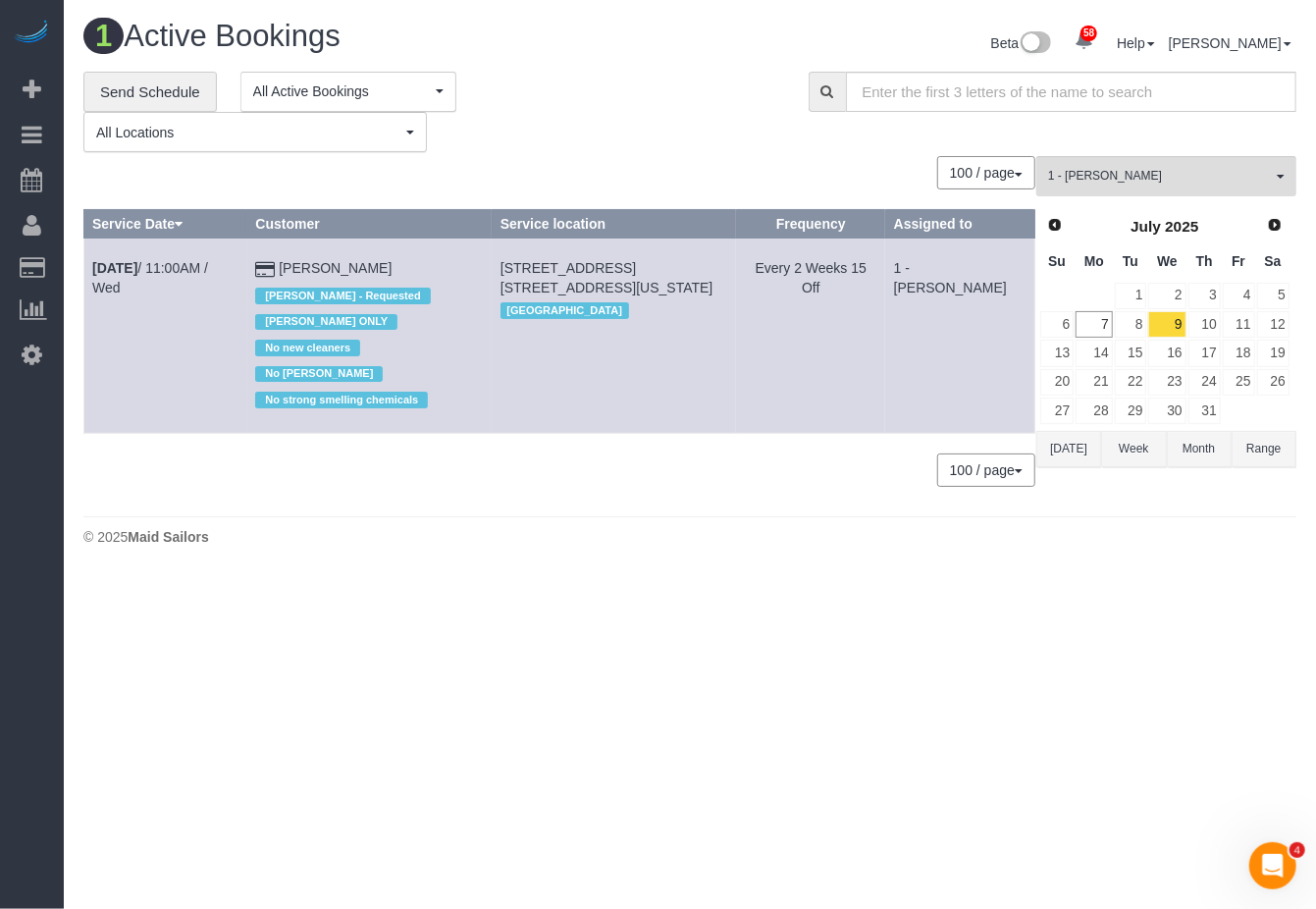 click on "58
Beta
Your Notifications
You have 0 alerts
×
You have 2  to charge for 07/03/2025
×
You have 3  to charge for 07/02/2025
×
You have 5  to charge for 07/01/2025
×" at bounding box center (658, 454) 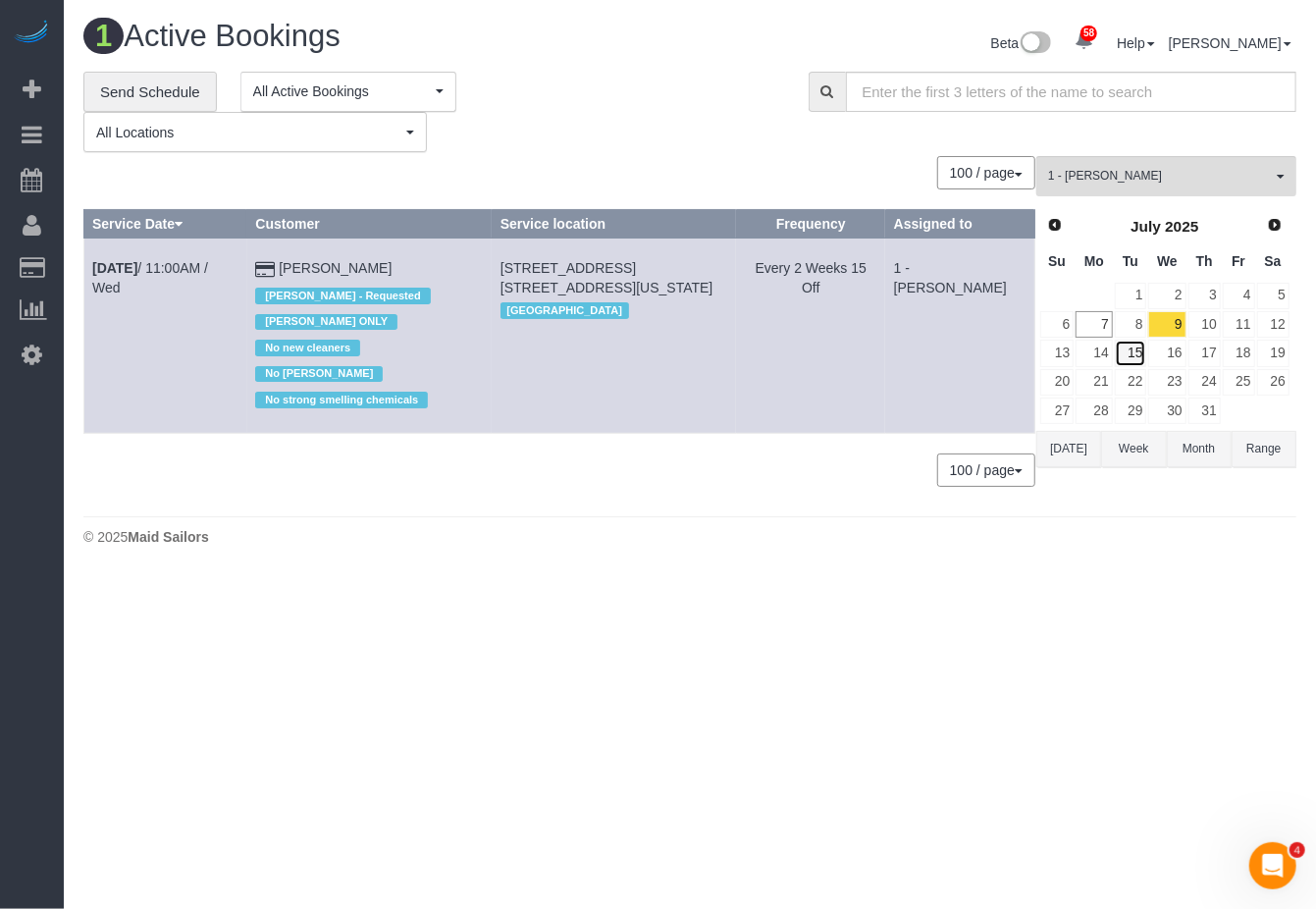click on "15" at bounding box center (1131, 352) 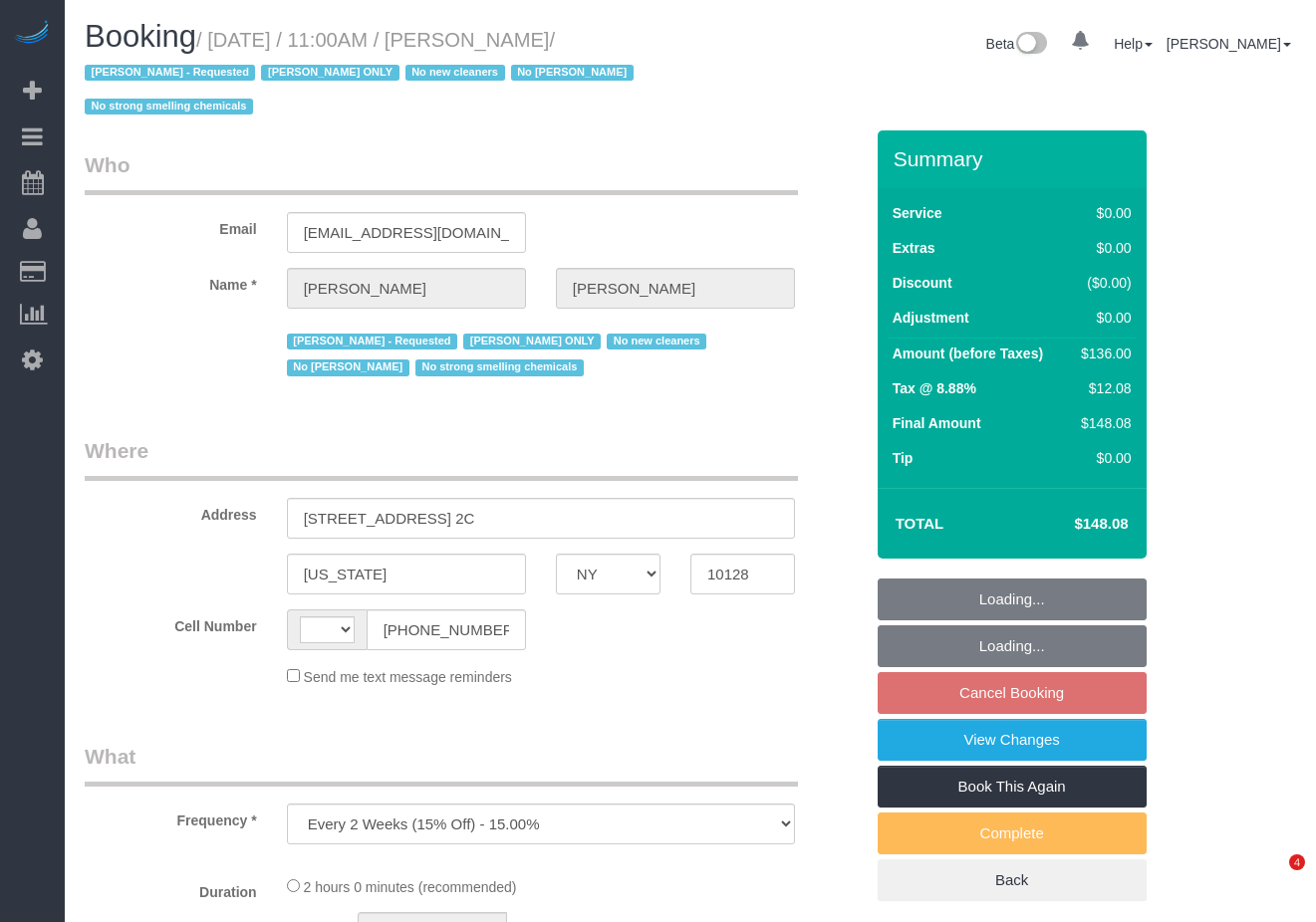 select on "NY" 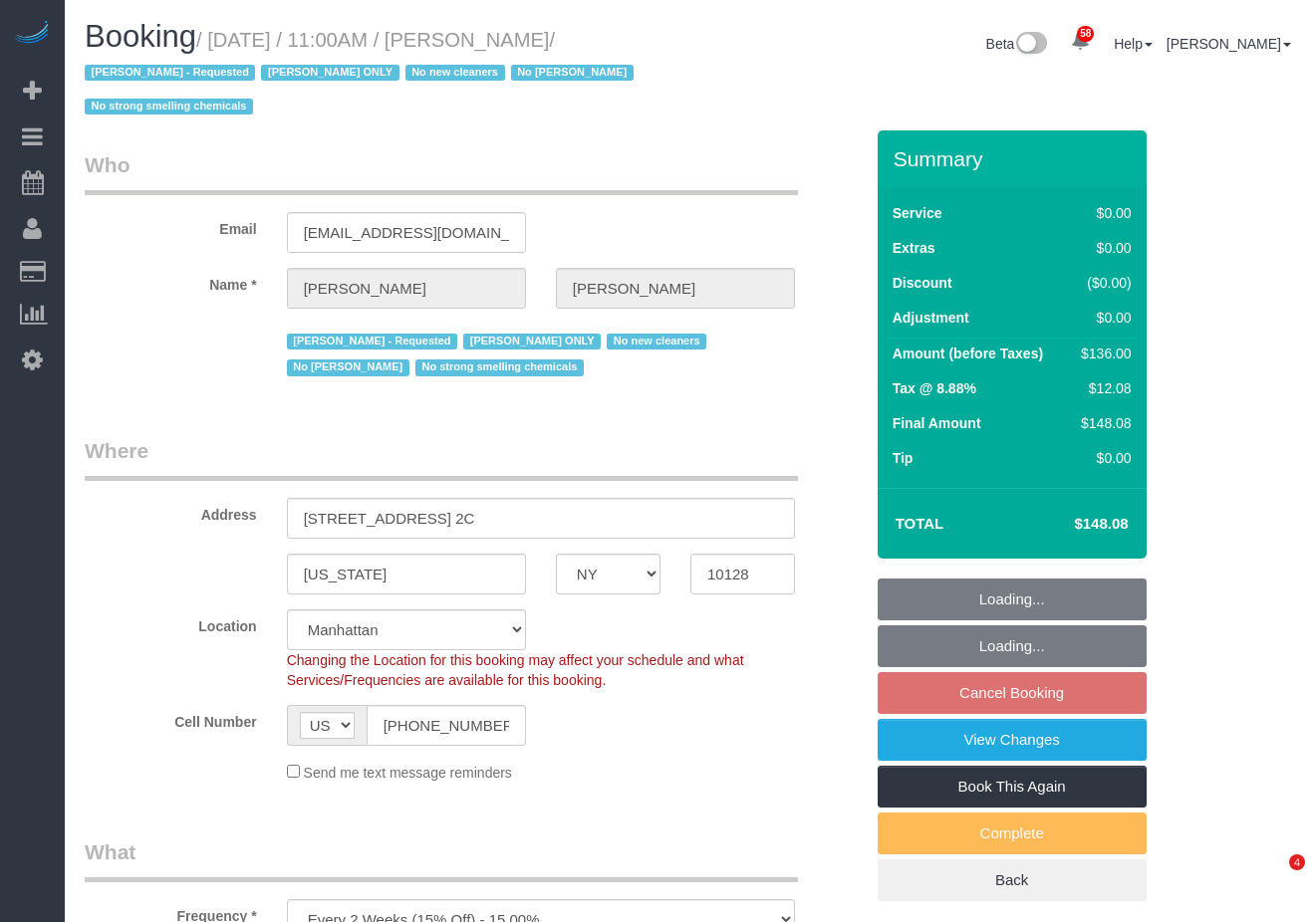 select on "spot4" 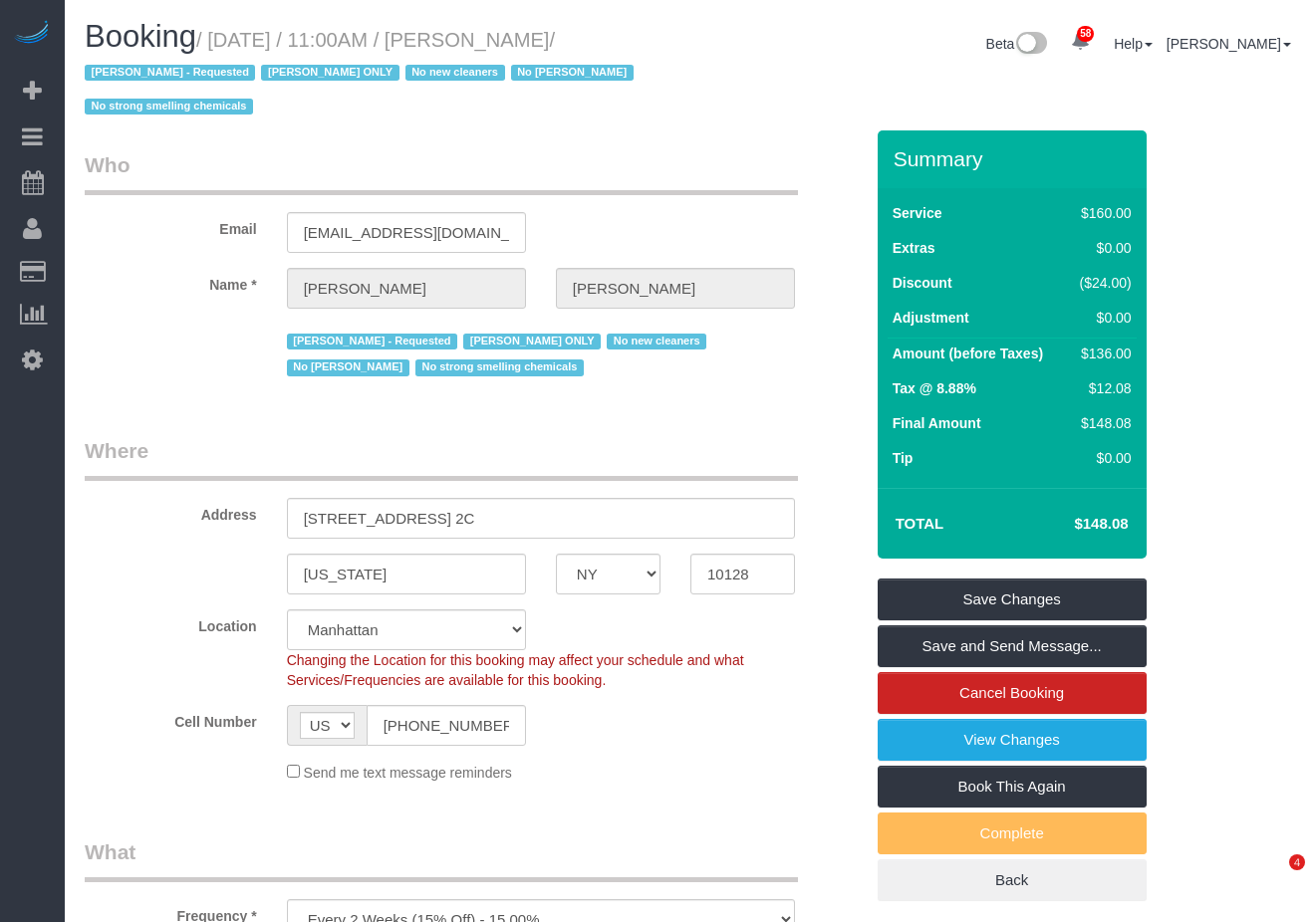 scroll, scrollTop: 0, scrollLeft: 0, axis: both 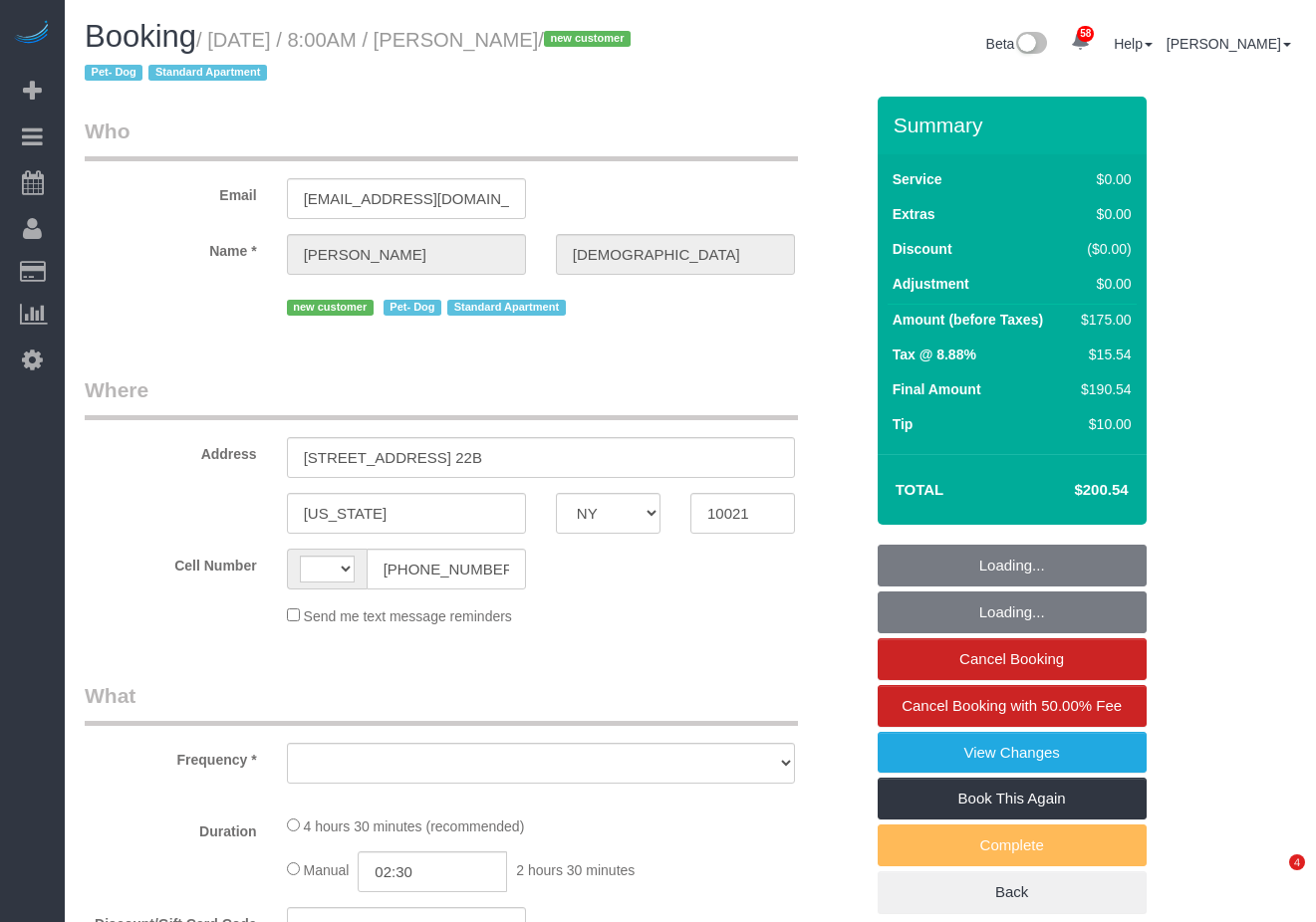 select on "NY" 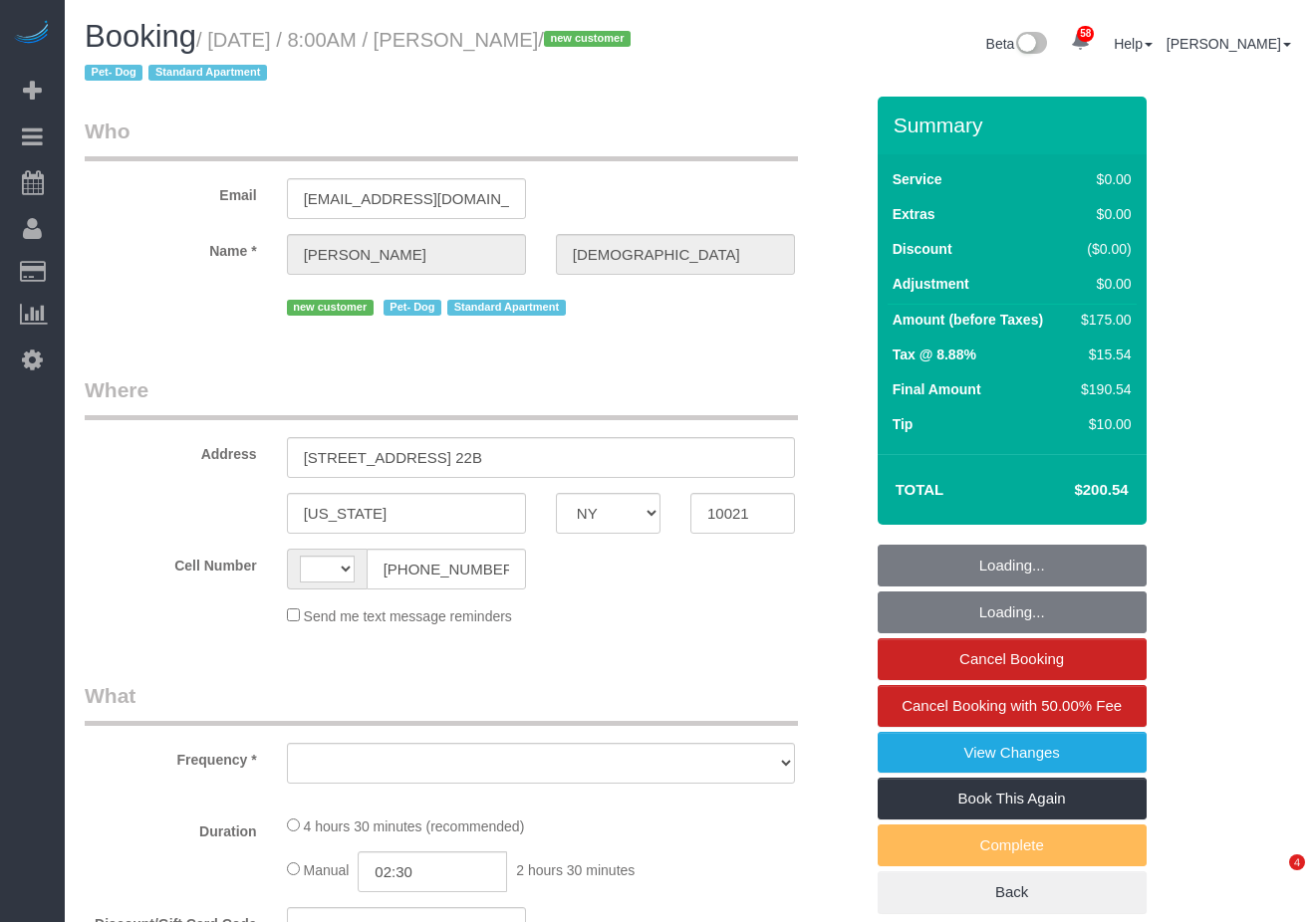 scroll, scrollTop: 0, scrollLeft: 0, axis: both 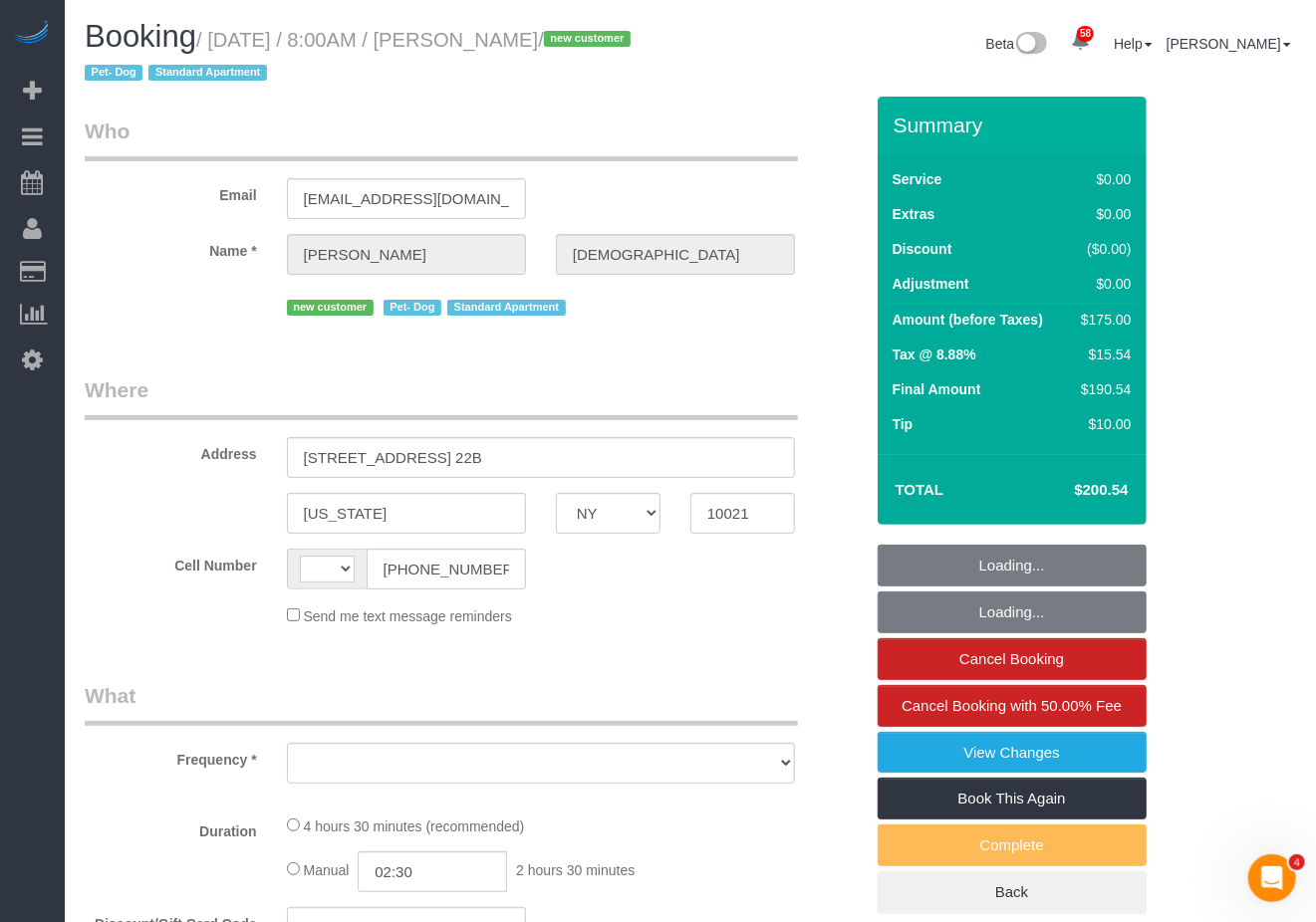 select on "string:stripe-pm_1RgRG74VGloSiKo7LQ8eyQES" 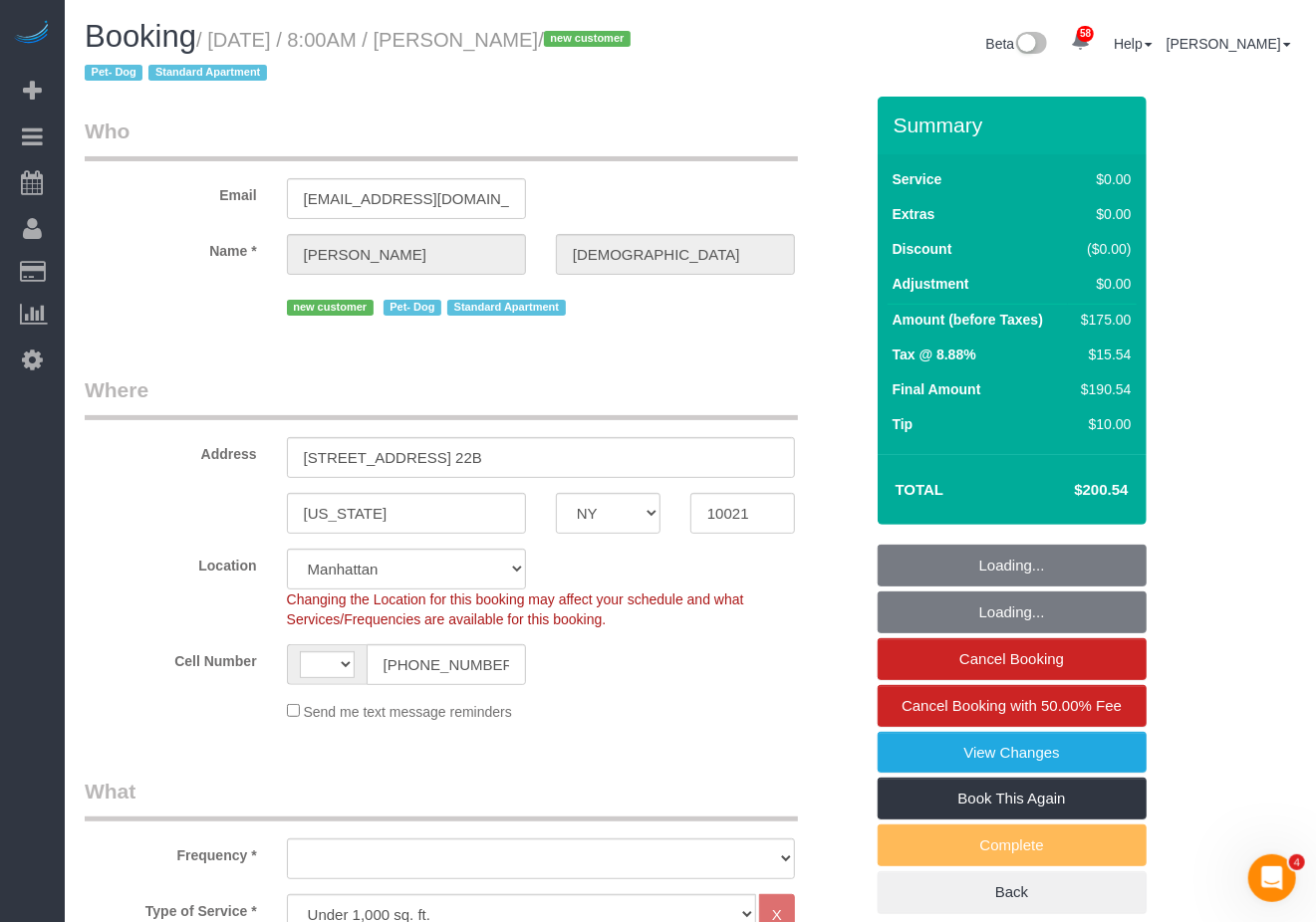 select on "string:[GEOGRAPHIC_DATA]" 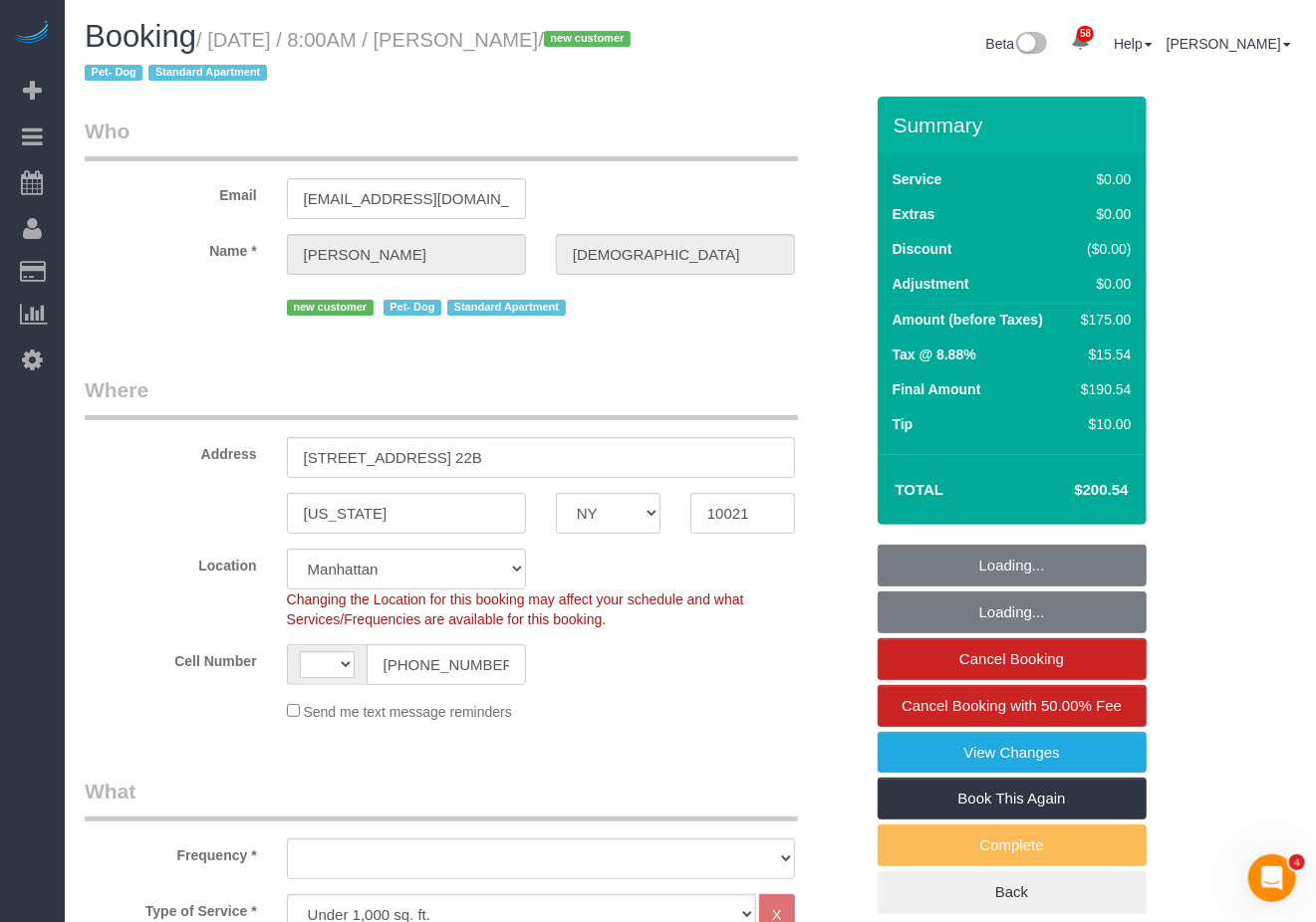 select on "object:1077" 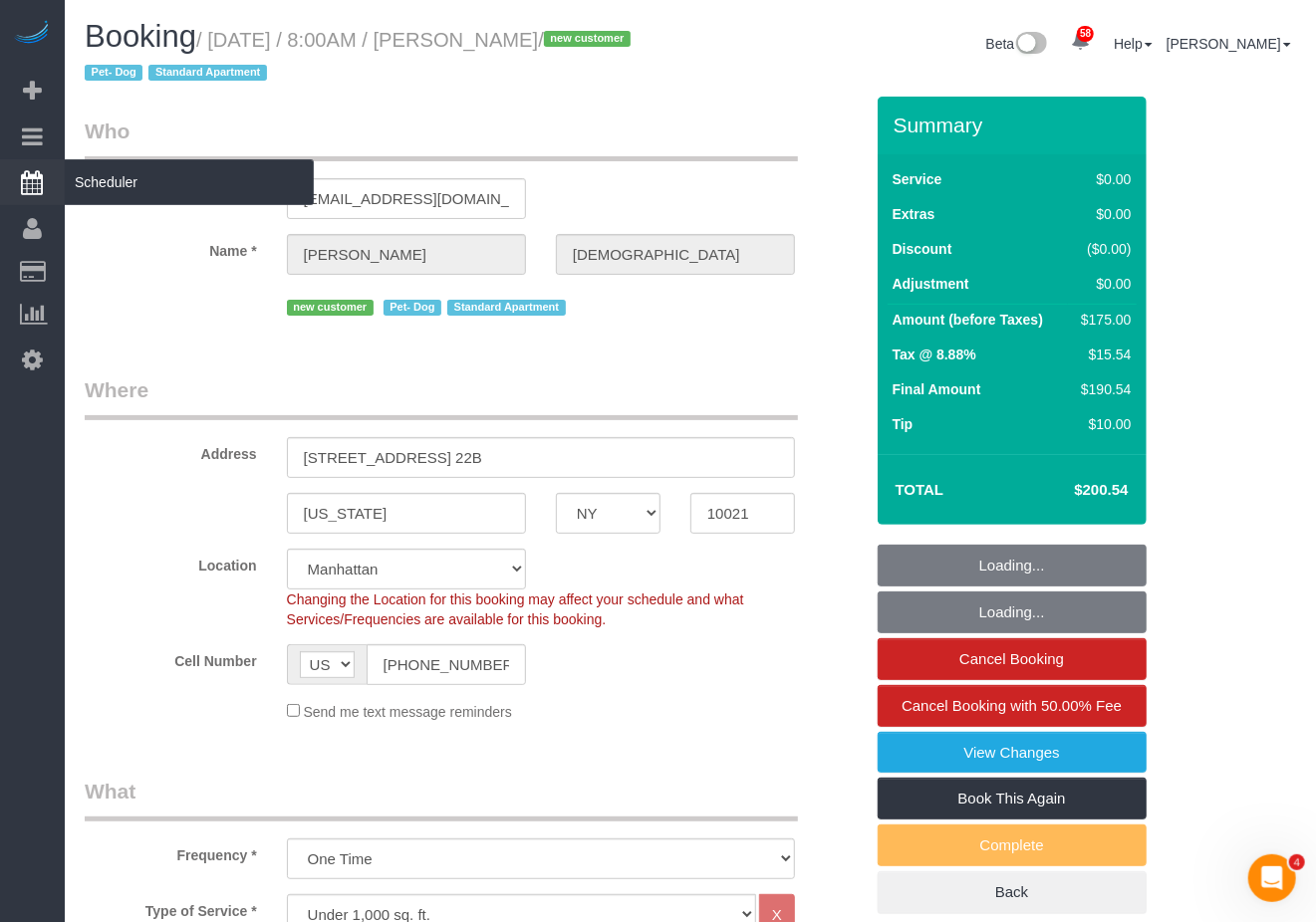 select on "object:1470" 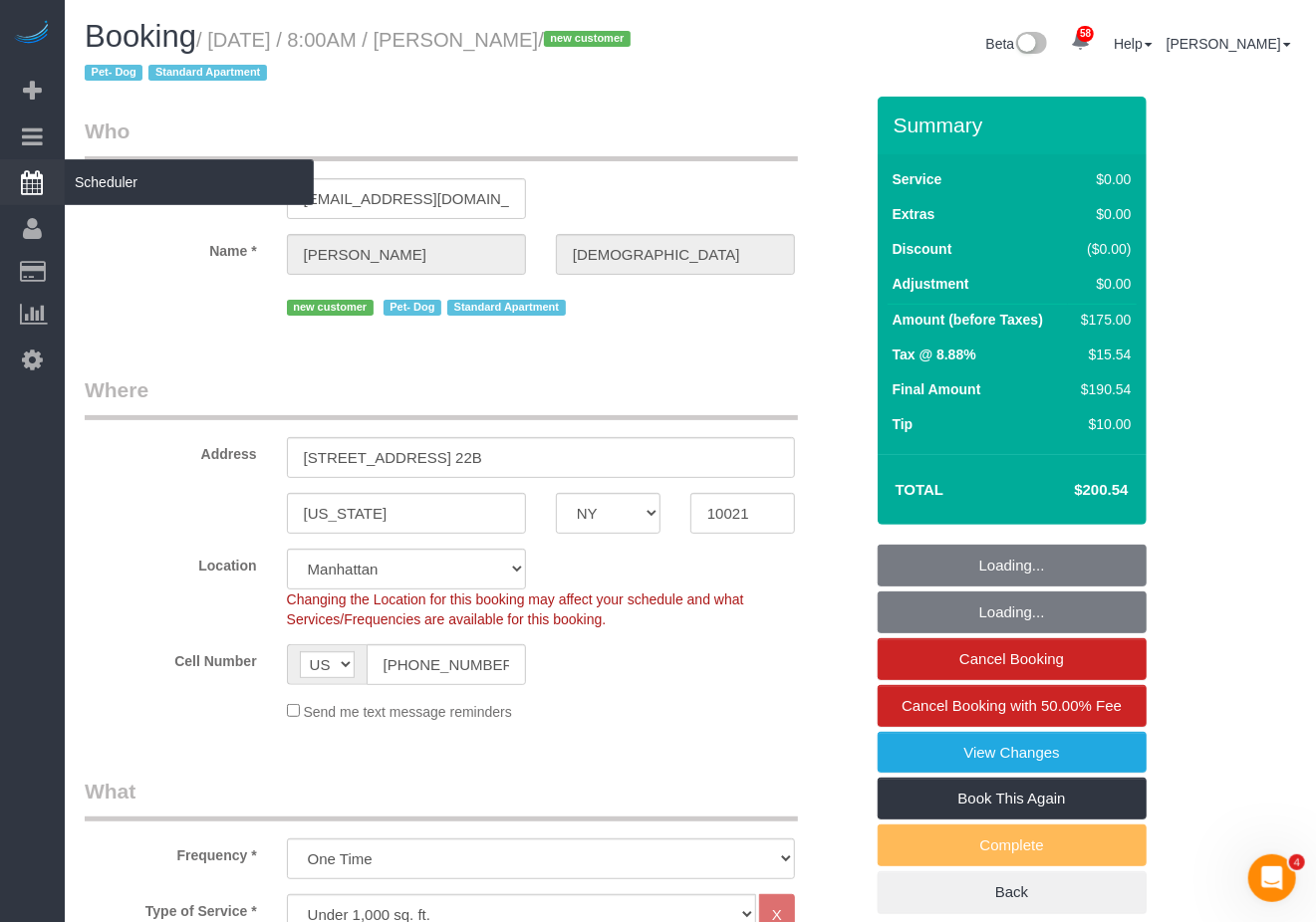 select on "2" 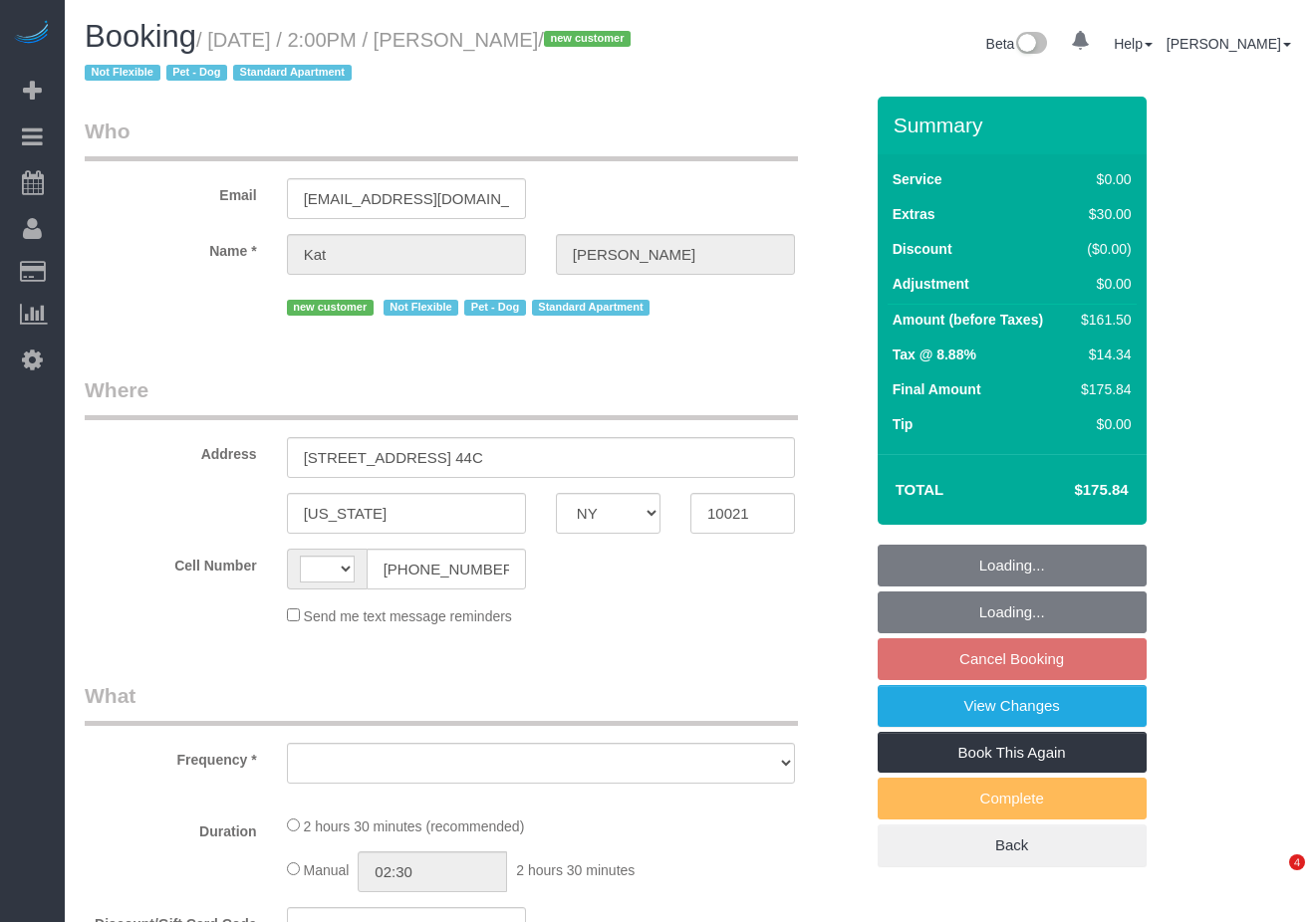 select on "NY" 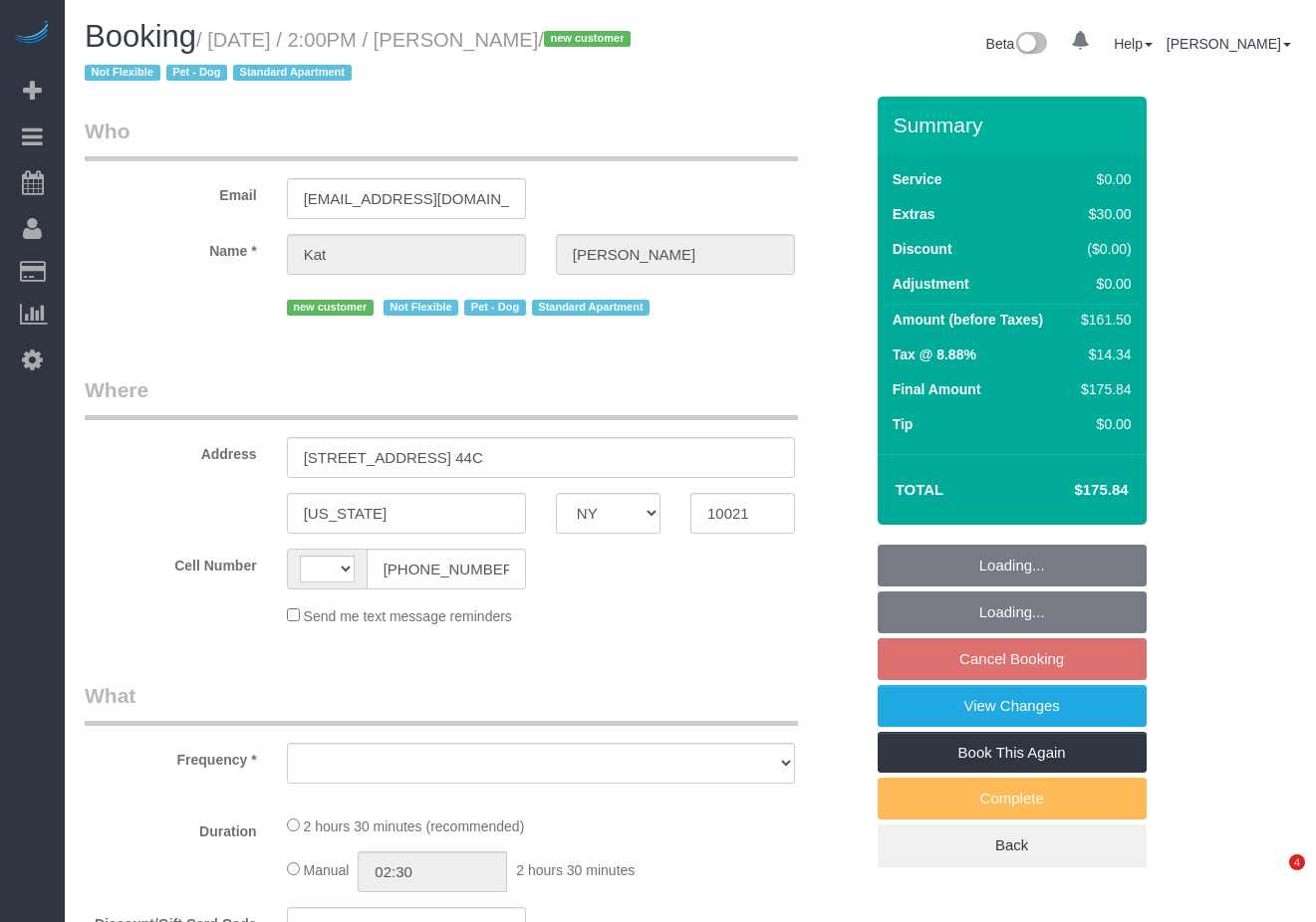 scroll, scrollTop: 0, scrollLeft: 0, axis: both 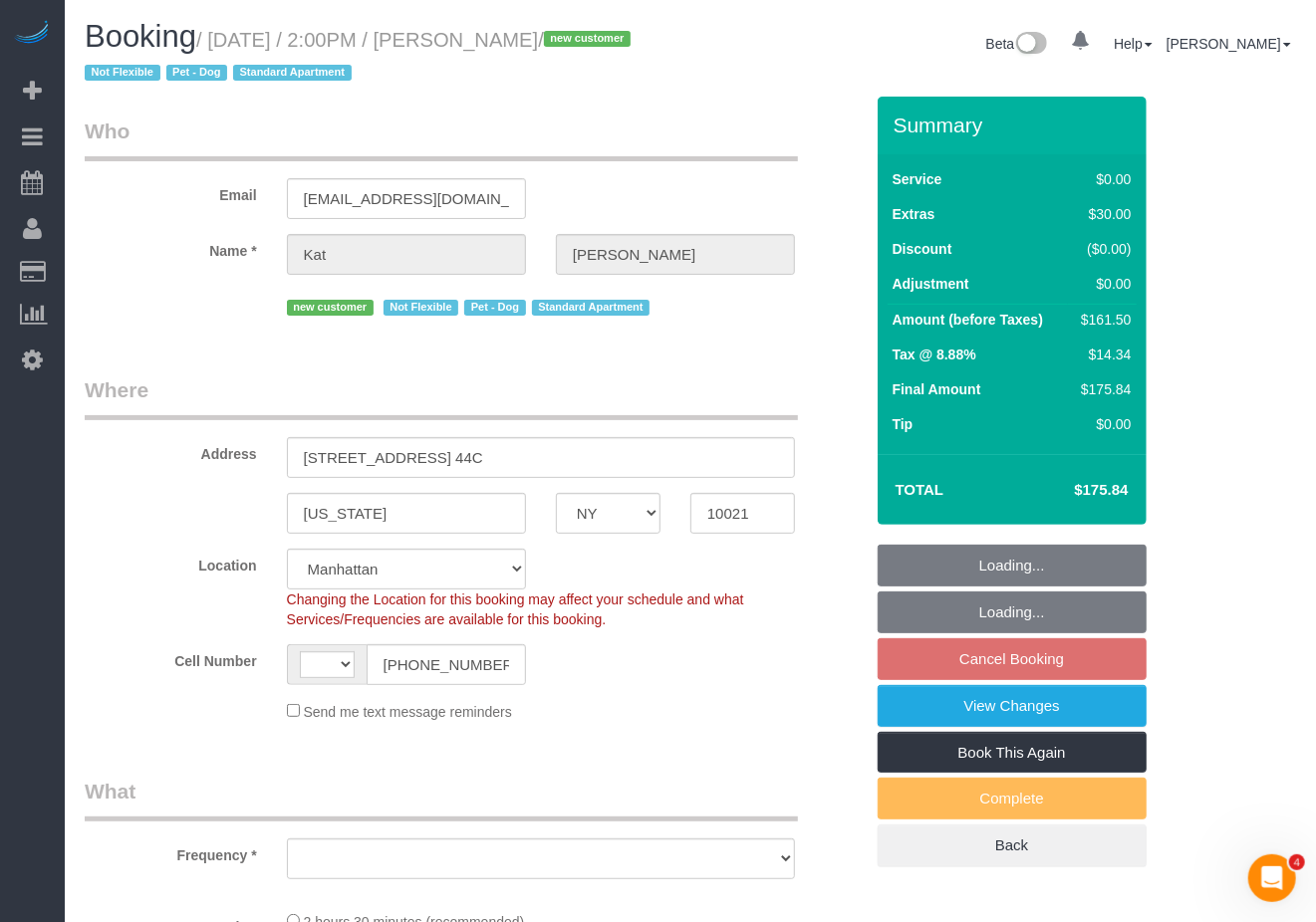 select on "string:[GEOGRAPHIC_DATA]" 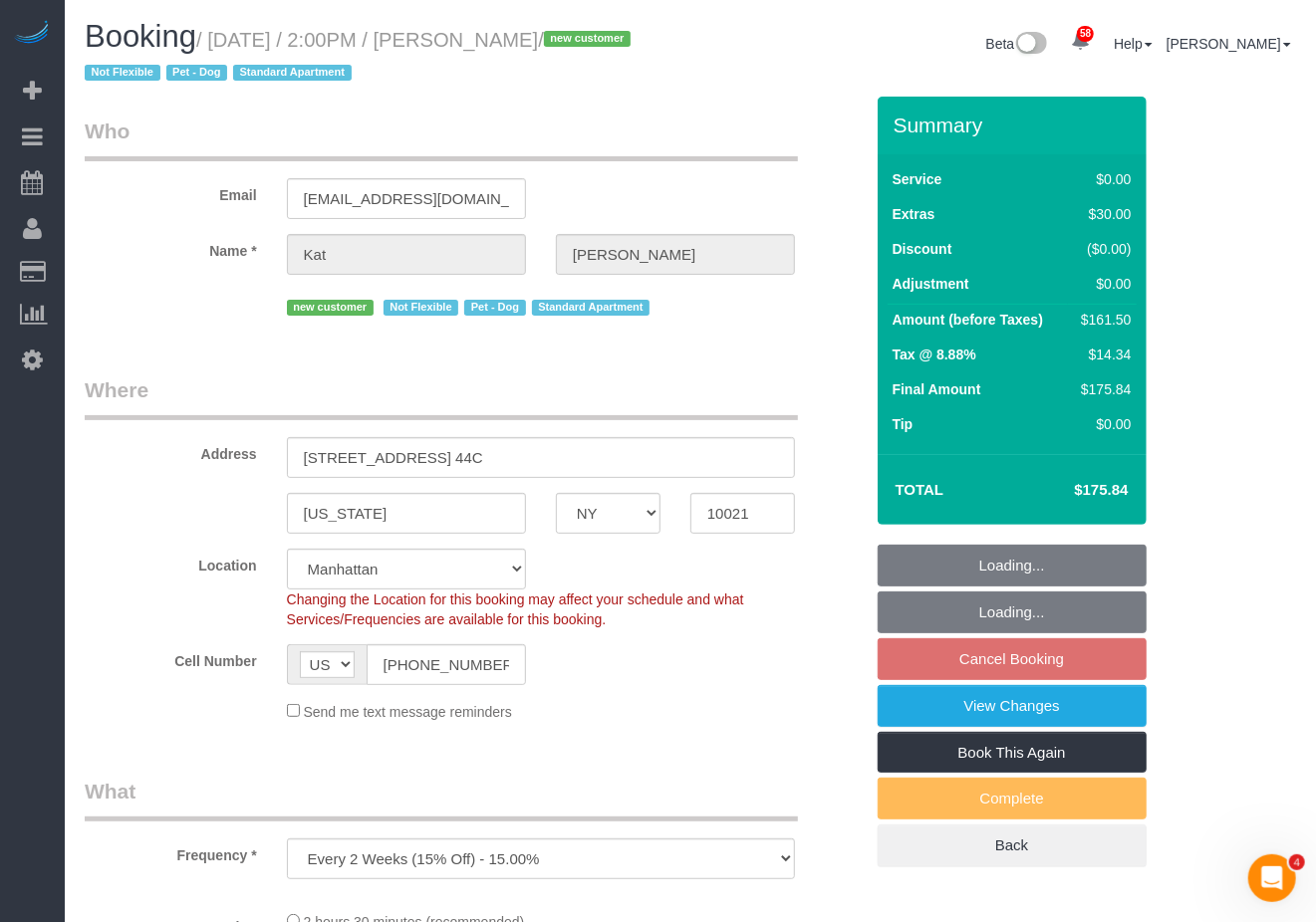 select on "object:1085" 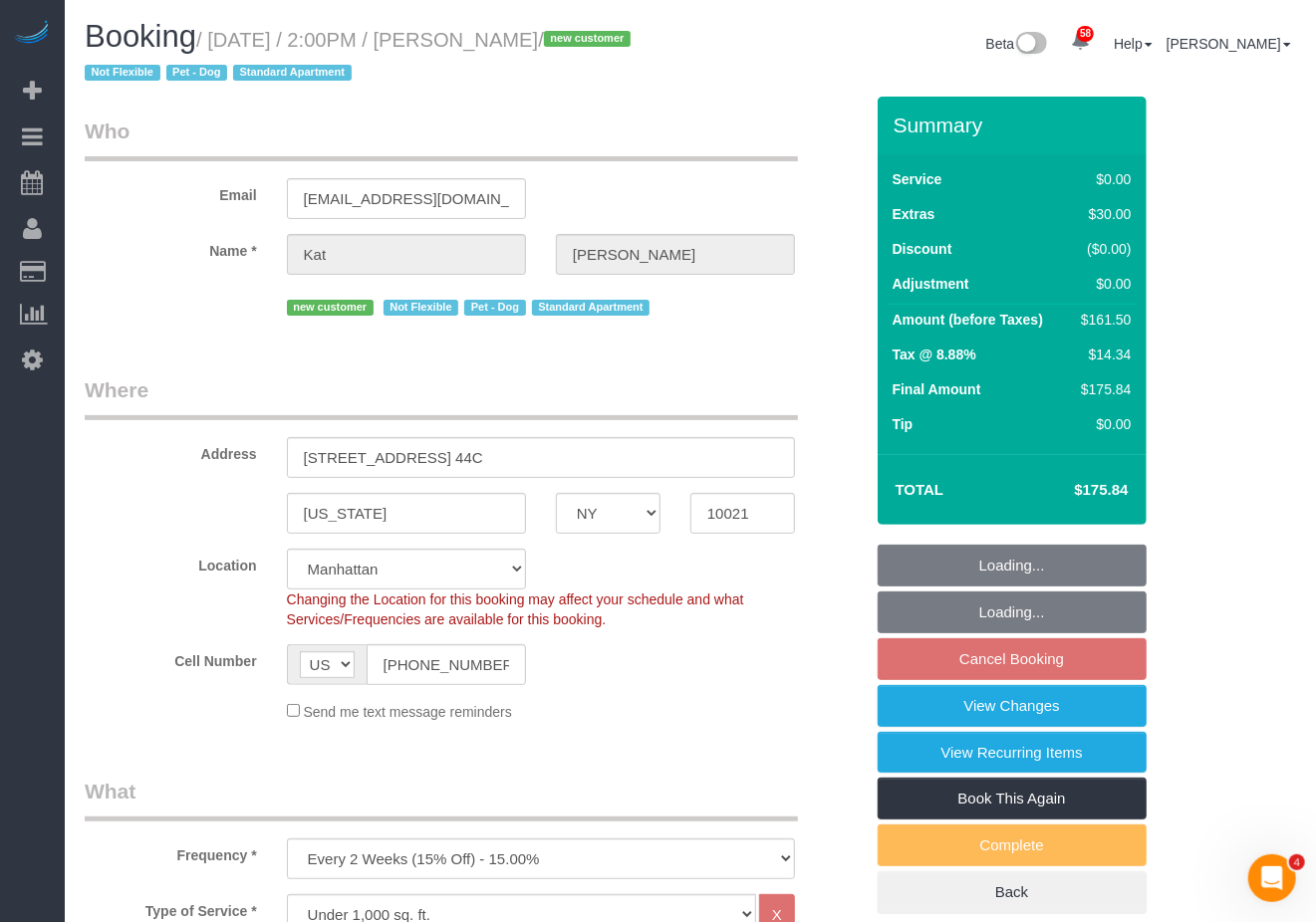 select on "1" 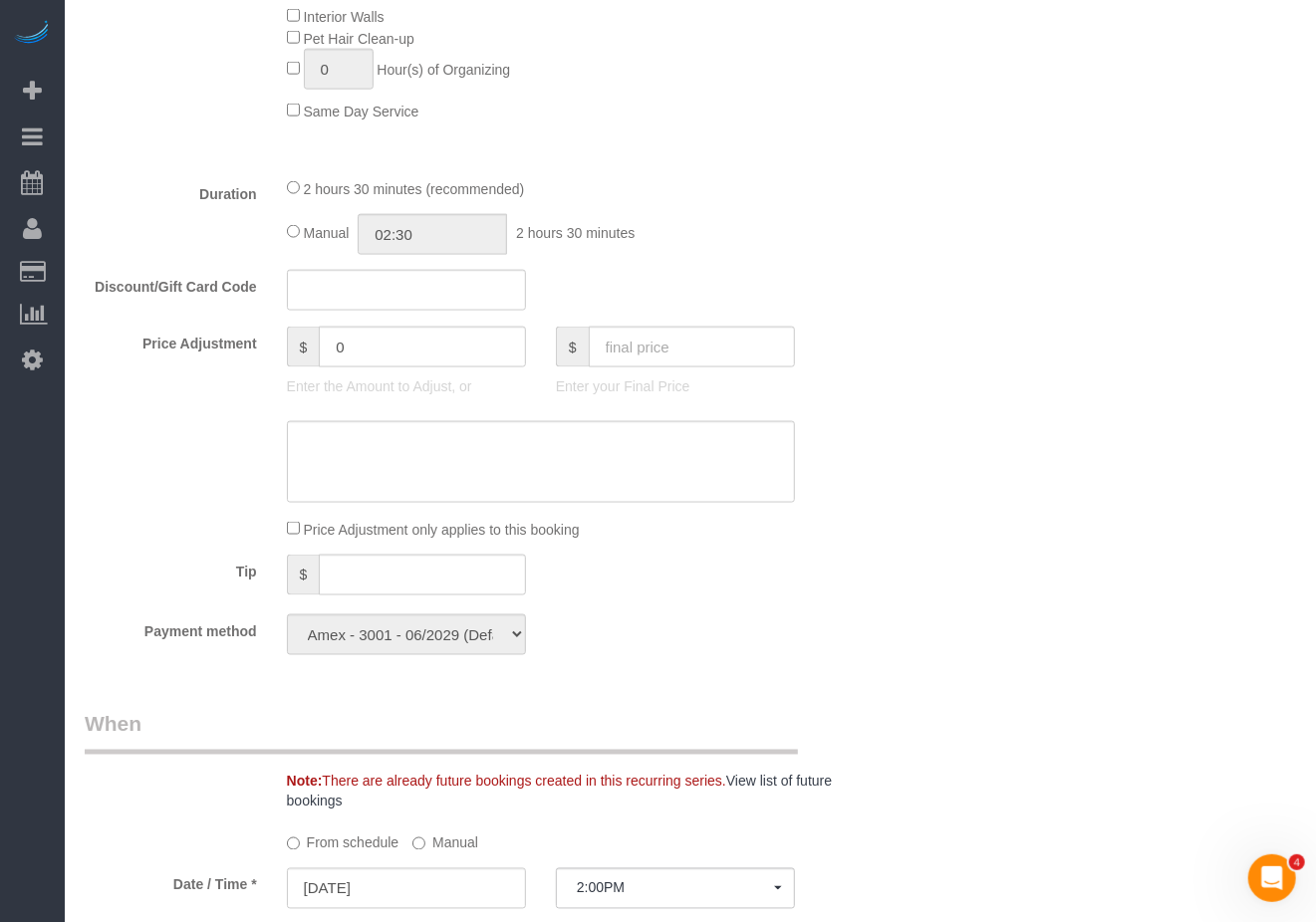 scroll, scrollTop: 1327, scrollLeft: 0, axis: vertical 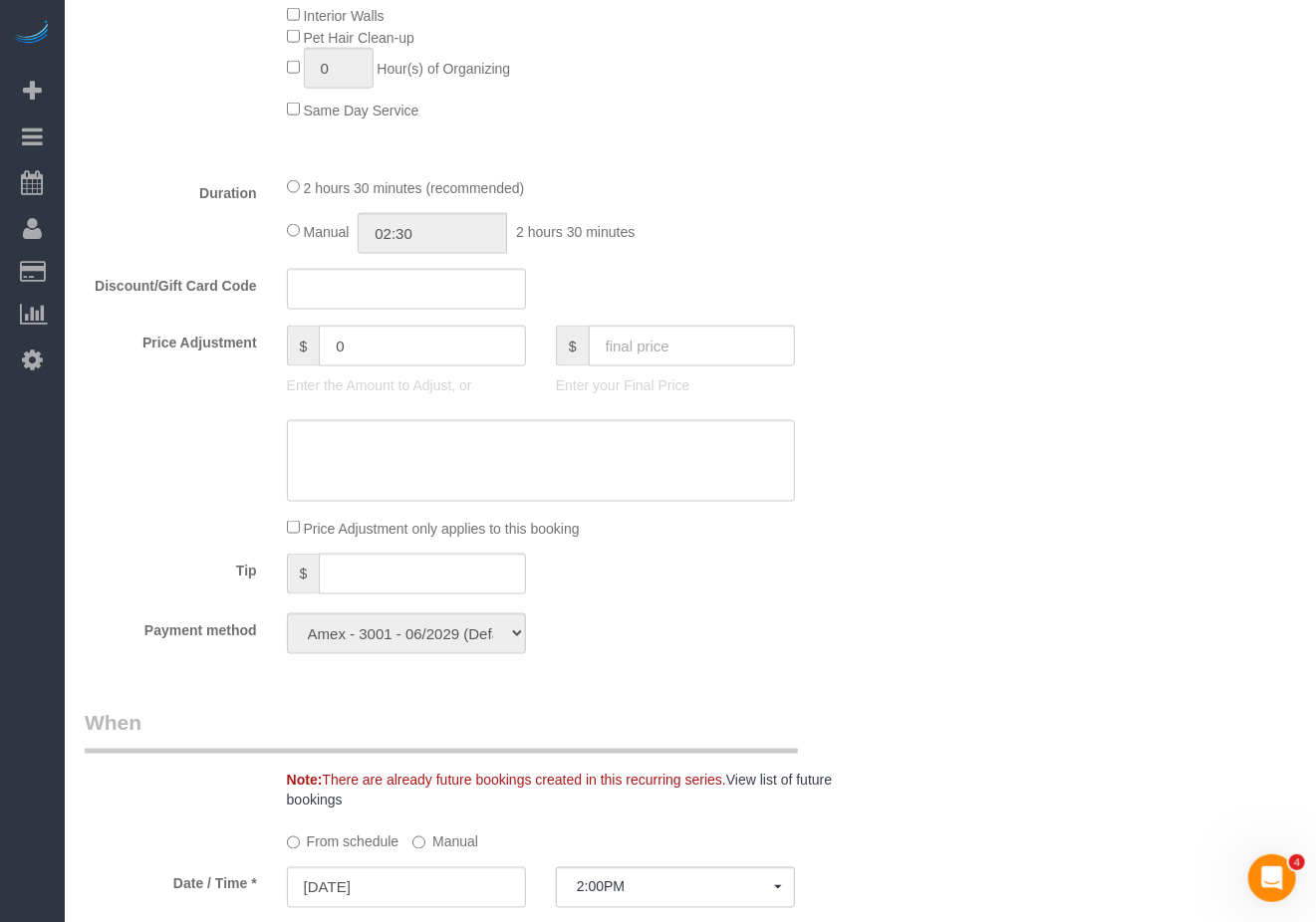 click on "Who
Email
kgoencz@gmail.com
Name *
Kat
Downing
new customer
Not Flexible
Pet - Dog
Standard Apartment
Where
Address
525 East 72nd Street, Apt. 44C
New York
AK
AL
AR
AZ
CA
CO
CT
DC
DE
FL
GA
HI
IA
ID
IL
IN
KS
KY
LA
MA
MD
ME
MI
MN" at bounding box center (690, 474) 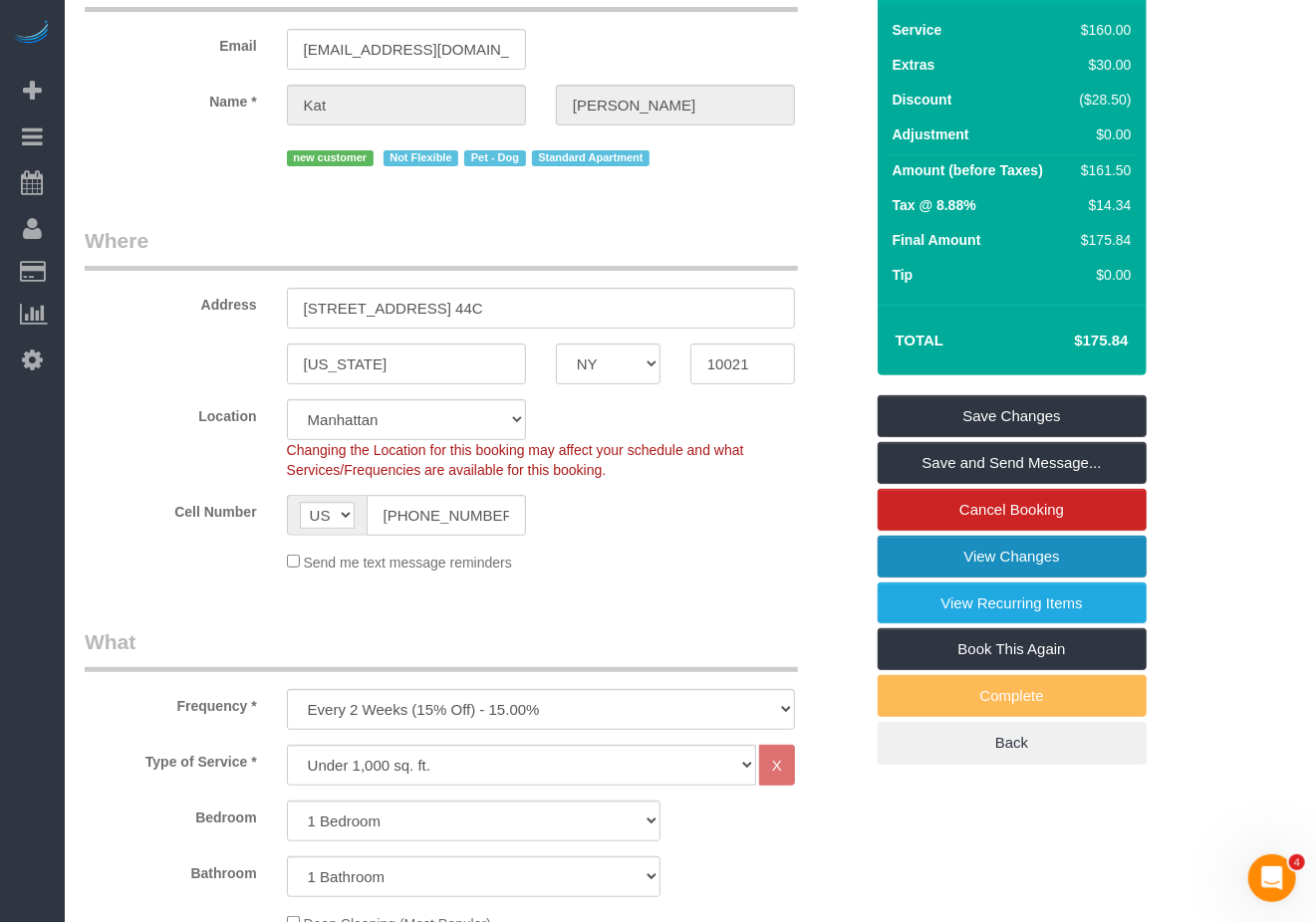 scroll, scrollTop: 0, scrollLeft: 0, axis: both 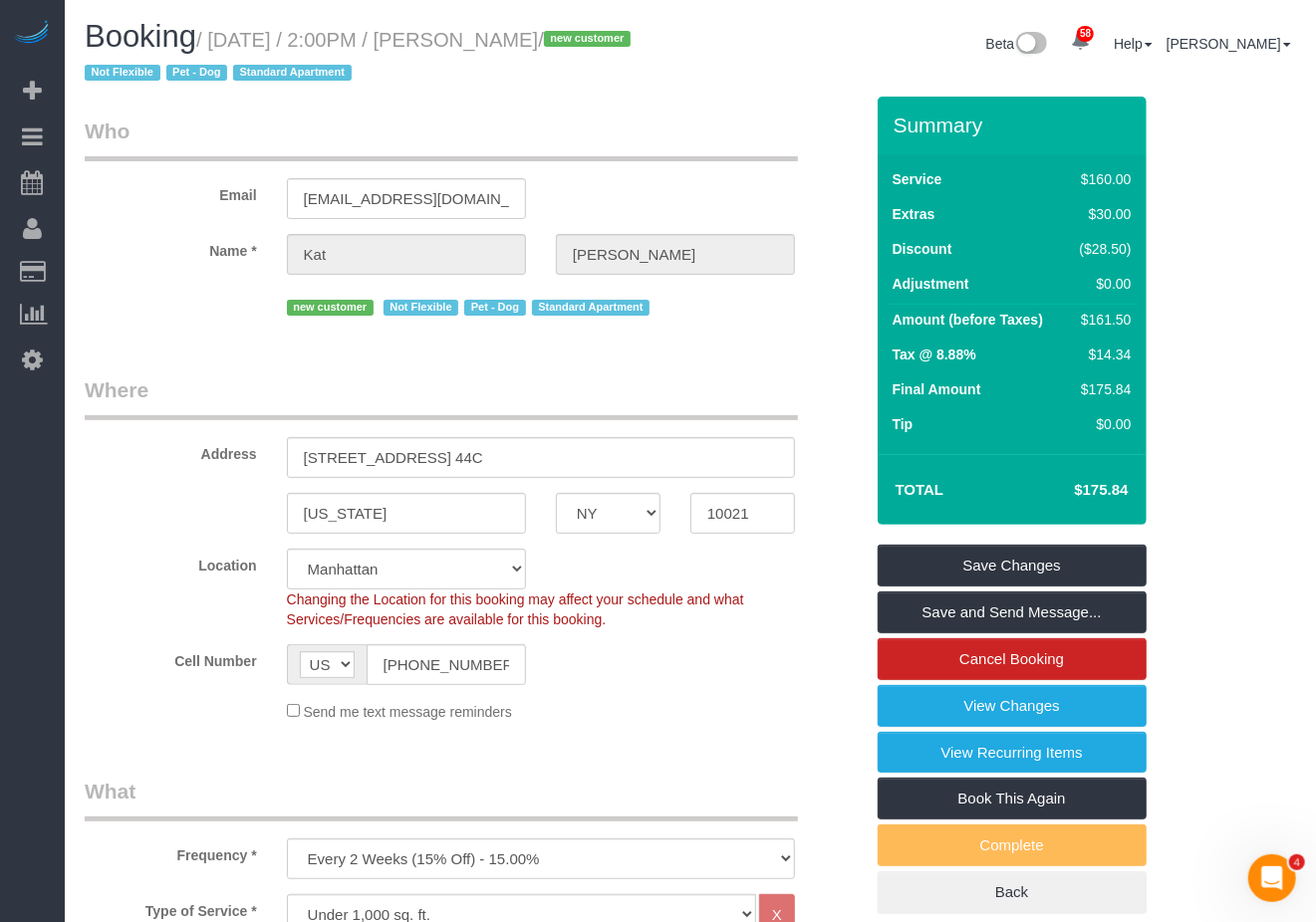 click on "Who
Email
kgoencz@gmail.com
Name *
Kat
Downing
new customer
Not Flexible
Pet - Dog
Standard Apartment
Where
Address
525 East 72nd Street, Apt. 44C
New York
AK
AL
AR
AZ
CA
CO
CT
DC
DE
FL
GA
HI
IA
ID
IL
IN
KS
KY
LA
MA
MD
ME
MI
MN" at bounding box center (690, 1801) 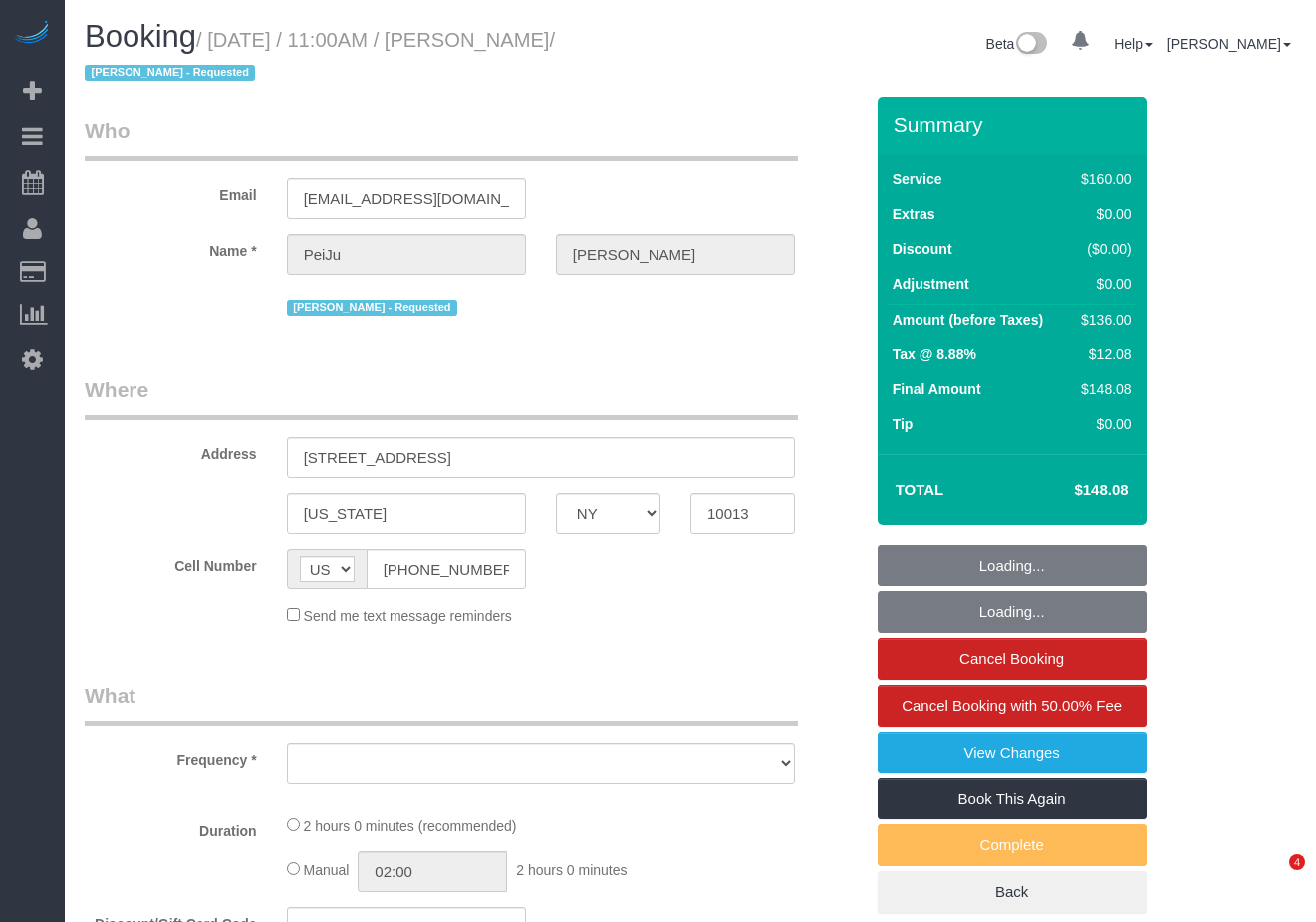 select on "NY" 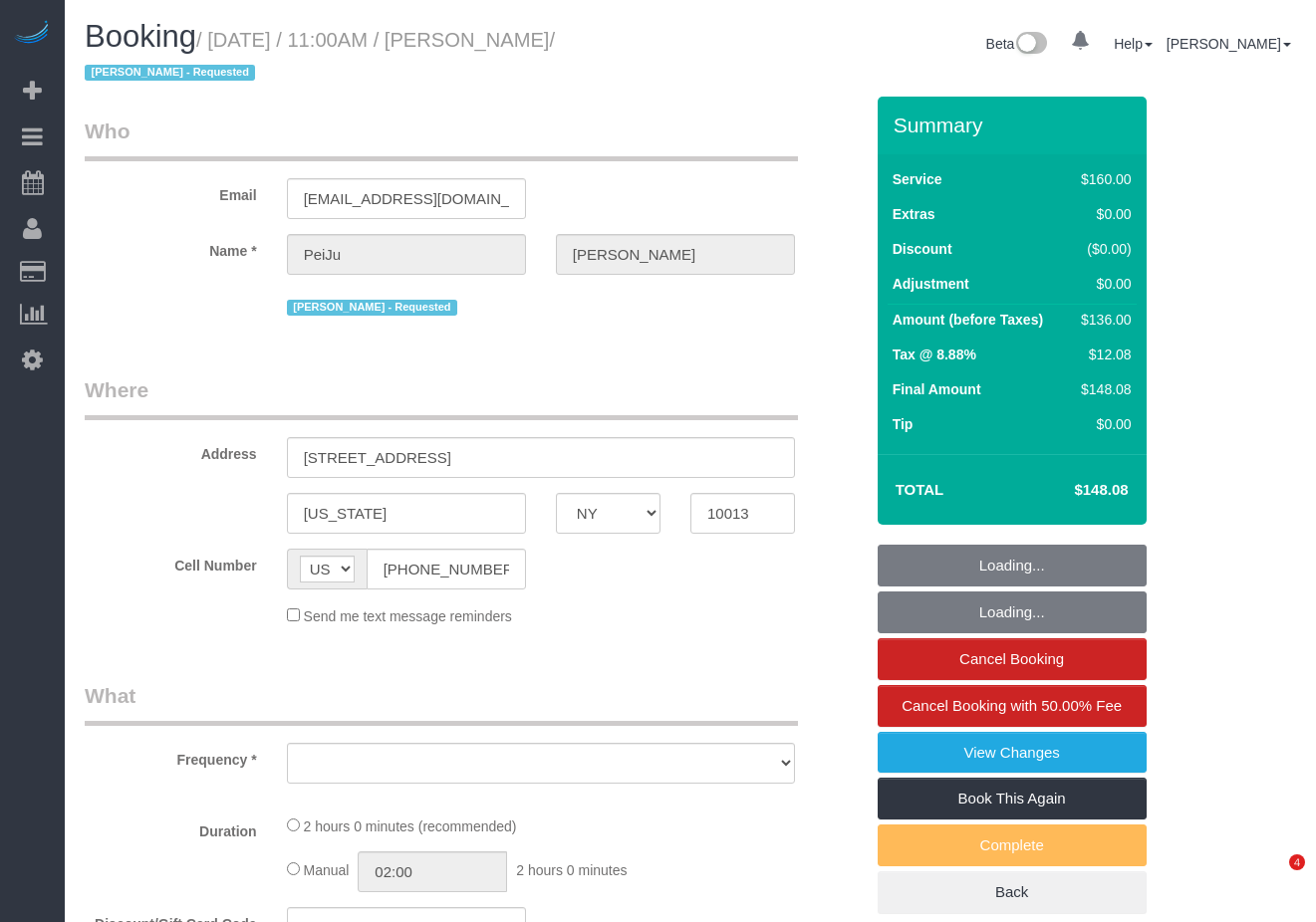 scroll, scrollTop: 0, scrollLeft: 0, axis: both 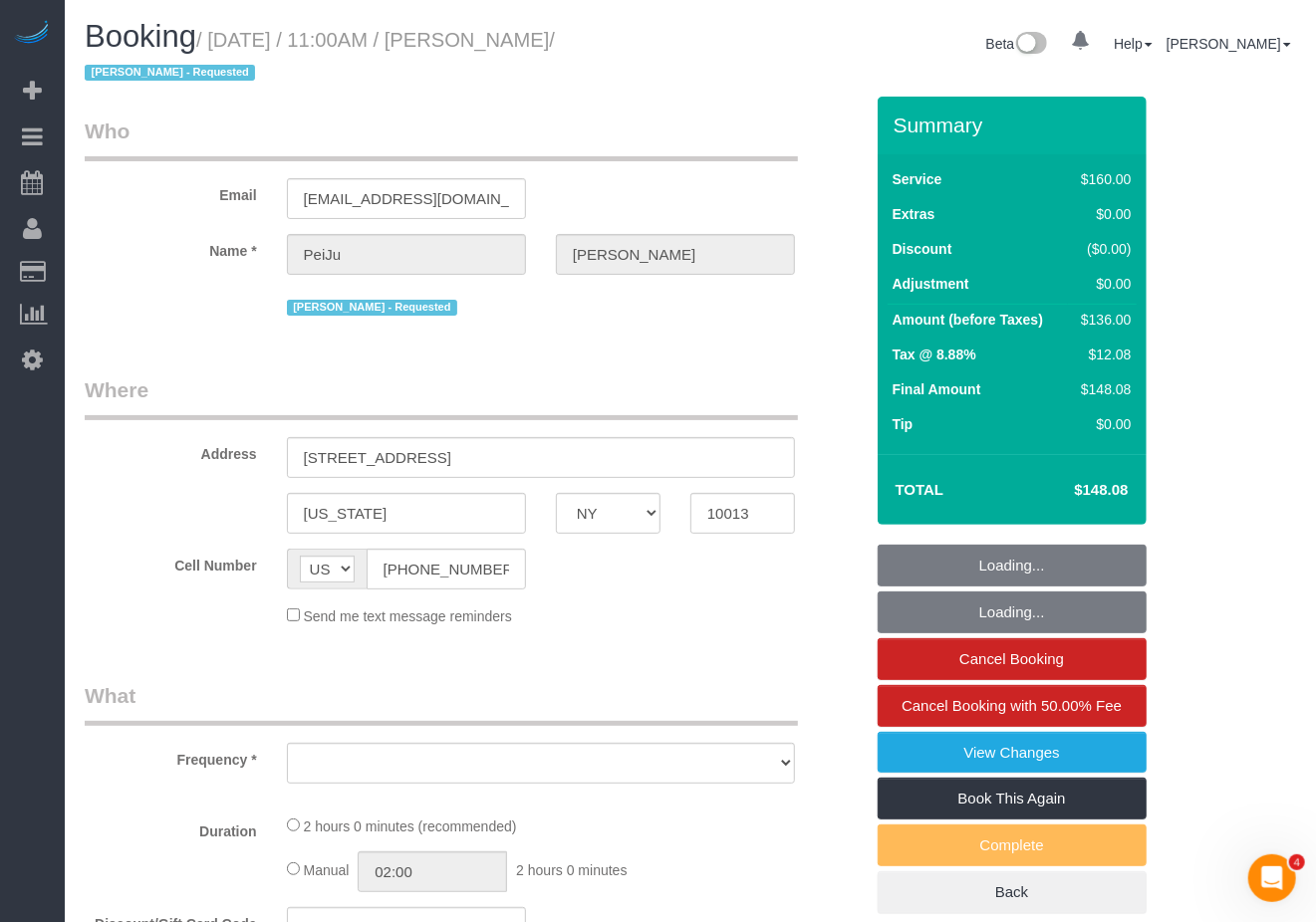 select on "object:819" 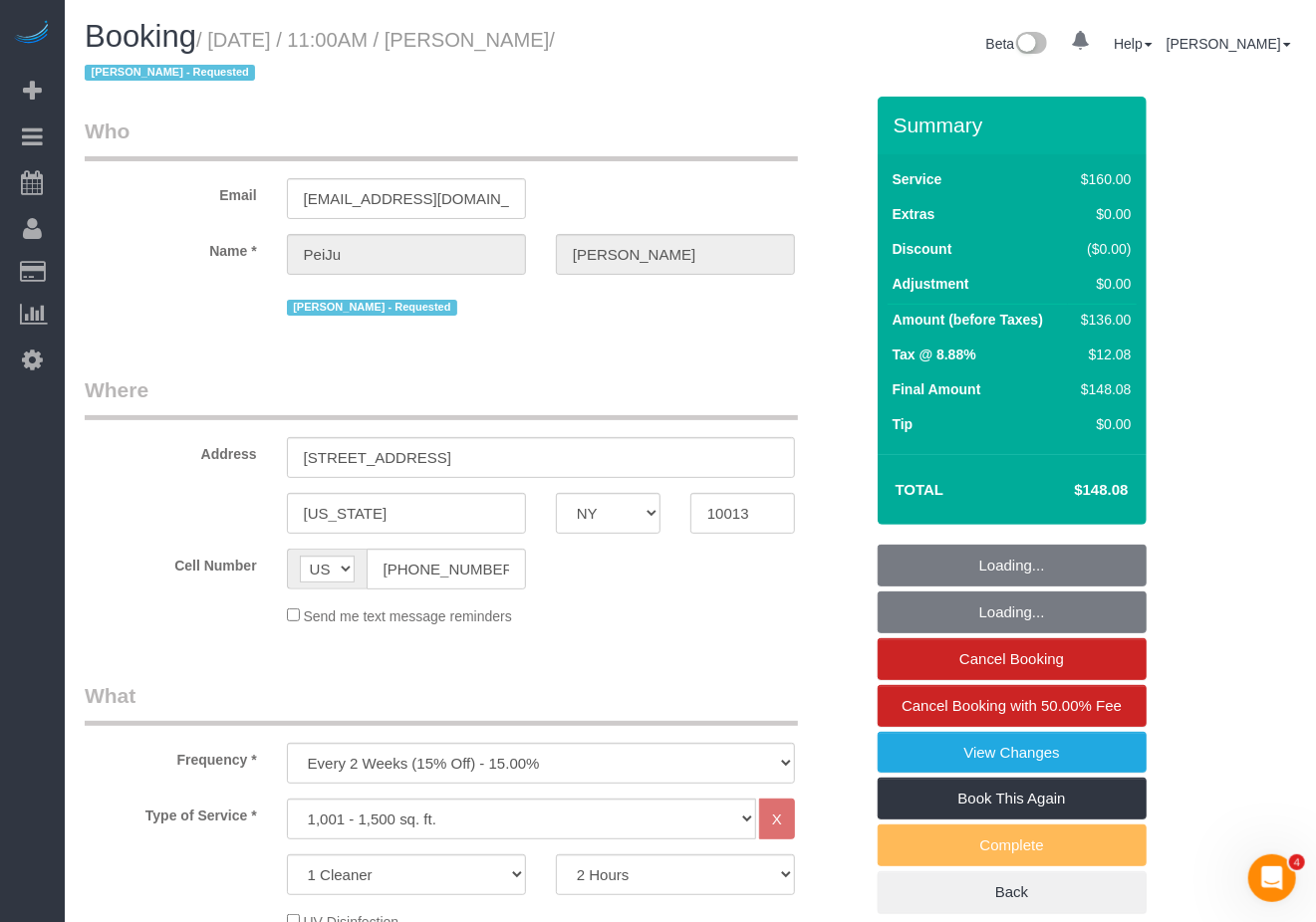 select on "string:stripe-pm_1PrMVO4VGloSiKo7kgJ7yNhI" 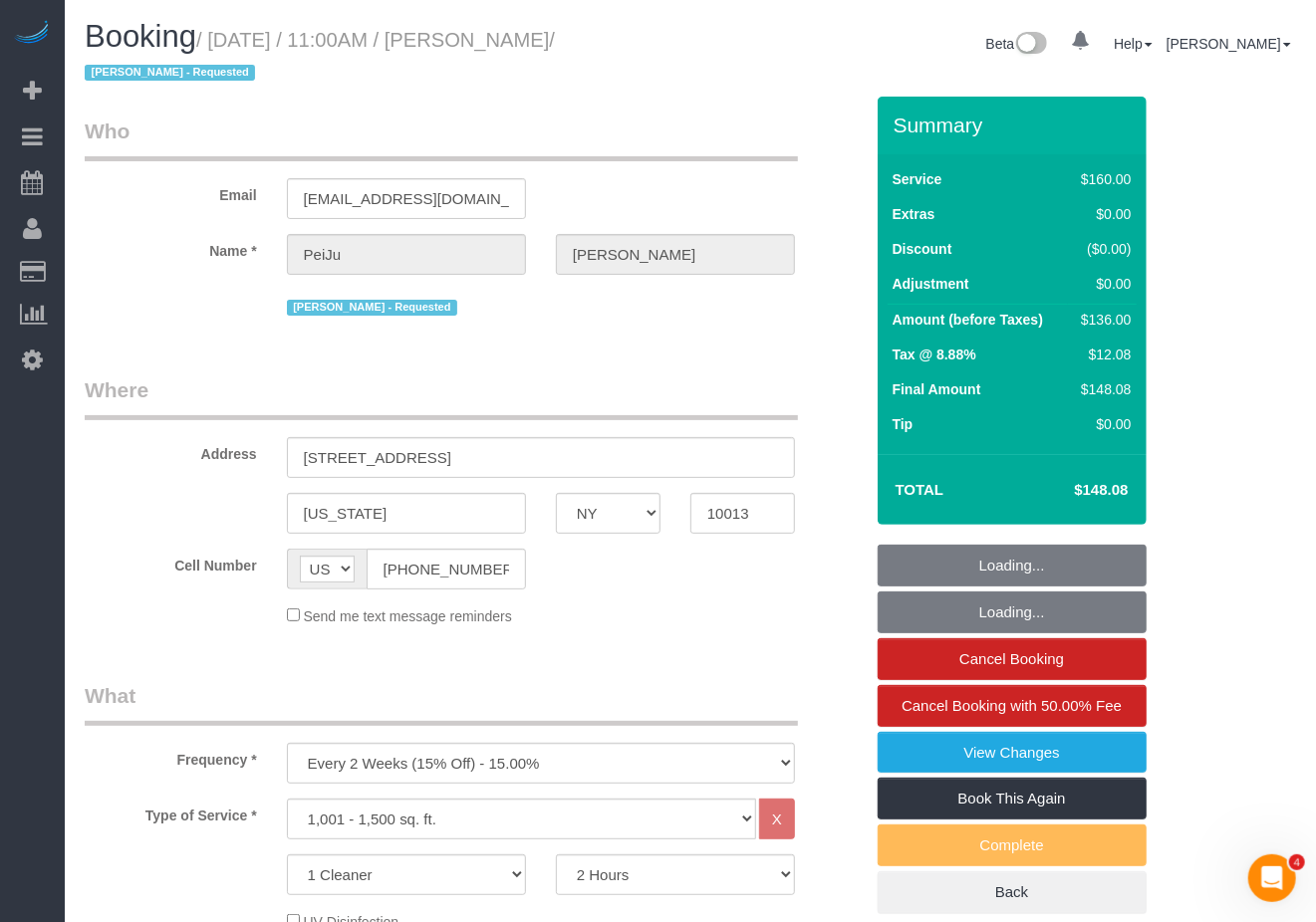 select on "number:90" 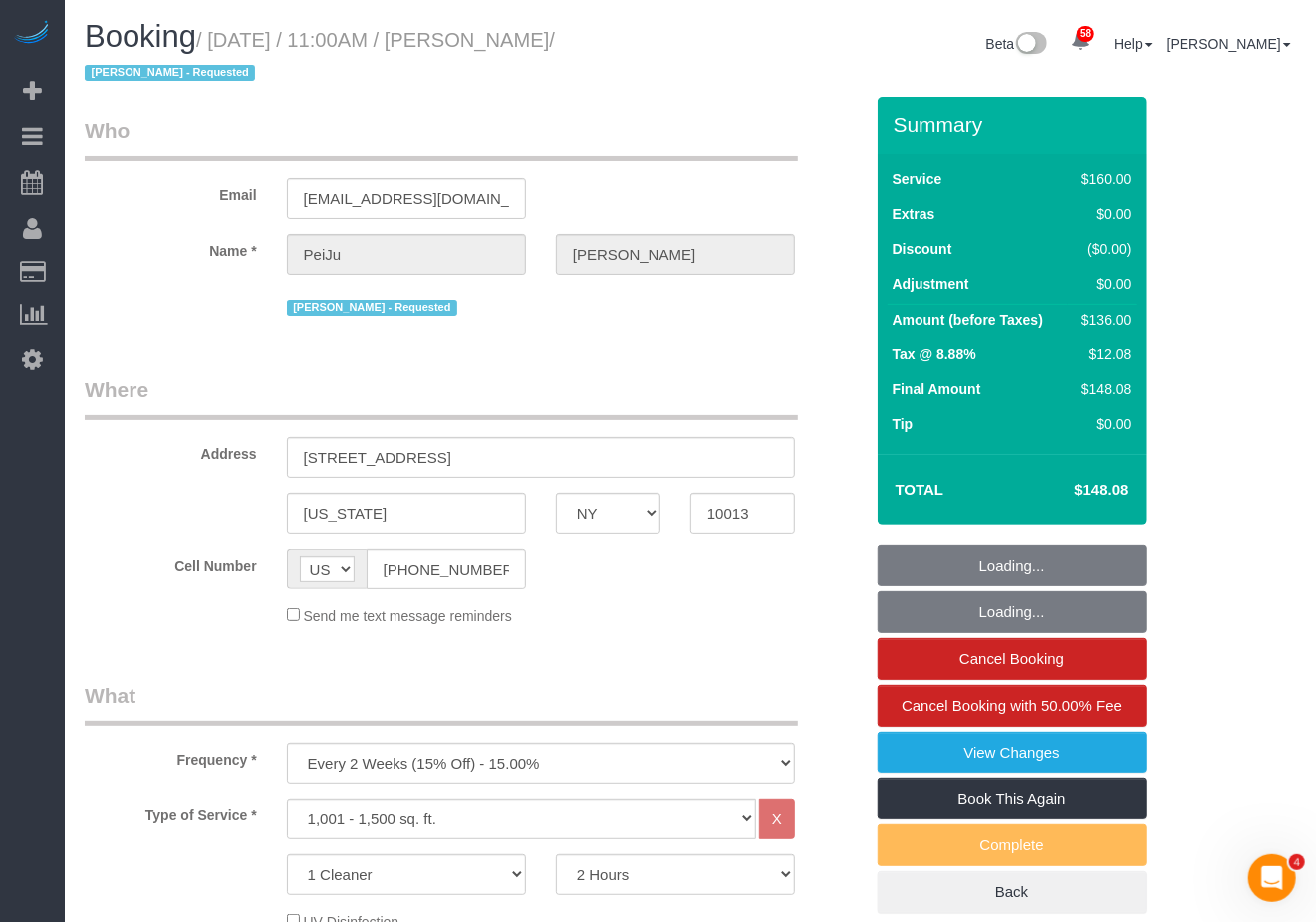 select on "spot1" 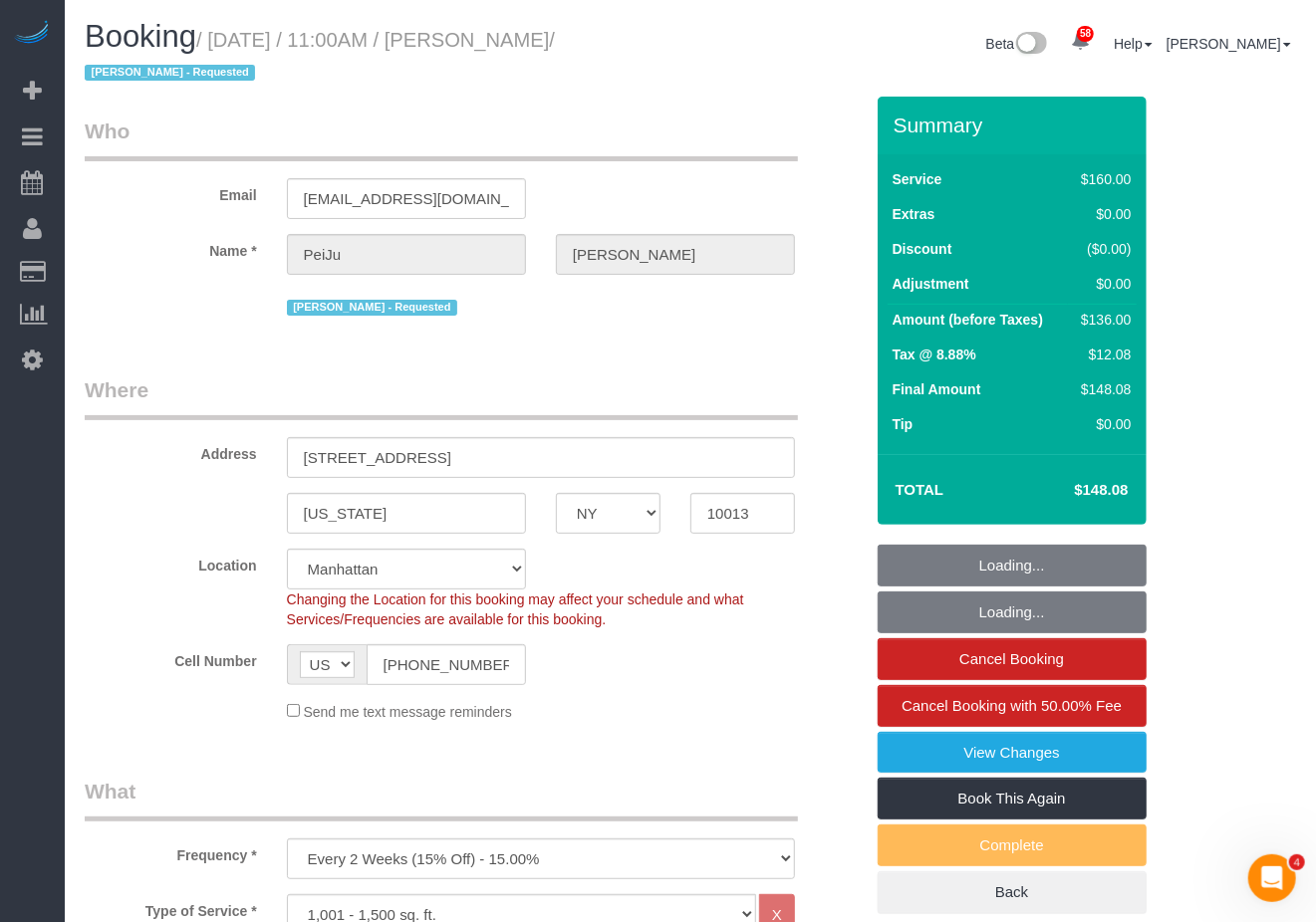 select on "object:1404" 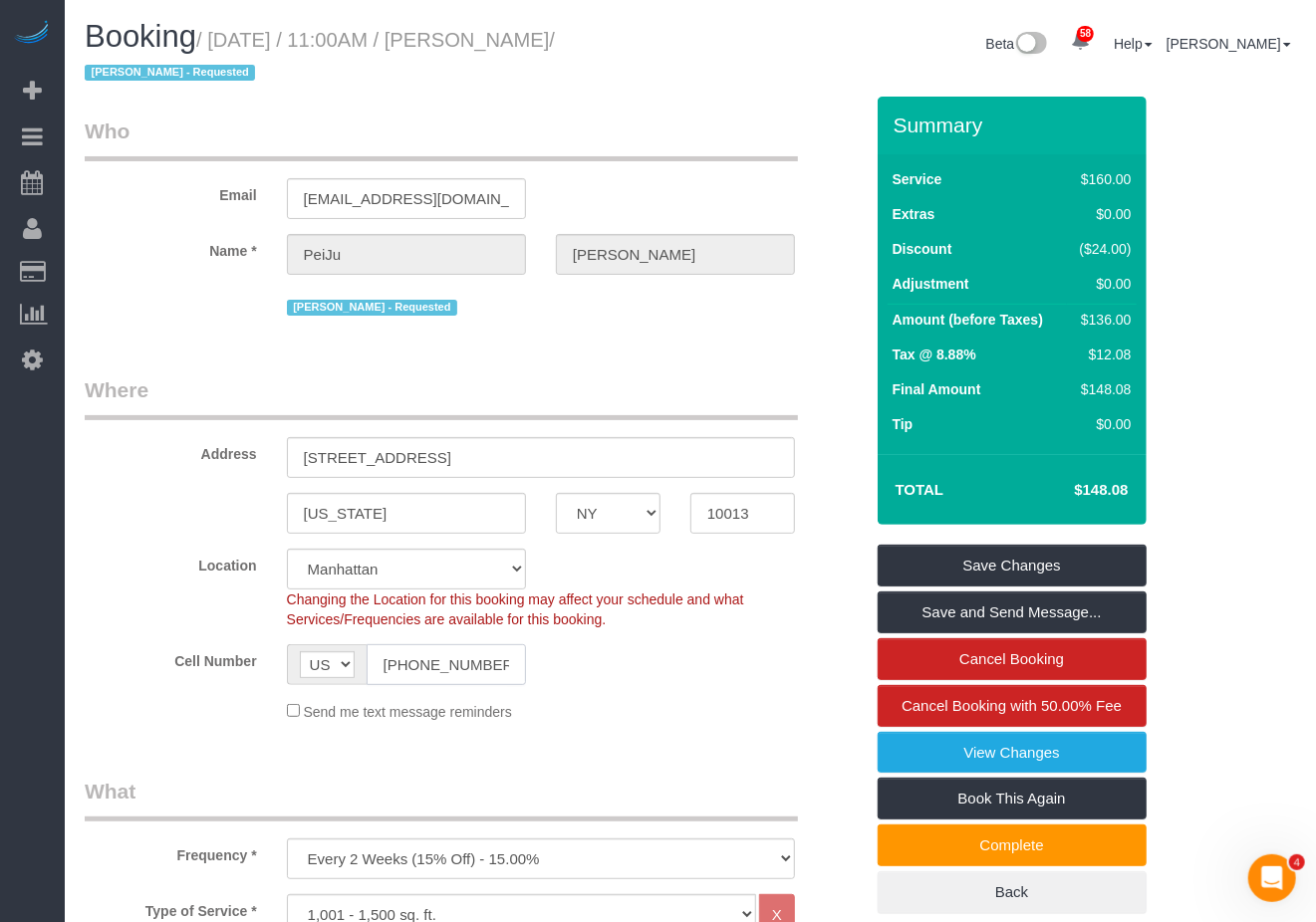 drag, startPoint x: 494, startPoint y: 651, endPoint x: 368, endPoint y: 655, distance: 126.06348 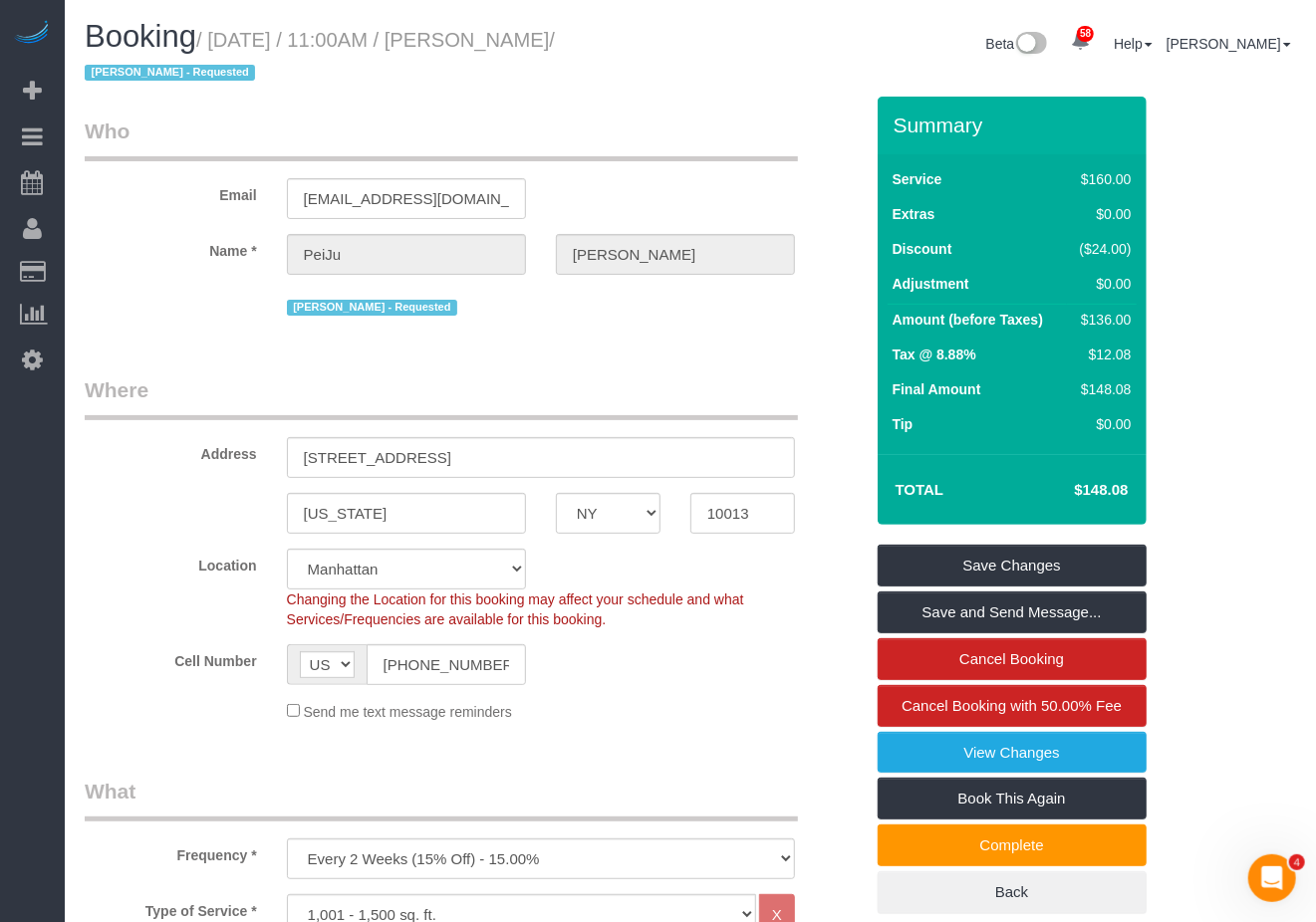 drag, startPoint x: 1225, startPoint y: 568, endPoint x: 1177, endPoint y: 570, distance: 48.0416 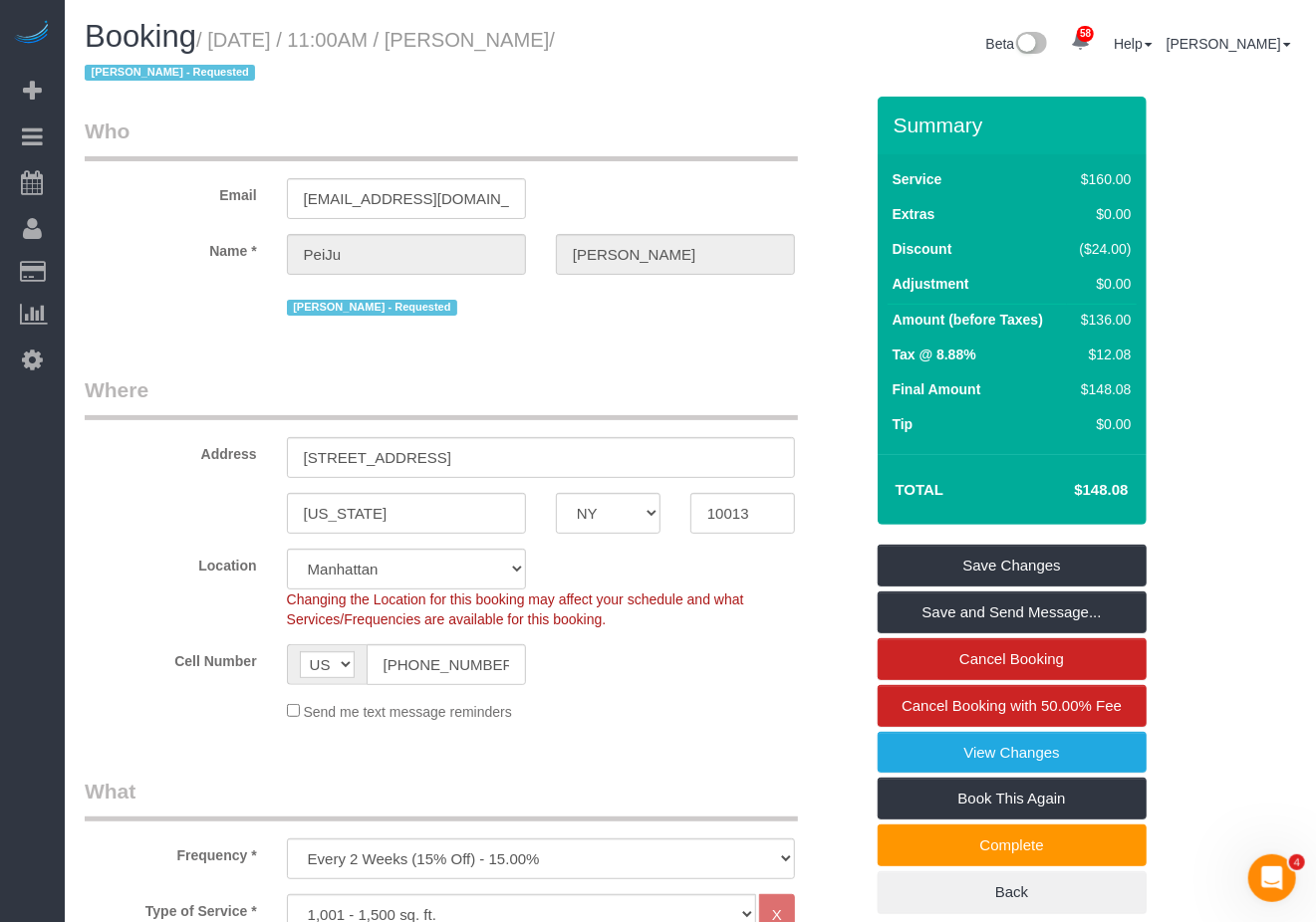 drag, startPoint x: 442, startPoint y: 44, endPoint x: 602, endPoint y: 44, distance: 160 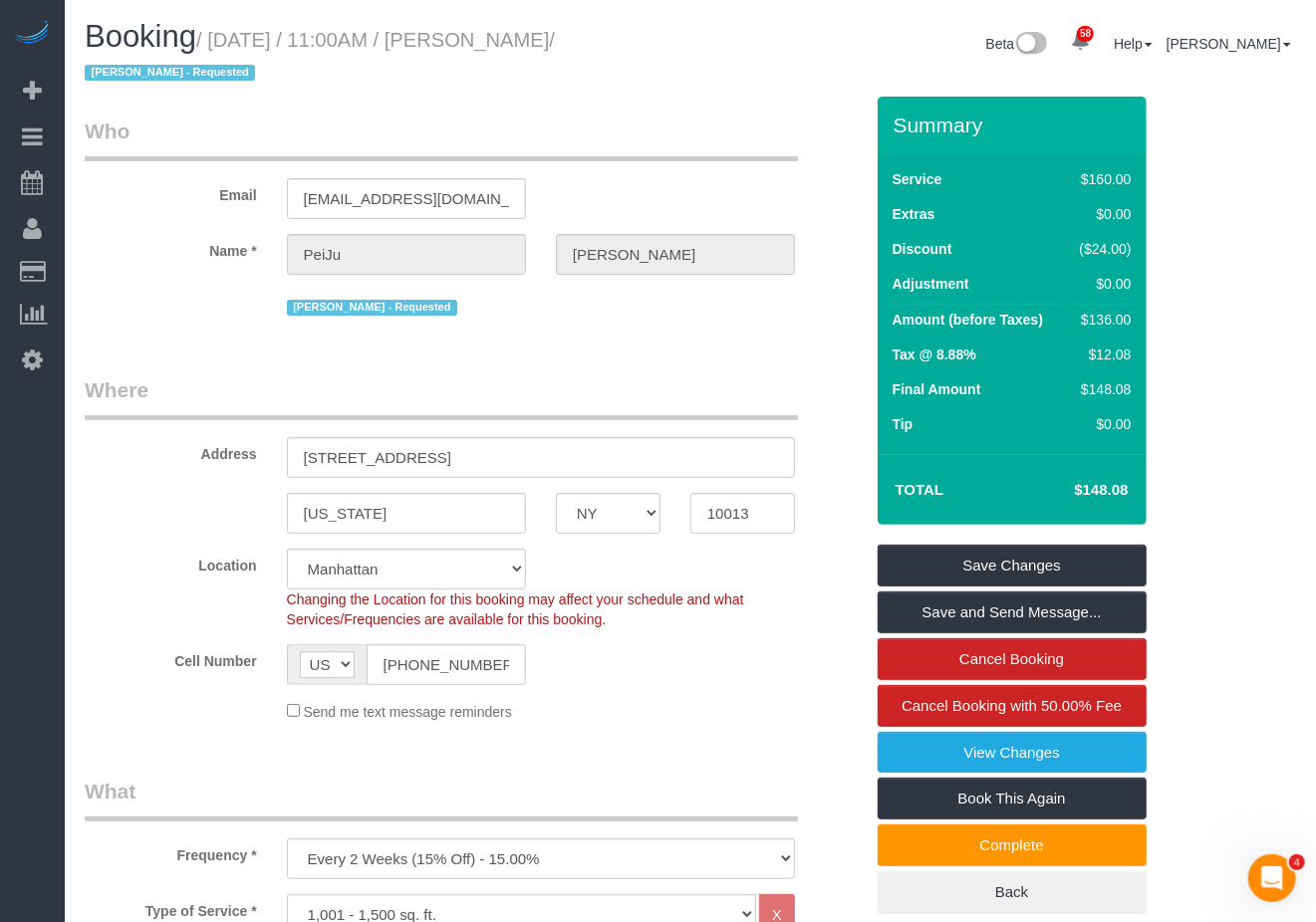 click on "/ [DATE] / 11:00AM / [PERSON_NAME]
/
[PERSON_NAME] - Requested" at bounding box center [320, 57] 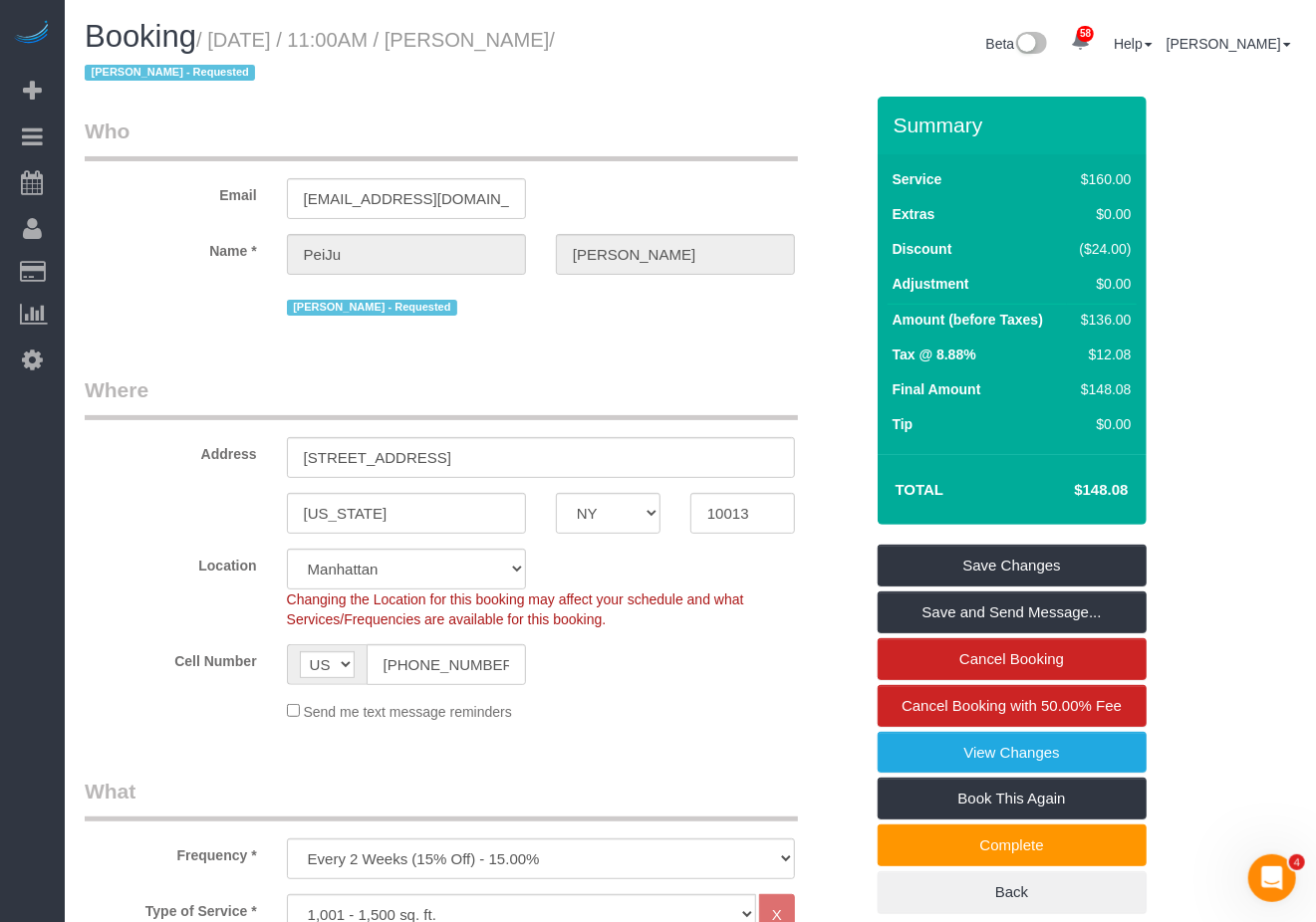 drag, startPoint x: 217, startPoint y: 38, endPoint x: 599, endPoint y: 42, distance: 382.02094 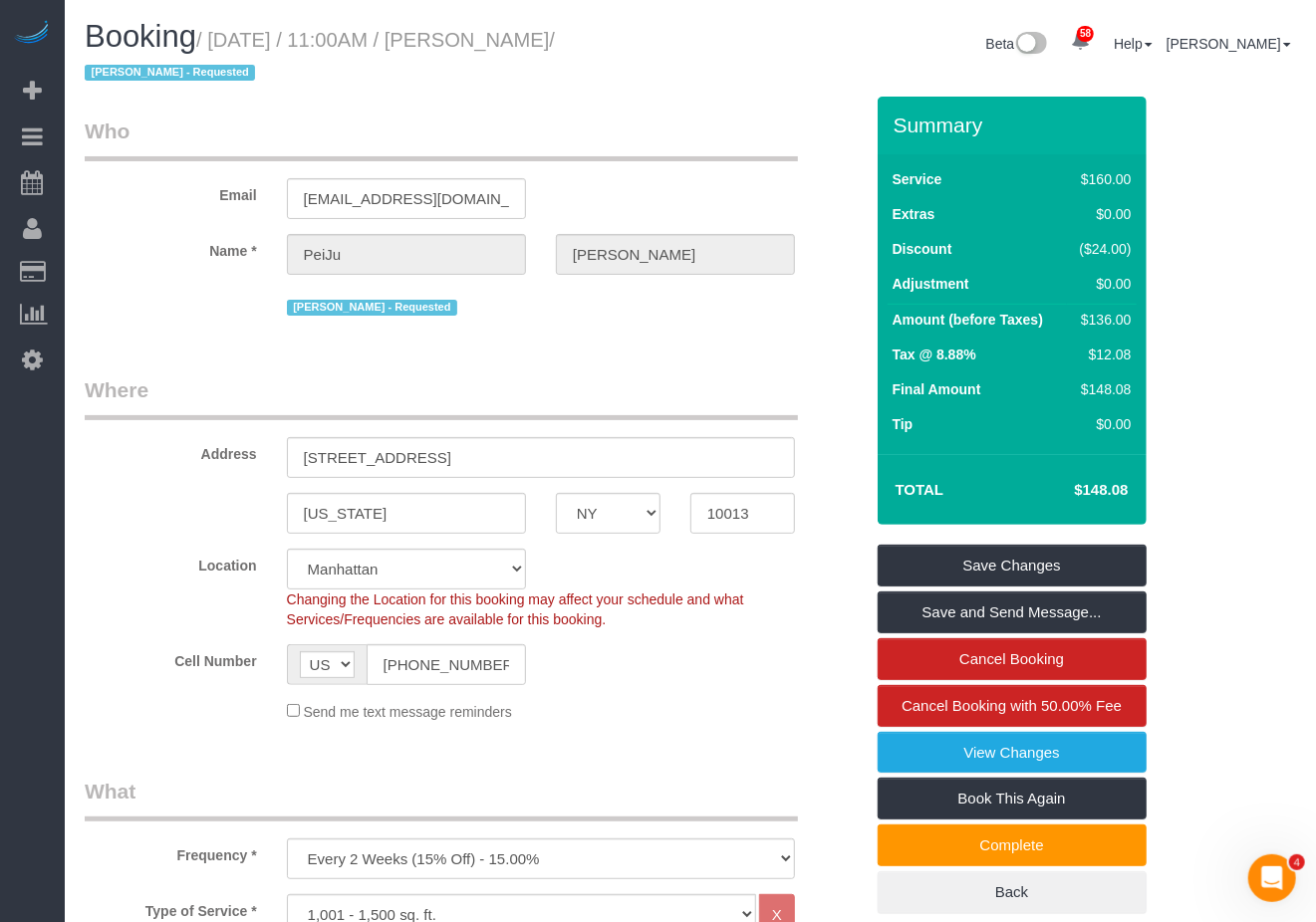 click on "/ [DATE] / 11:00AM / [PERSON_NAME]
/
[PERSON_NAME] - Requested" at bounding box center (320, 57) 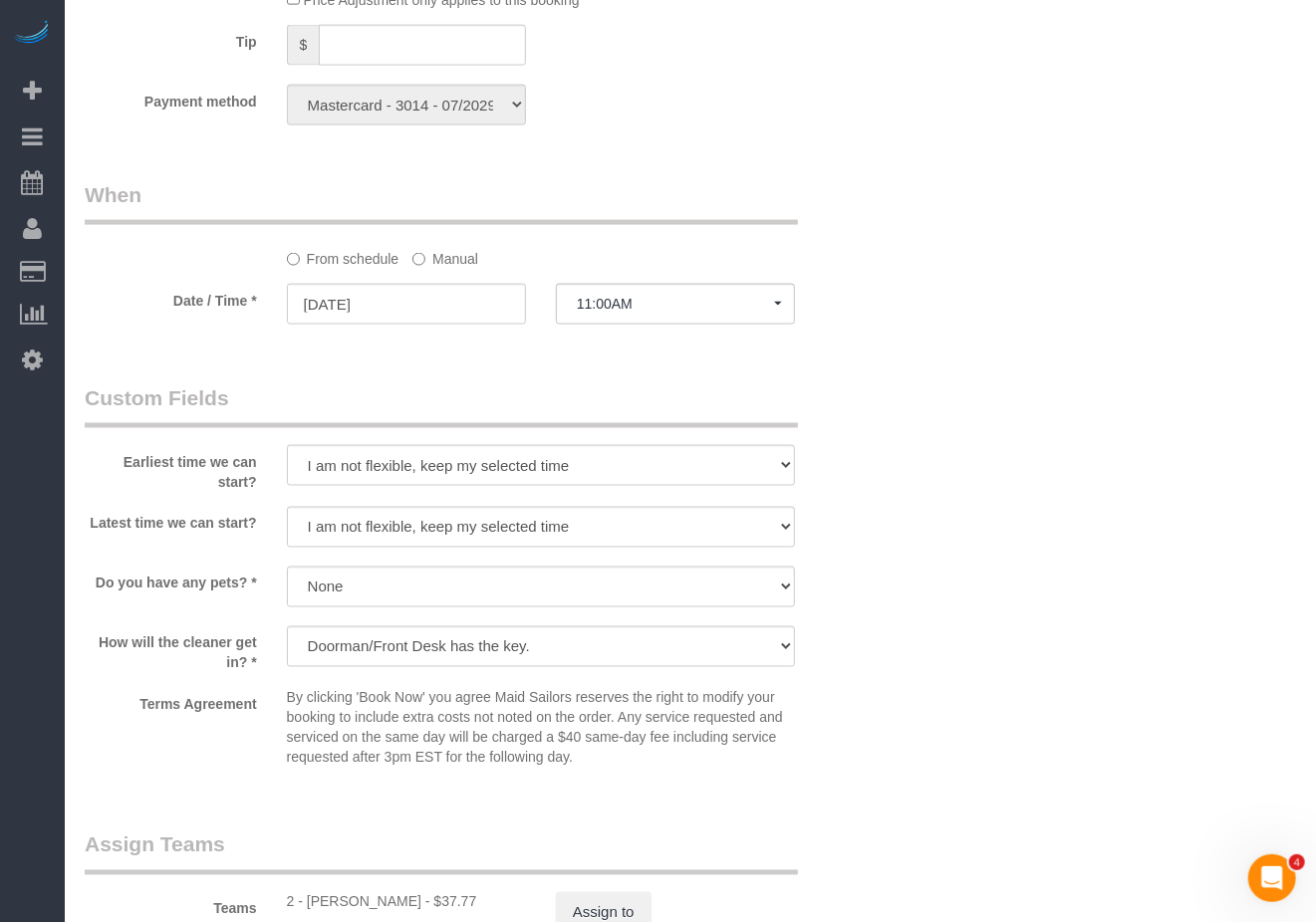 scroll, scrollTop: 1593, scrollLeft: 0, axis: vertical 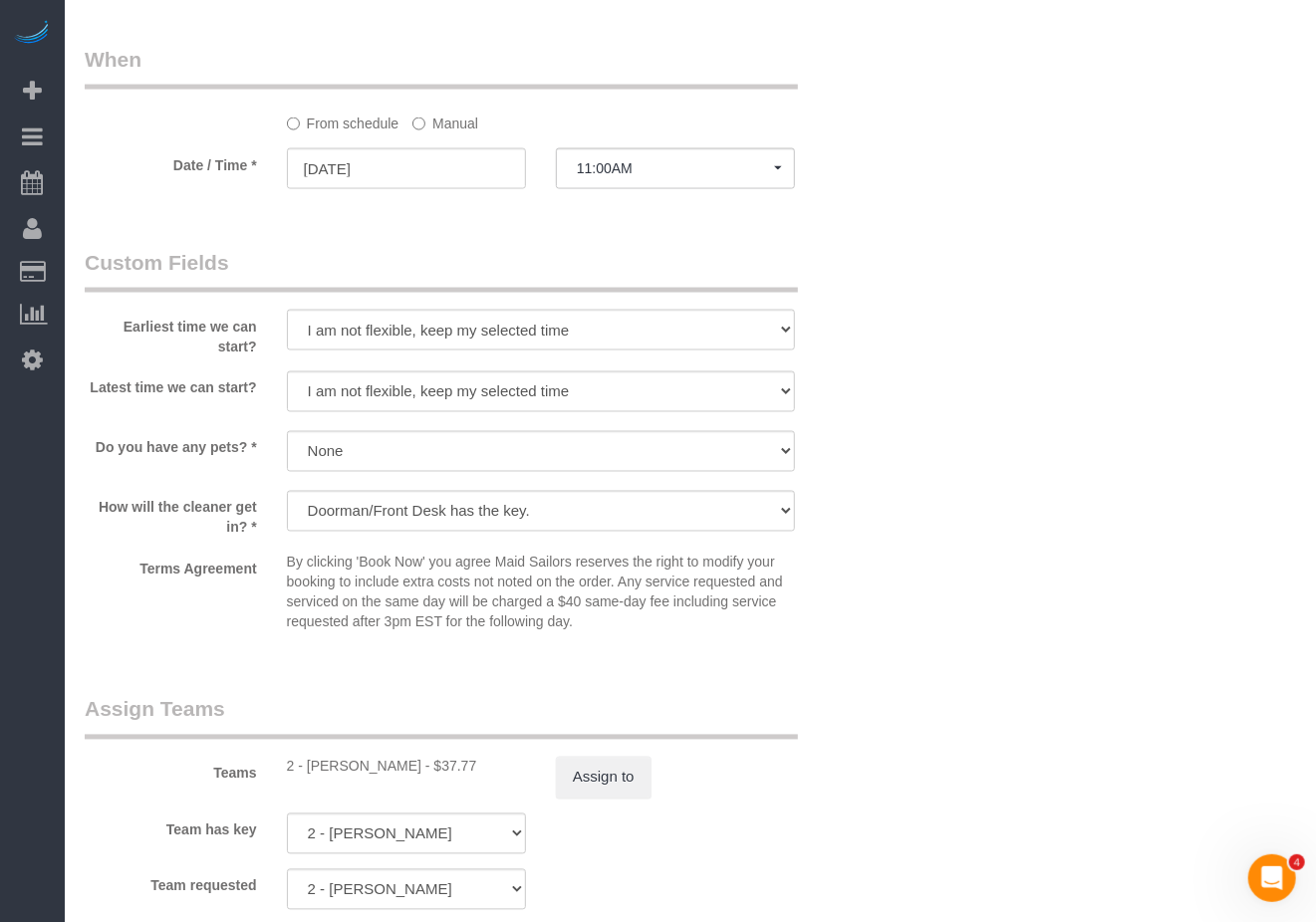 click on "Who
Email
[EMAIL_ADDRESS][DOMAIN_NAME]
Name *
[PERSON_NAME]
[PERSON_NAME] - Requested
Where
Address
[STREET_ADDRESS]
[US_STATE]
AK
AL
AR
AZ
CA
CO
CT
DC
DE
[GEOGRAPHIC_DATA]
[GEOGRAPHIC_DATA]
HI
IA
ID
IL
IN
KS
[GEOGRAPHIC_DATA]
LA
MA
MD
ME
MI
[GEOGRAPHIC_DATA]
[GEOGRAPHIC_DATA]
MS
MT
[GEOGRAPHIC_DATA]" at bounding box center [690, -28] 